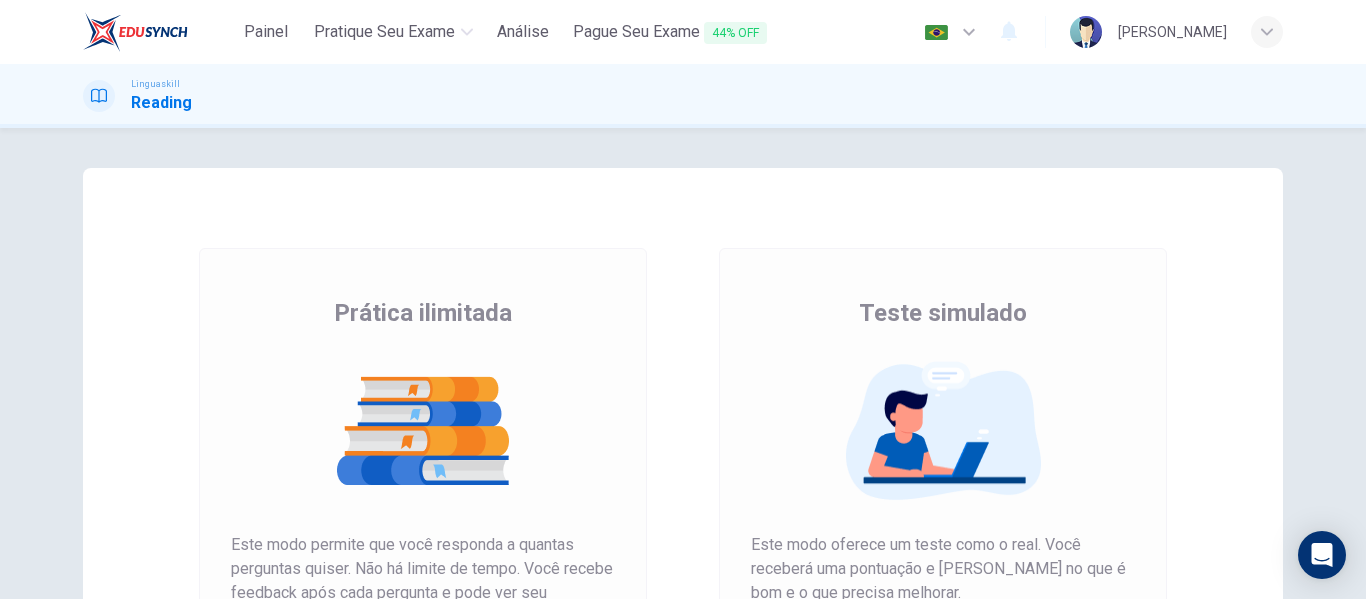 scroll, scrollTop: 0, scrollLeft: 0, axis: both 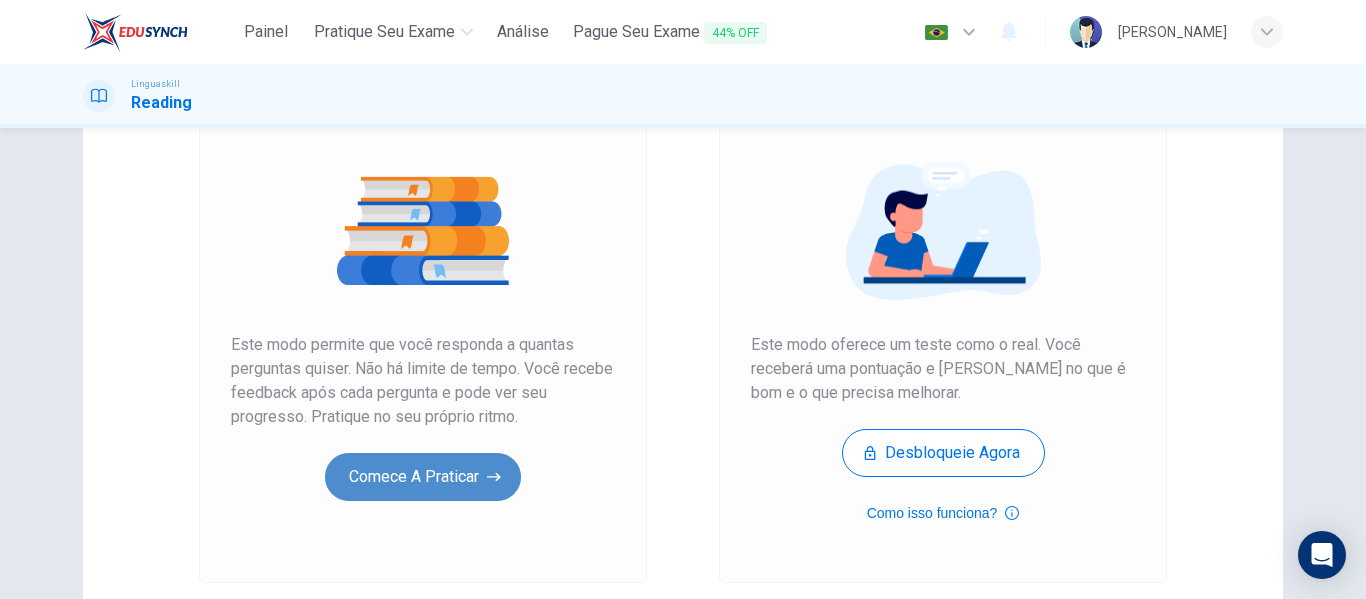 click on "Comece a praticar" at bounding box center (423, 477) 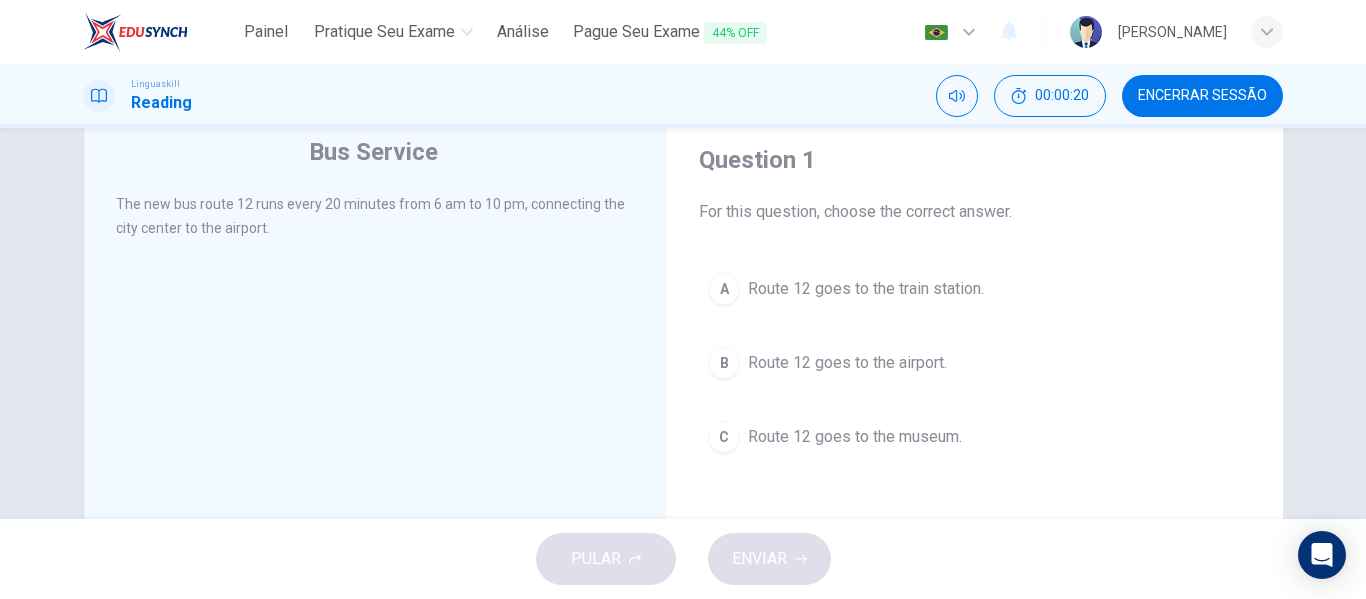 scroll, scrollTop: 100, scrollLeft: 0, axis: vertical 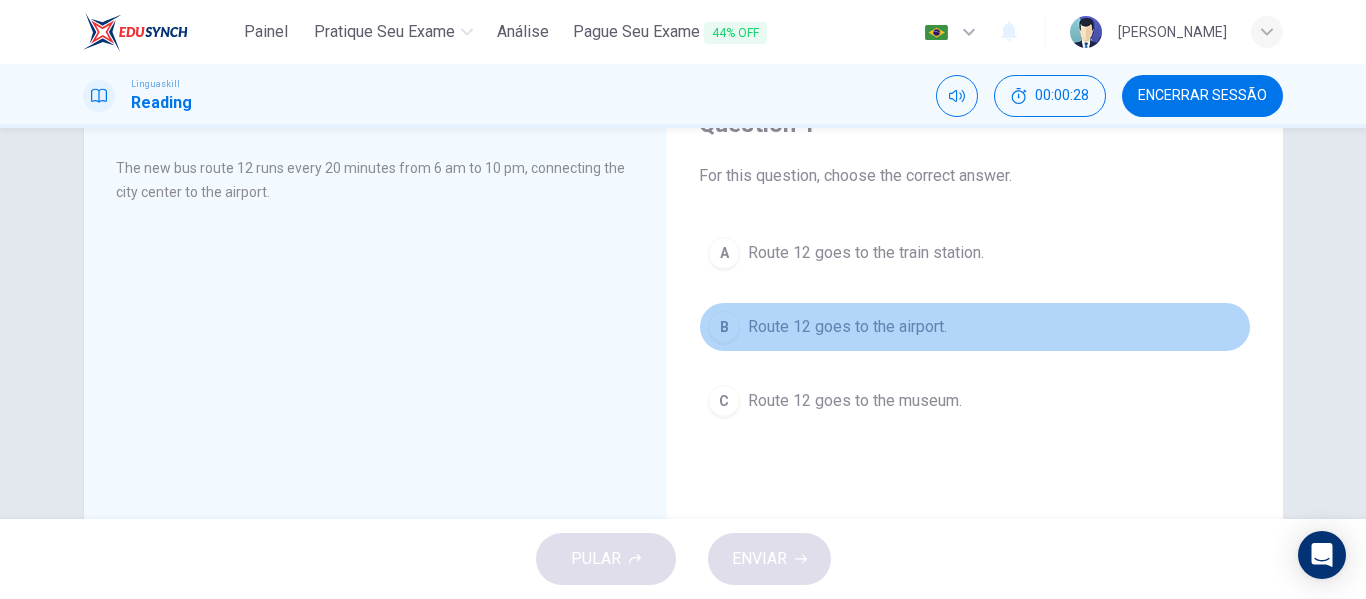 click on "B" at bounding box center (724, 327) 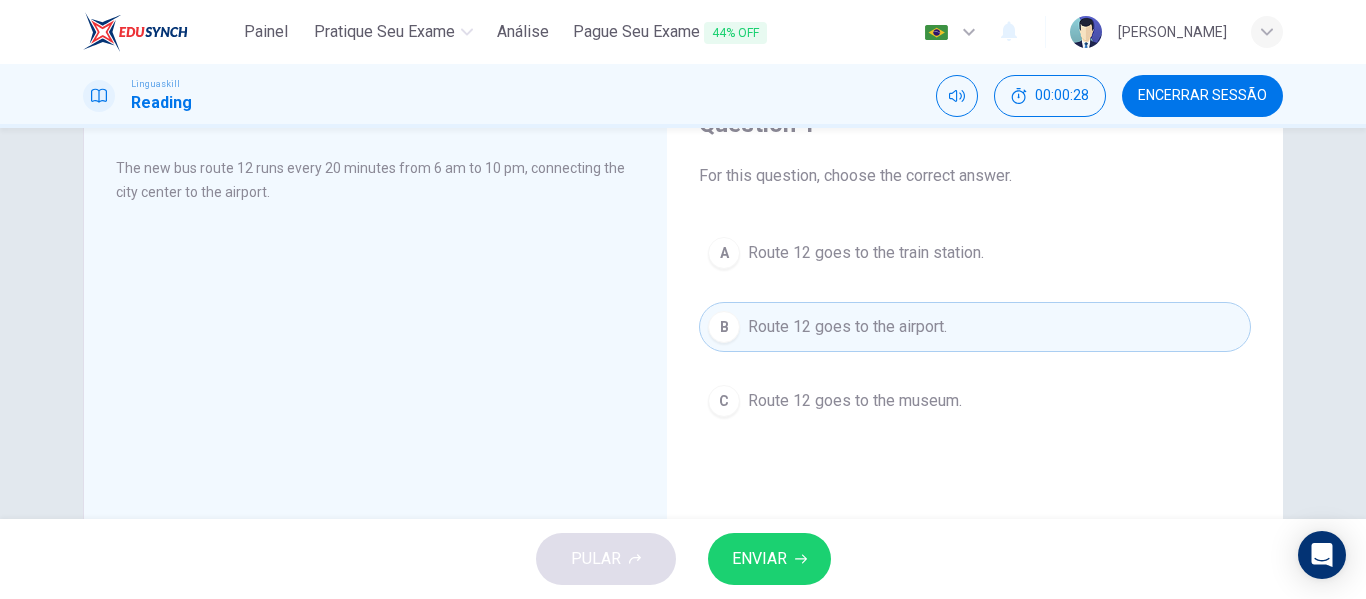 click on "ENVIAR" at bounding box center [769, 559] 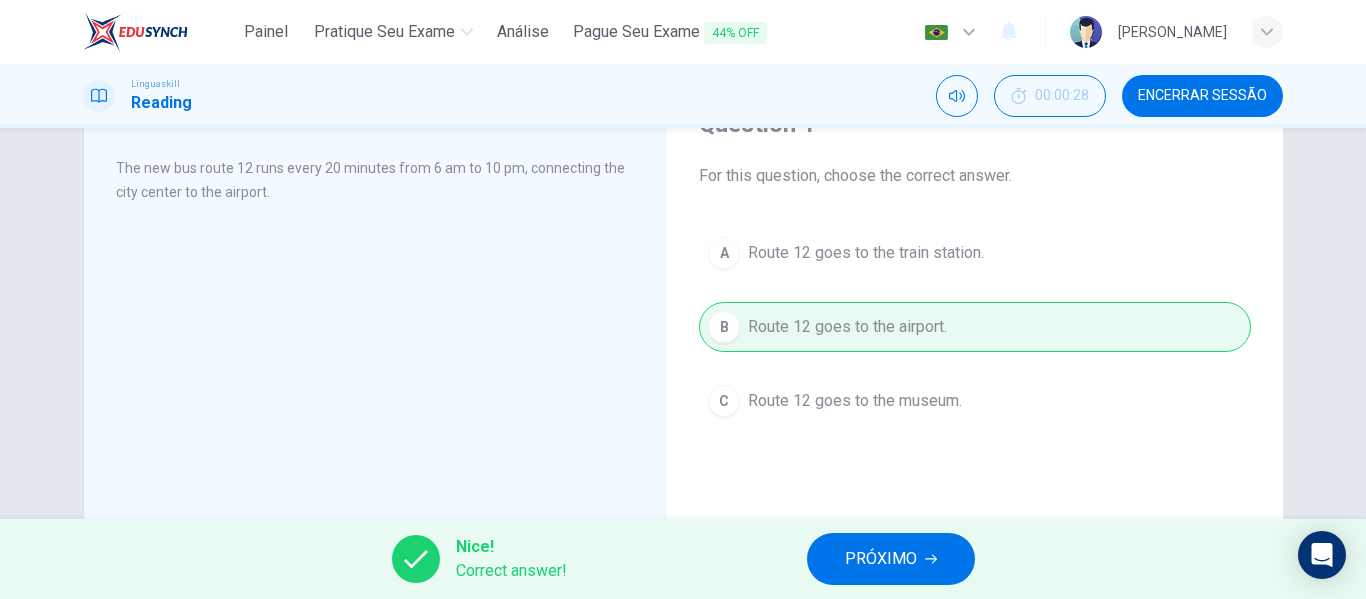 click on "PRÓXIMO" at bounding box center [881, 559] 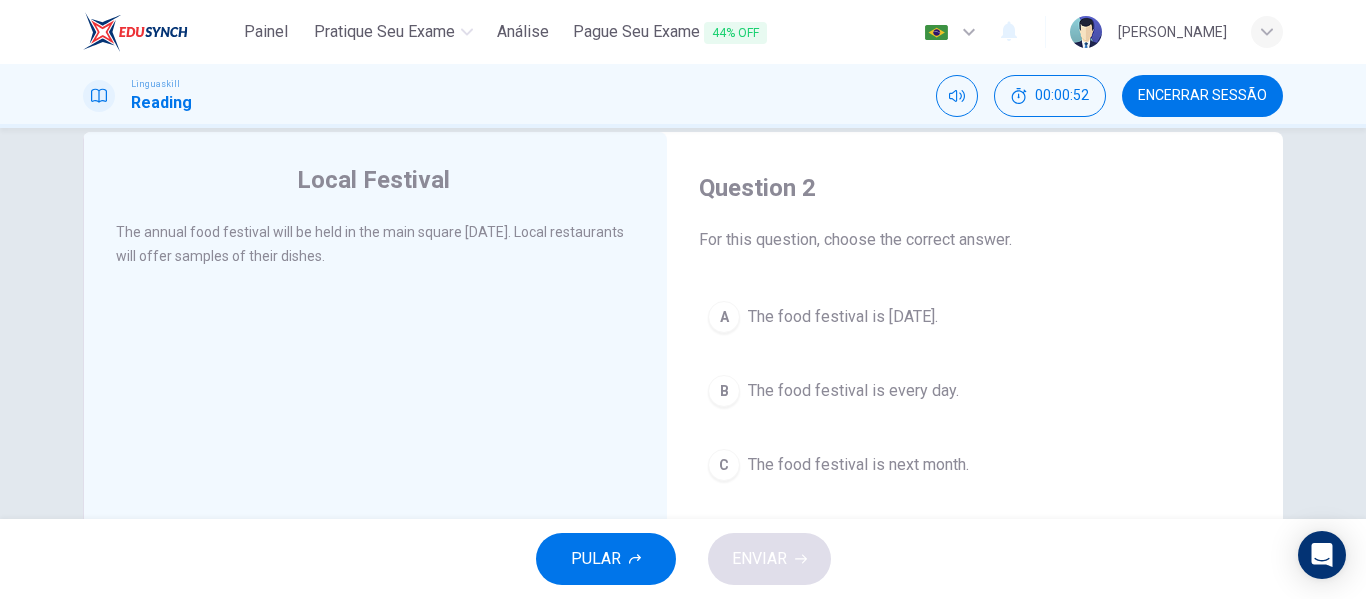 scroll, scrollTop: 0, scrollLeft: 0, axis: both 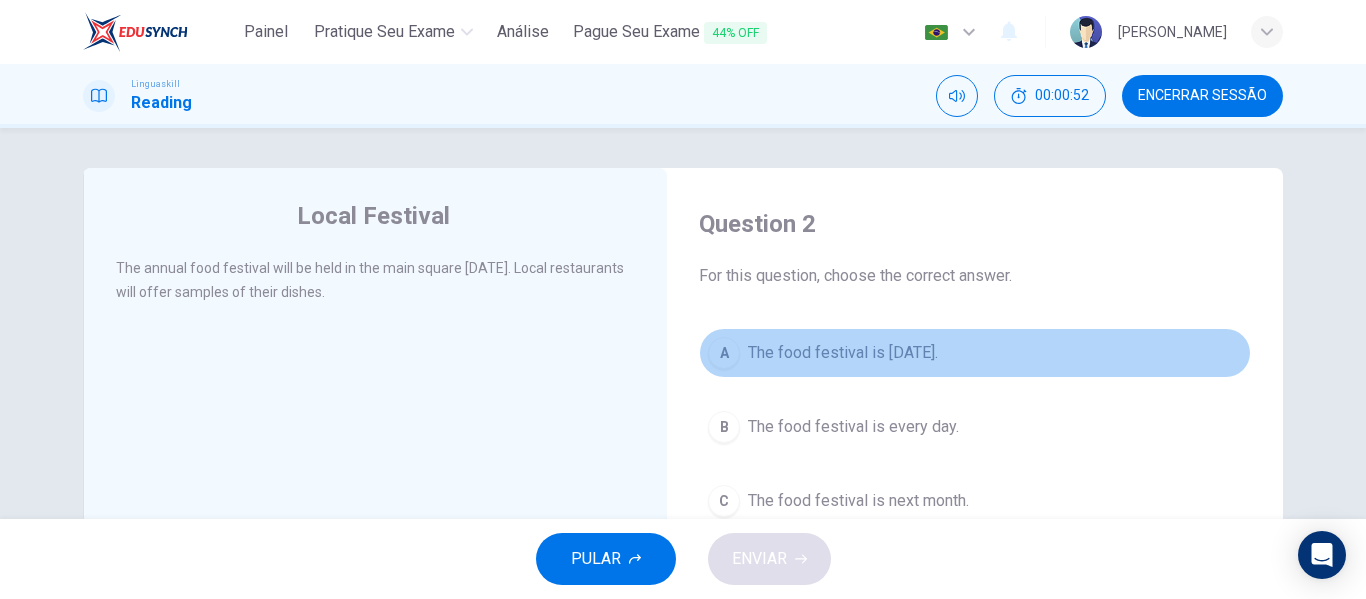 click on "A" at bounding box center [724, 353] 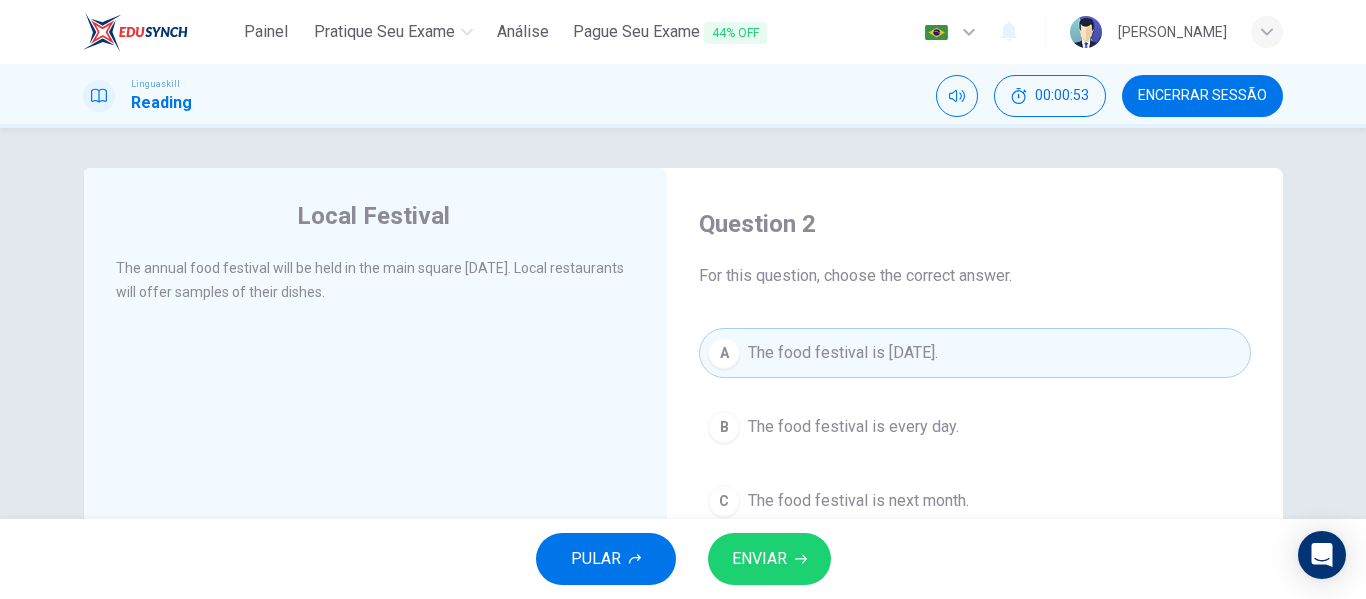 click on "ENVIAR" at bounding box center [759, 559] 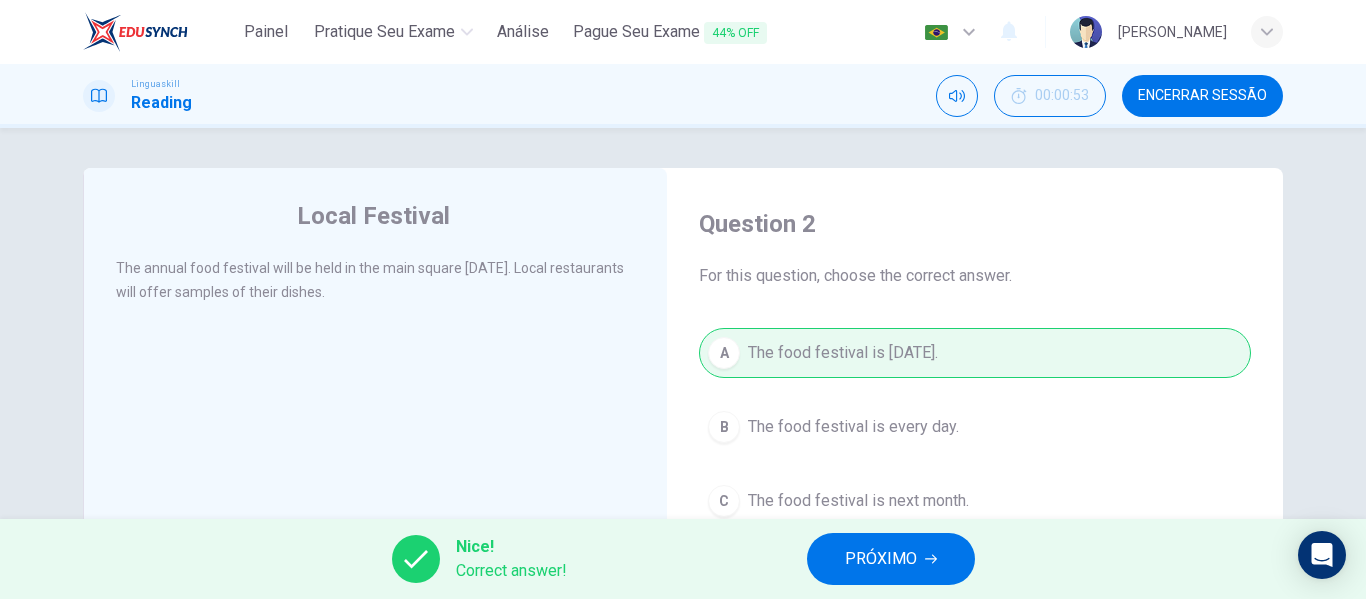 click on "PRÓXIMO" at bounding box center [891, 559] 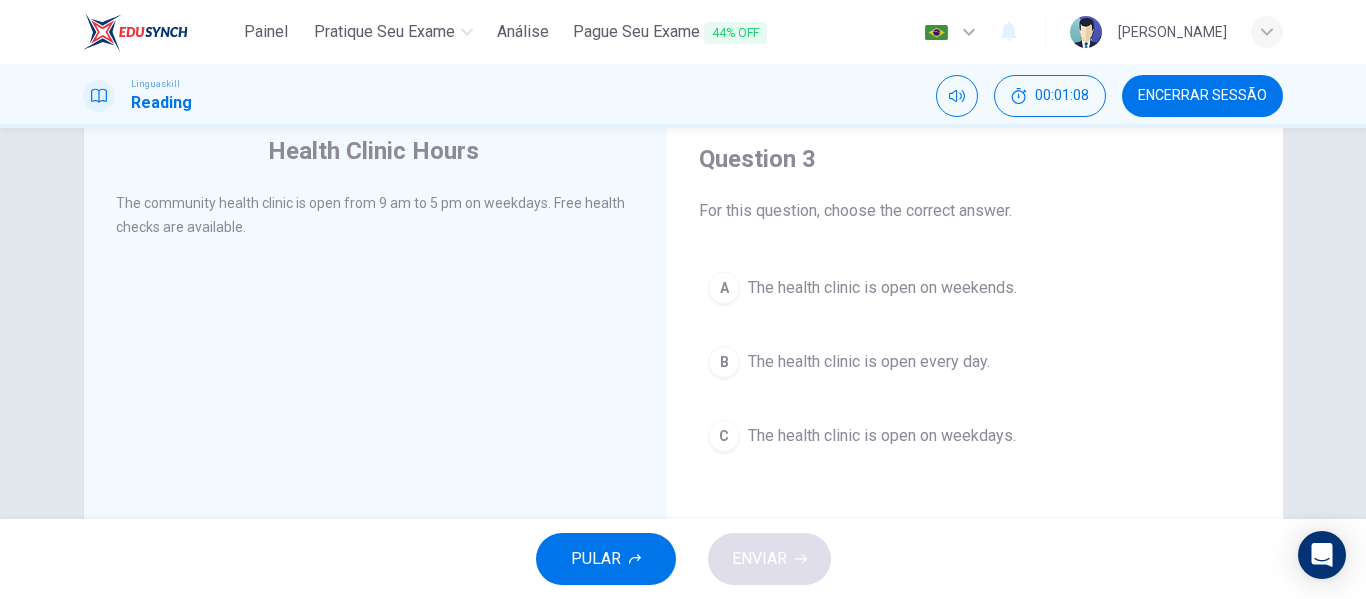 scroll, scrollTop: 100, scrollLeft: 0, axis: vertical 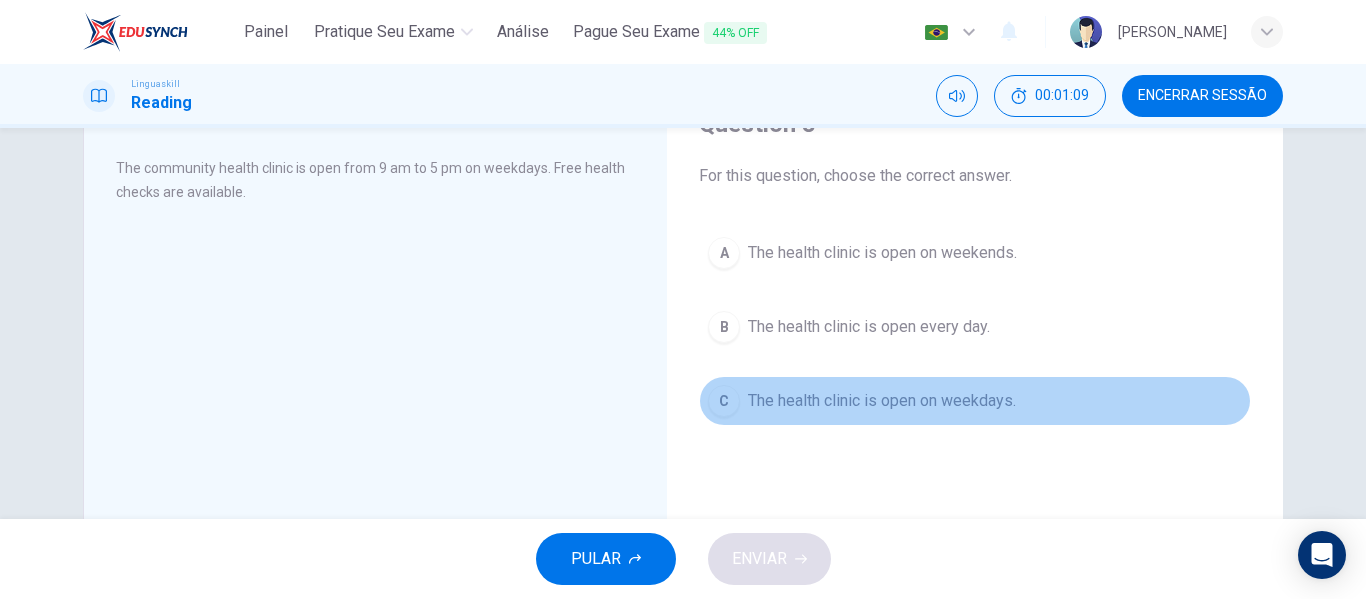 click on "C" at bounding box center (724, 401) 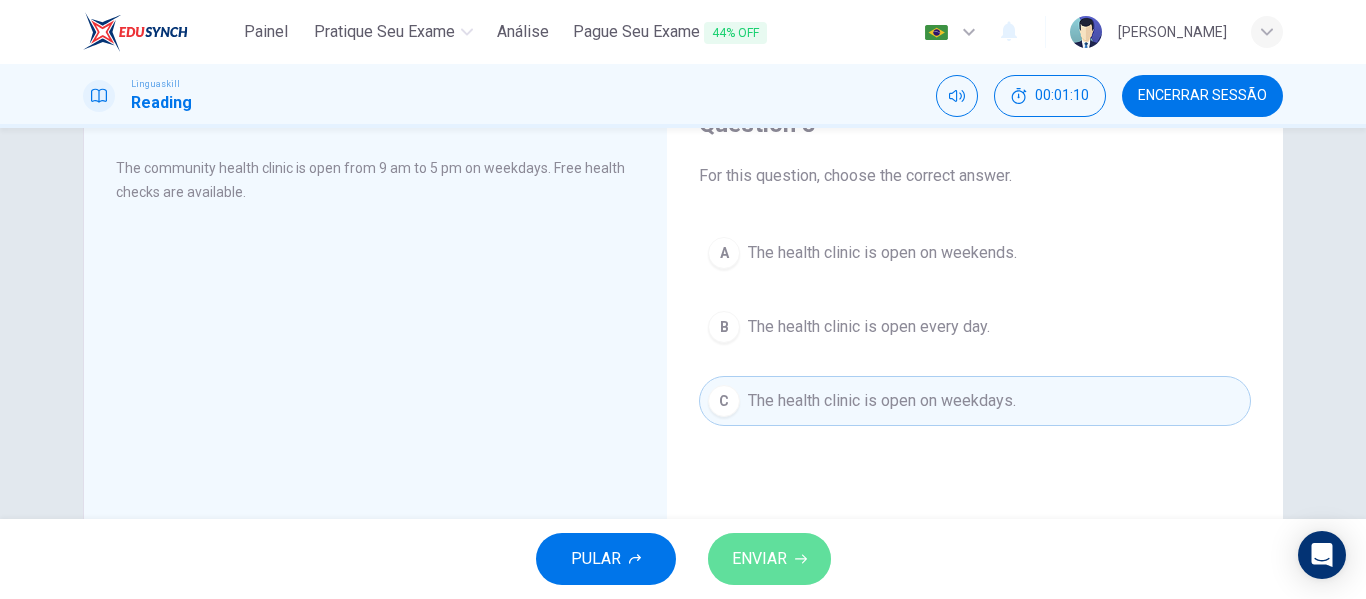 click on "ENVIAR" at bounding box center [759, 559] 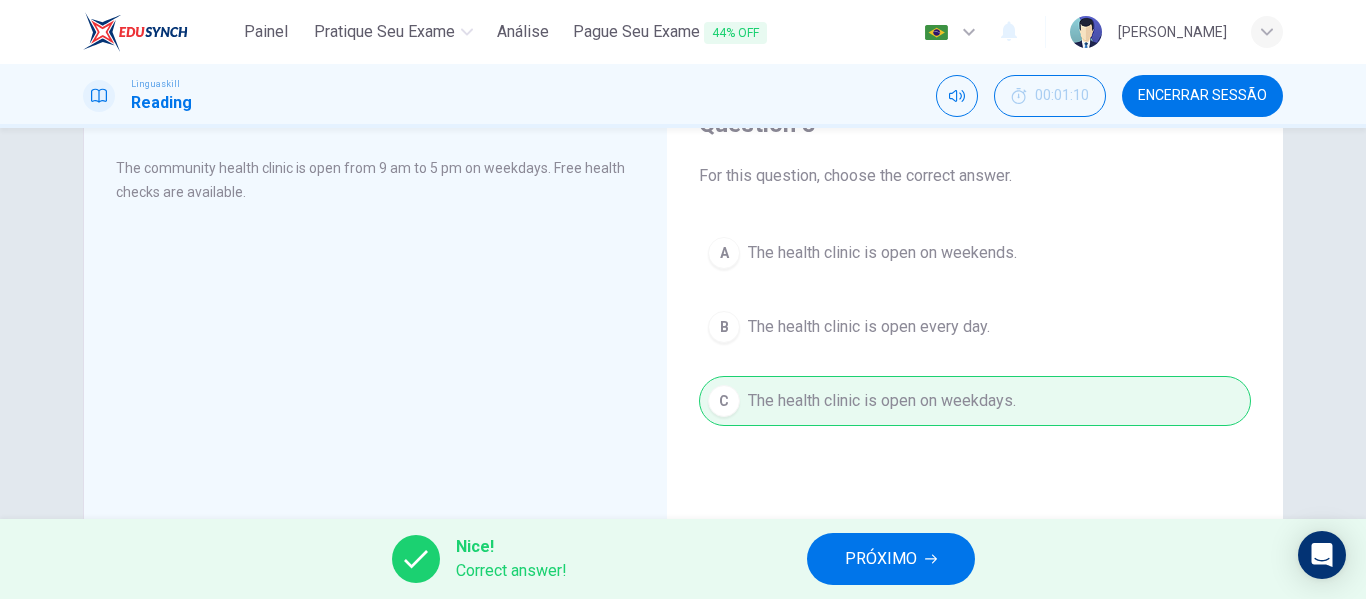 click on "PRÓXIMO" at bounding box center [881, 559] 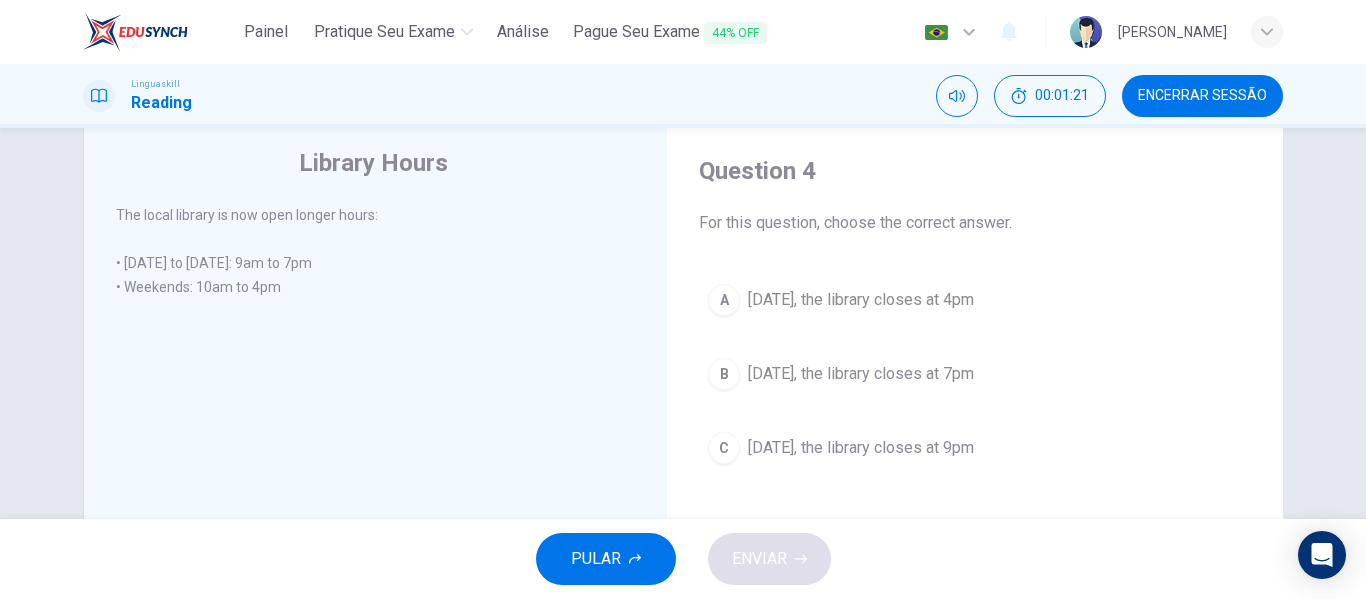 scroll, scrollTop: 100, scrollLeft: 0, axis: vertical 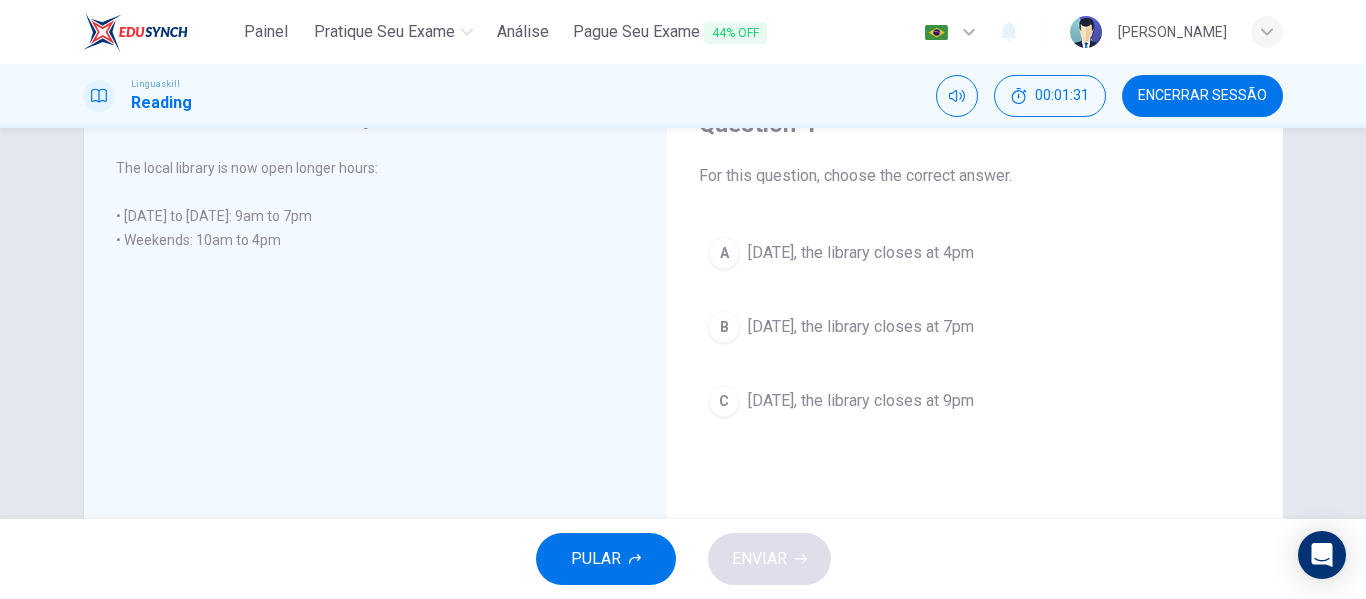 click on "A" at bounding box center [724, 253] 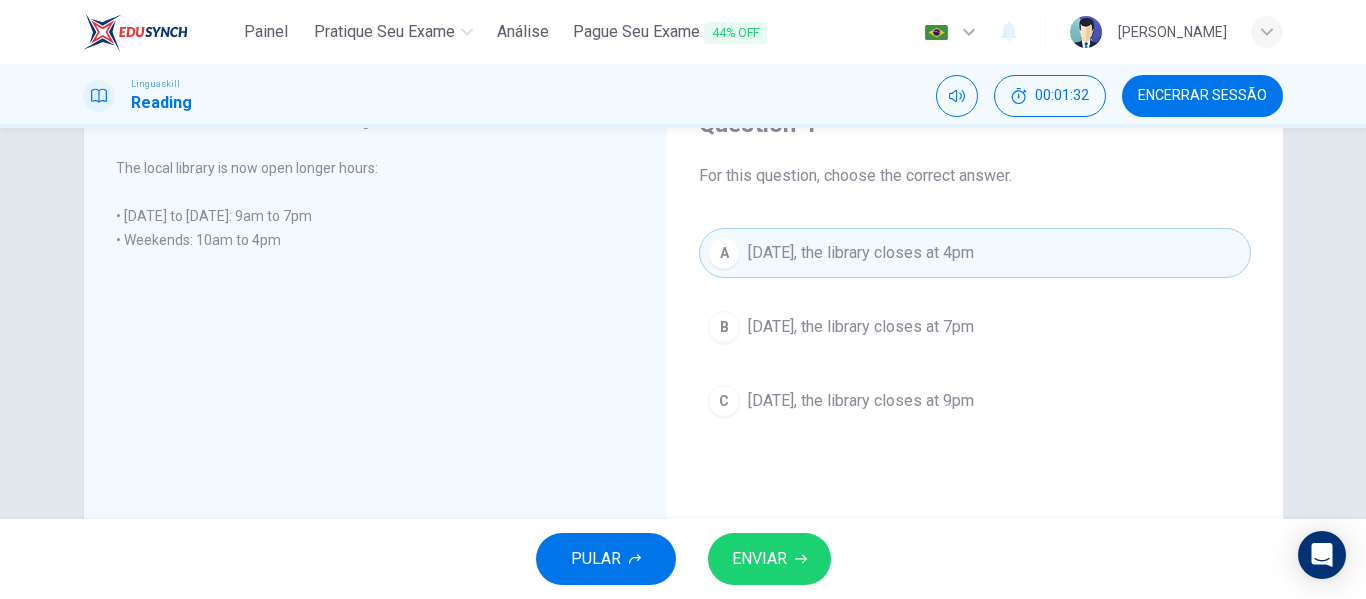 click on "ENVIAR" at bounding box center (769, 559) 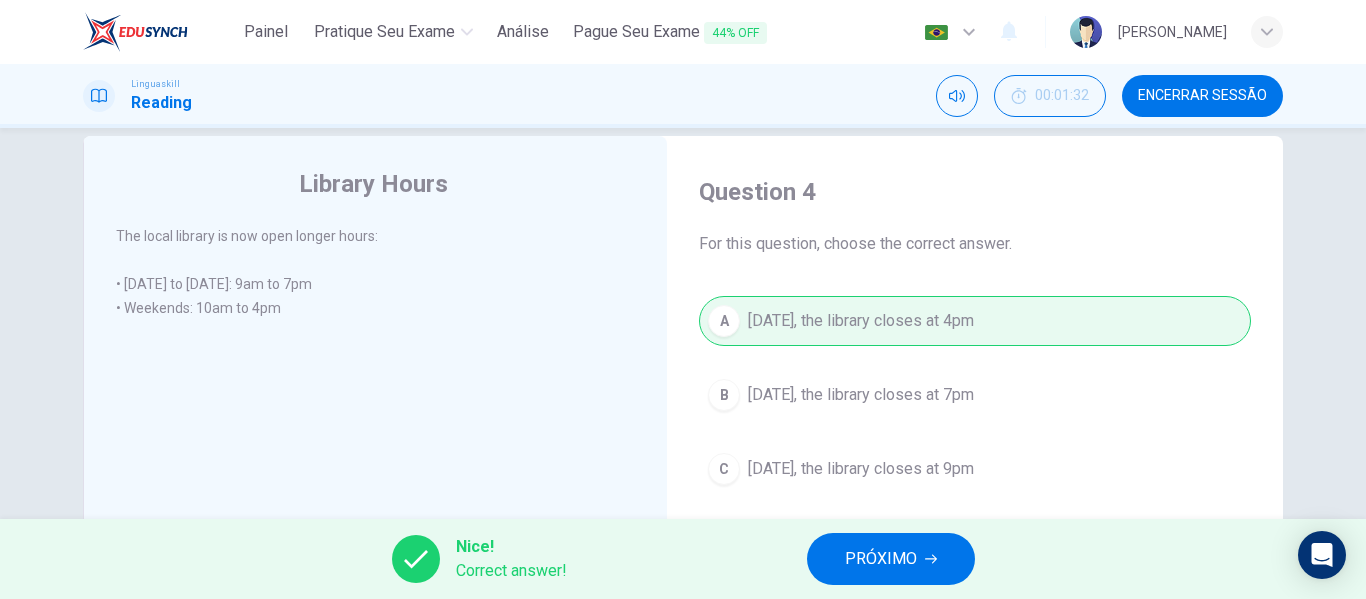 scroll, scrollTop: 0, scrollLeft: 0, axis: both 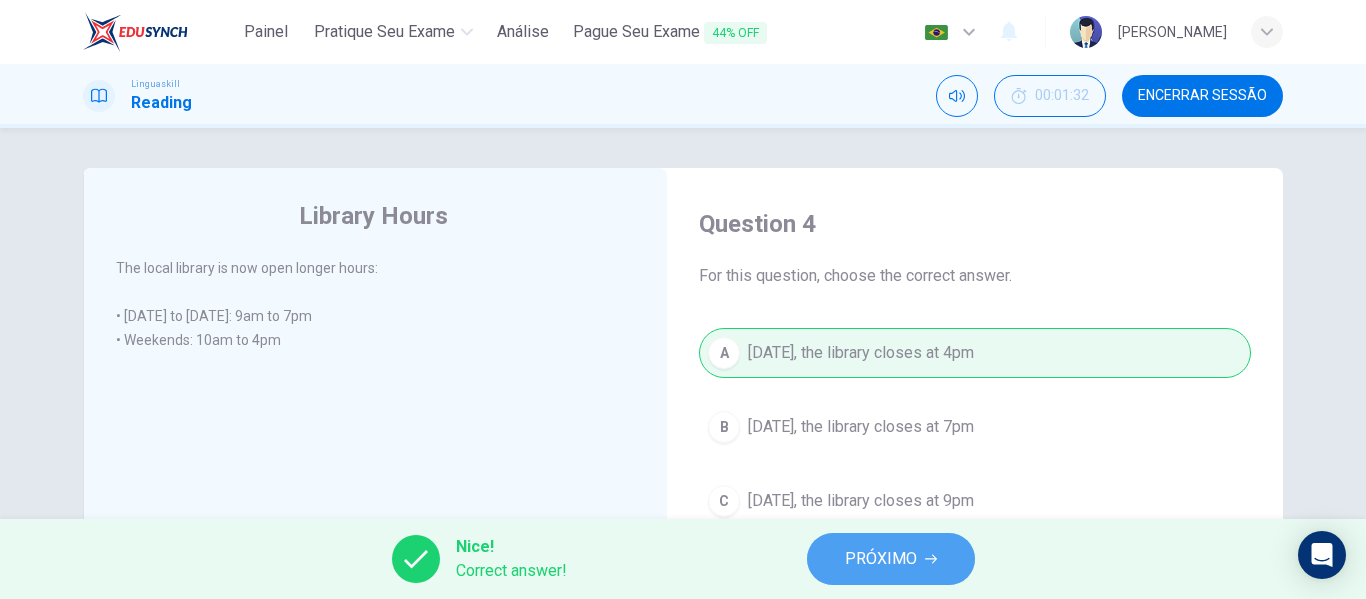 click on "PRÓXIMO" at bounding box center (881, 559) 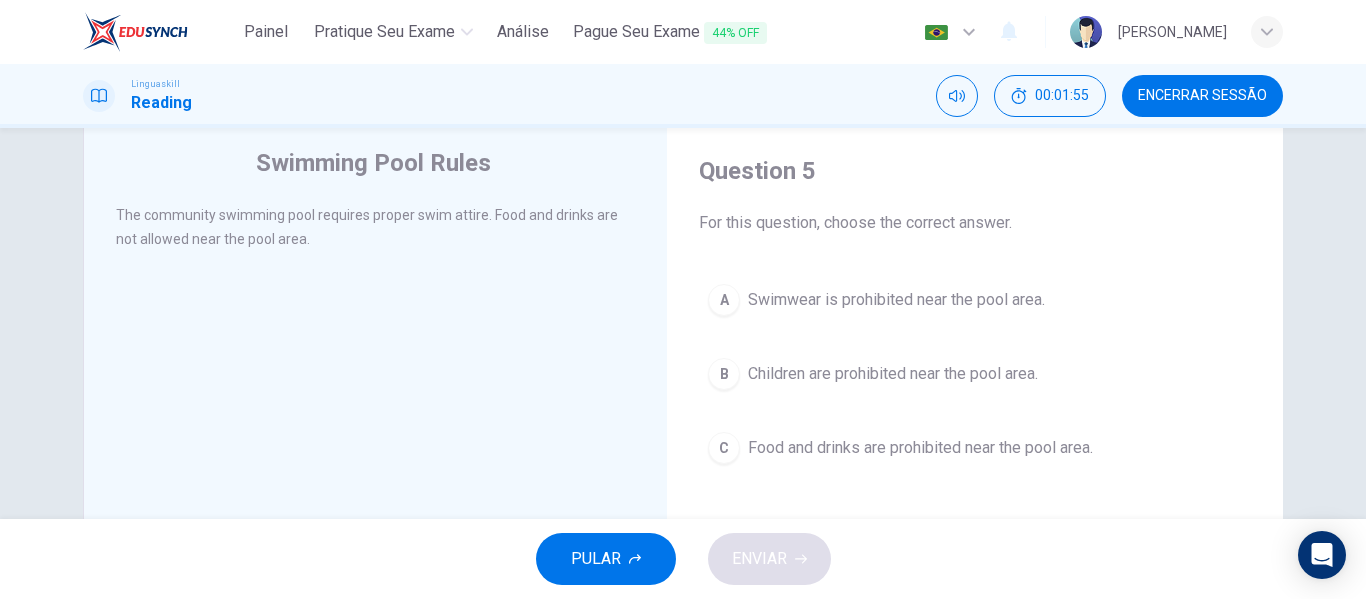 scroll, scrollTop: 100, scrollLeft: 0, axis: vertical 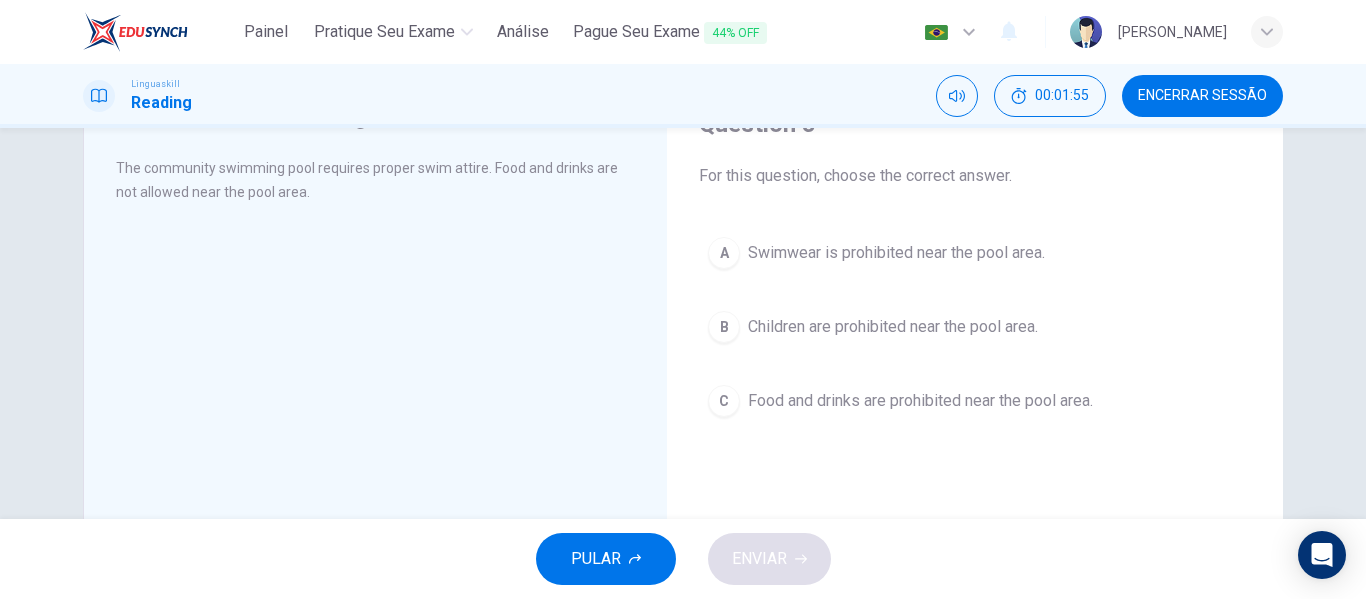 click on "C" at bounding box center (724, 401) 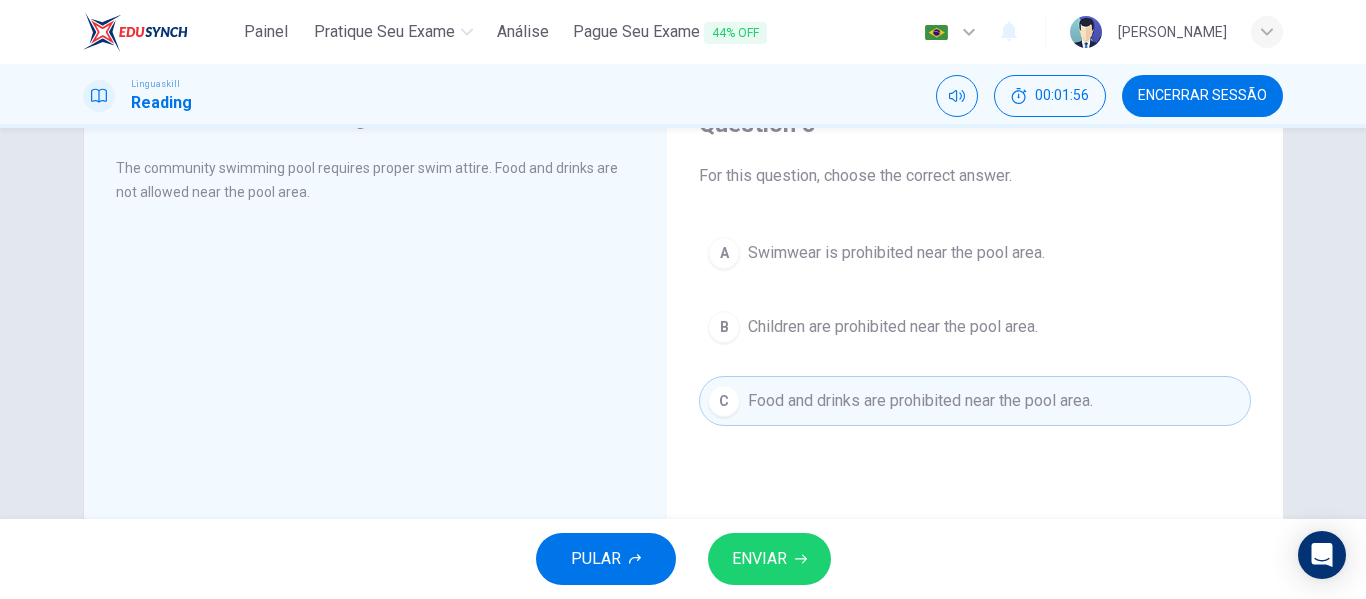click on "ENVIAR" at bounding box center [769, 559] 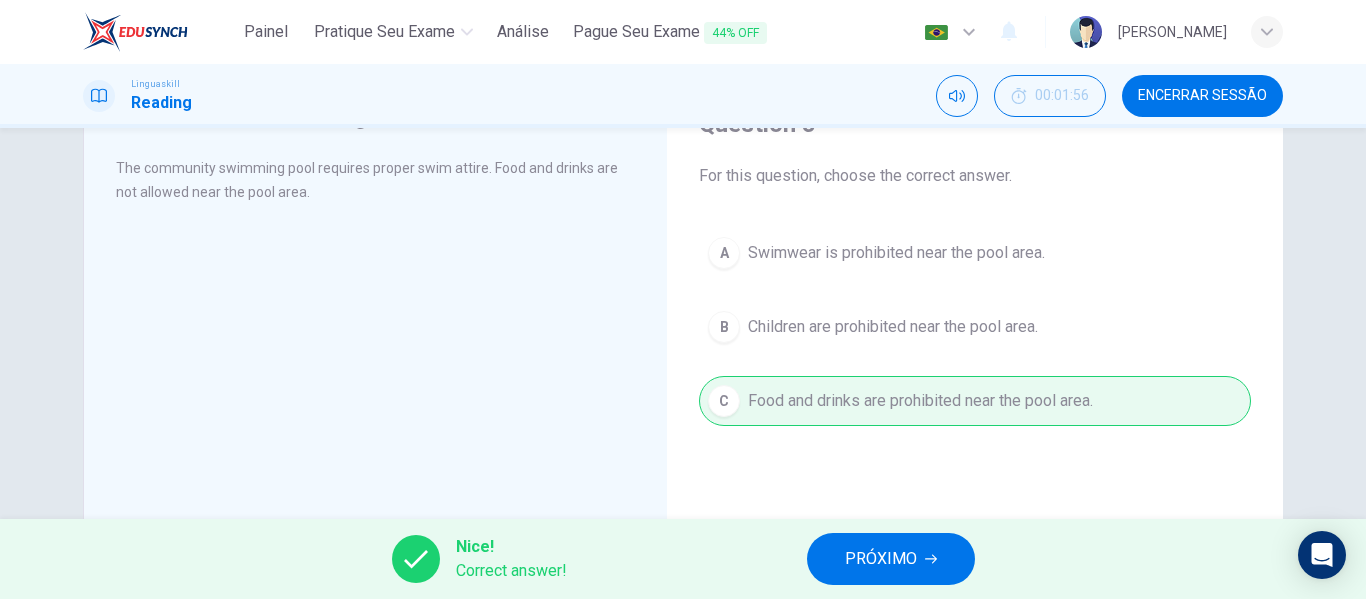 scroll, scrollTop: 0, scrollLeft: 0, axis: both 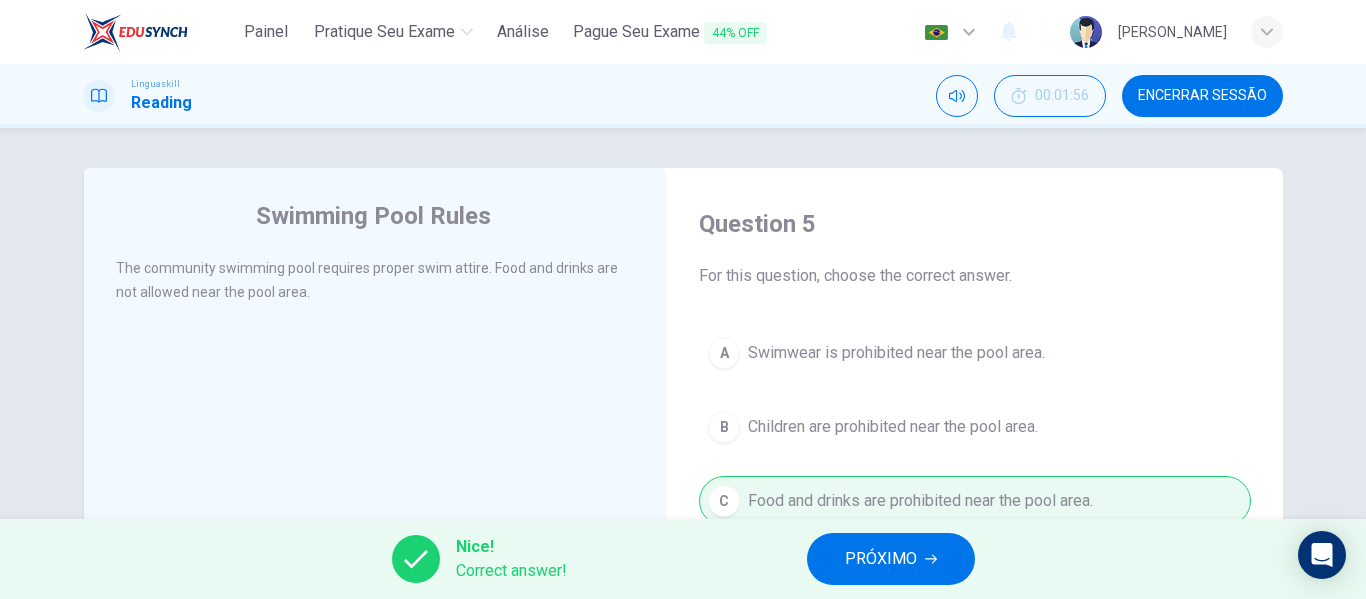 drag, startPoint x: 284, startPoint y: 295, endPoint x: 79, endPoint y: 250, distance: 209.88092 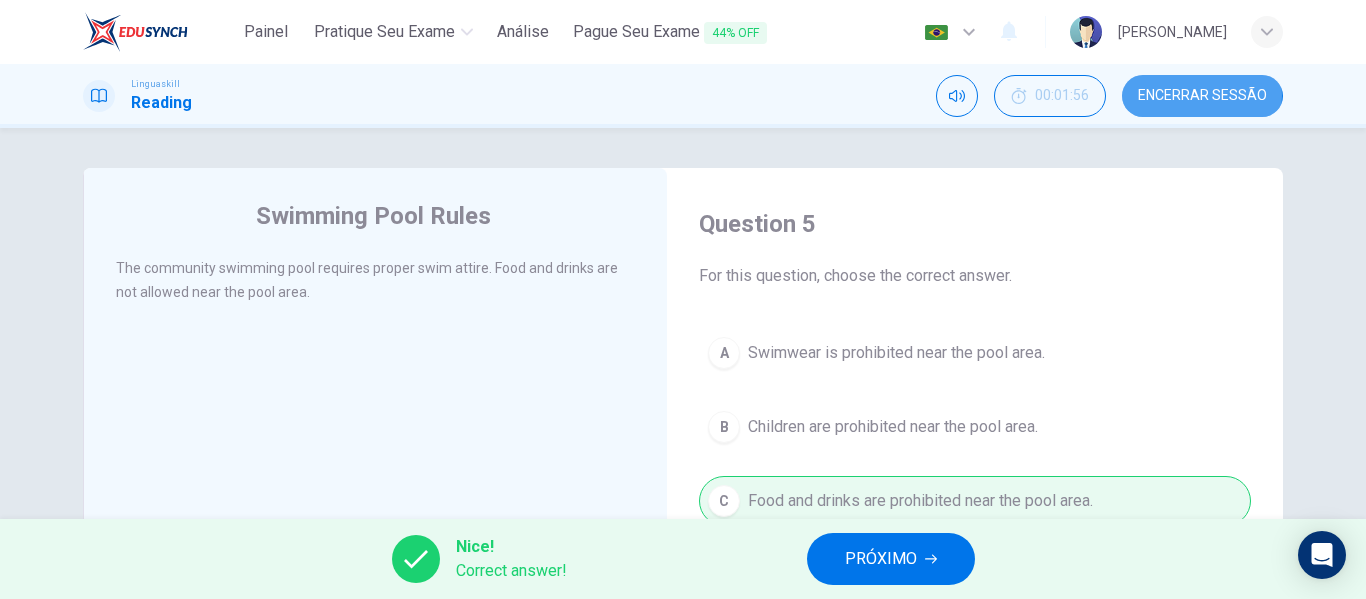 click on "Encerrar Sessão" at bounding box center [1202, 96] 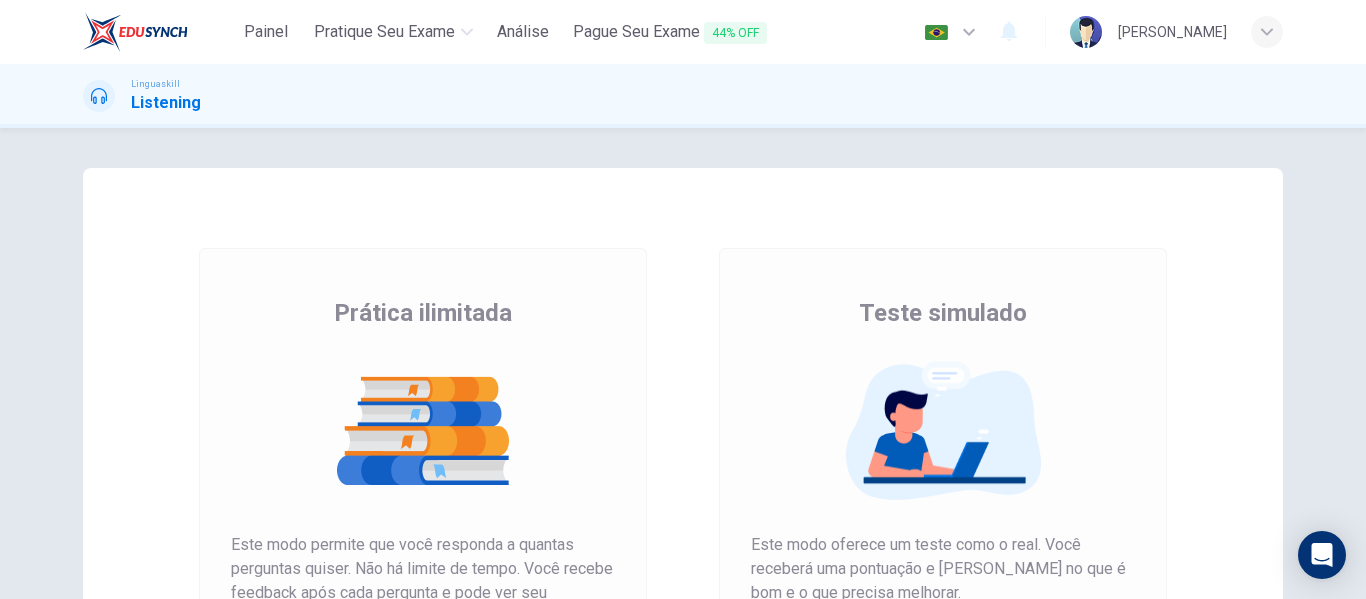 scroll, scrollTop: 0, scrollLeft: 0, axis: both 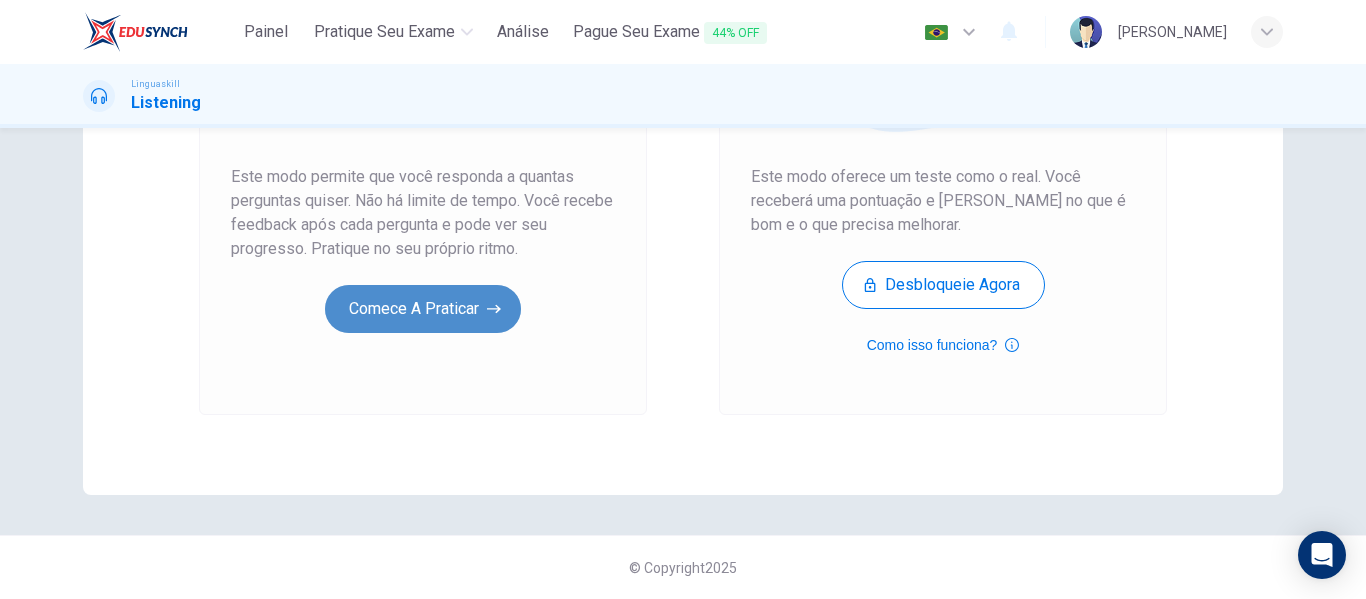 click on "Comece a praticar" at bounding box center [423, 309] 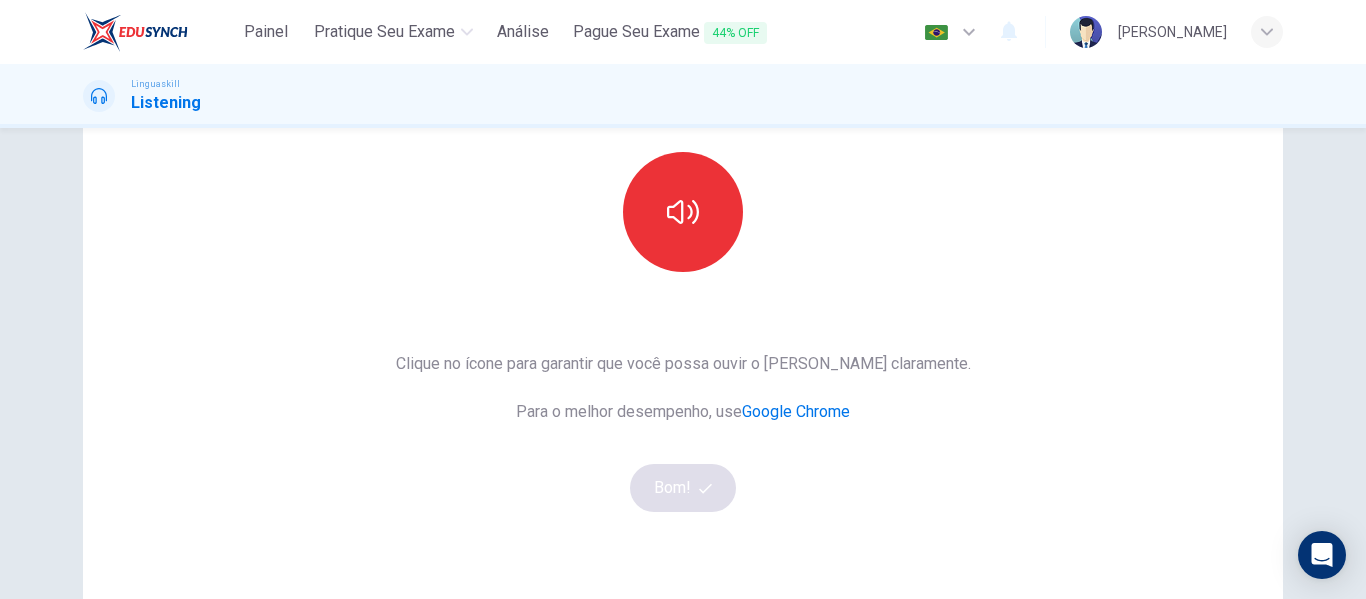 scroll, scrollTop: 100, scrollLeft: 0, axis: vertical 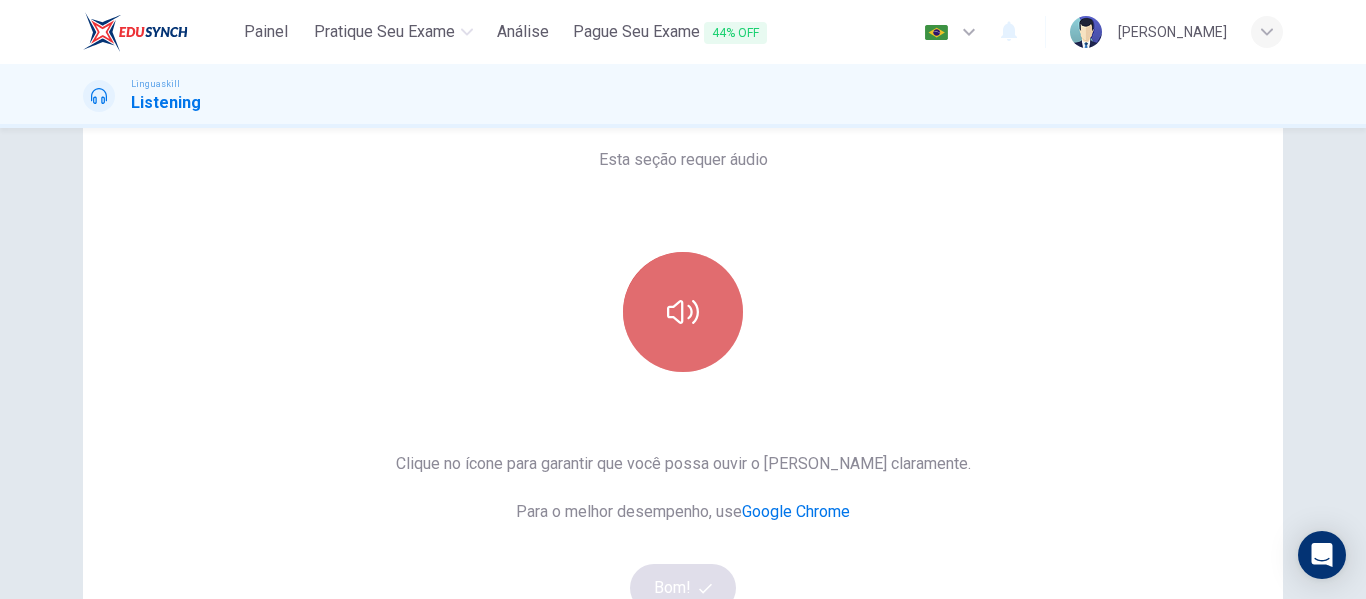 click at bounding box center [683, 312] 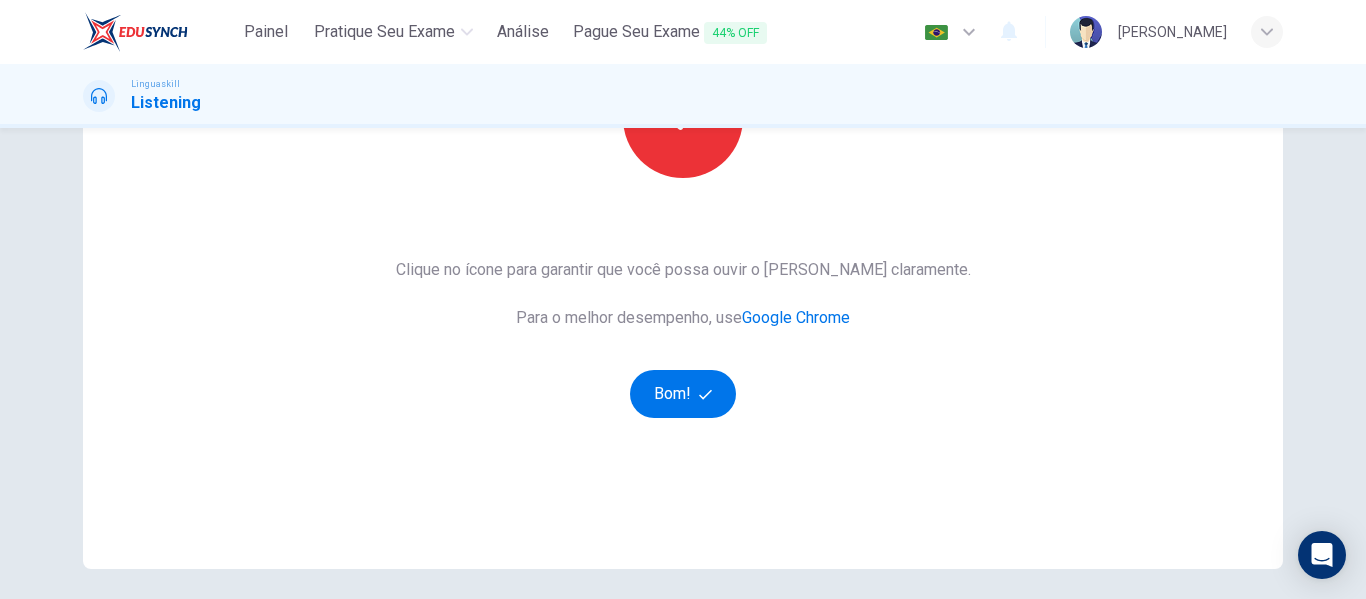 scroll, scrollTop: 300, scrollLeft: 0, axis: vertical 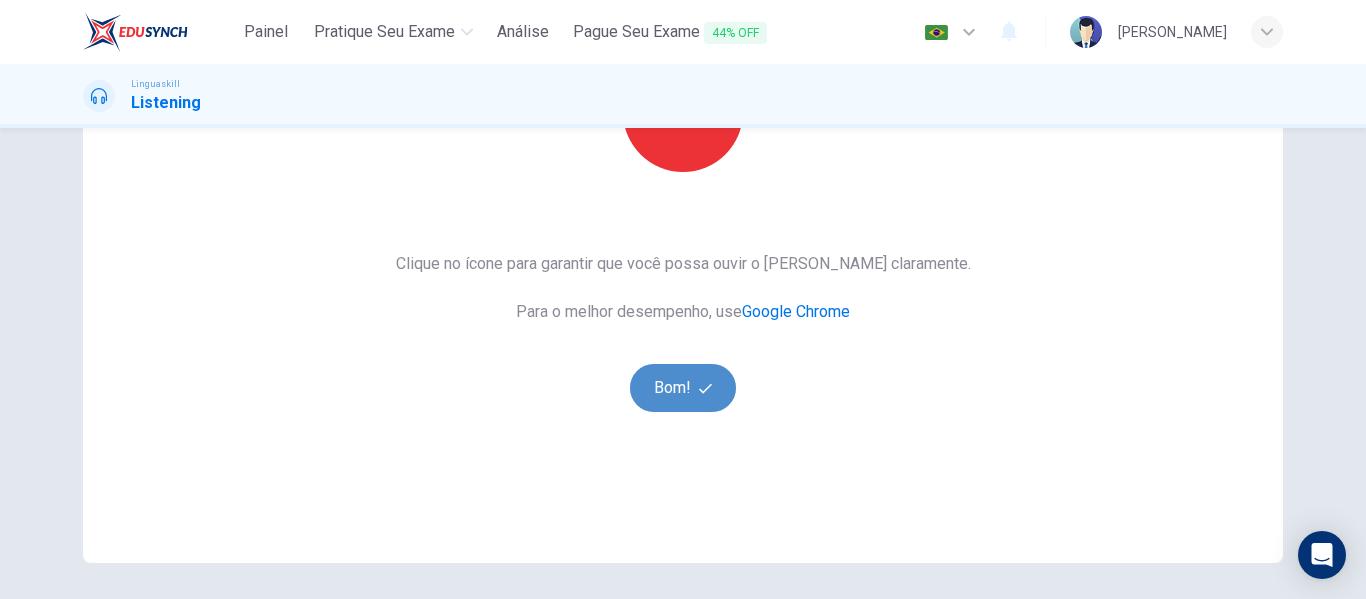 click on "Bom!" at bounding box center (683, 388) 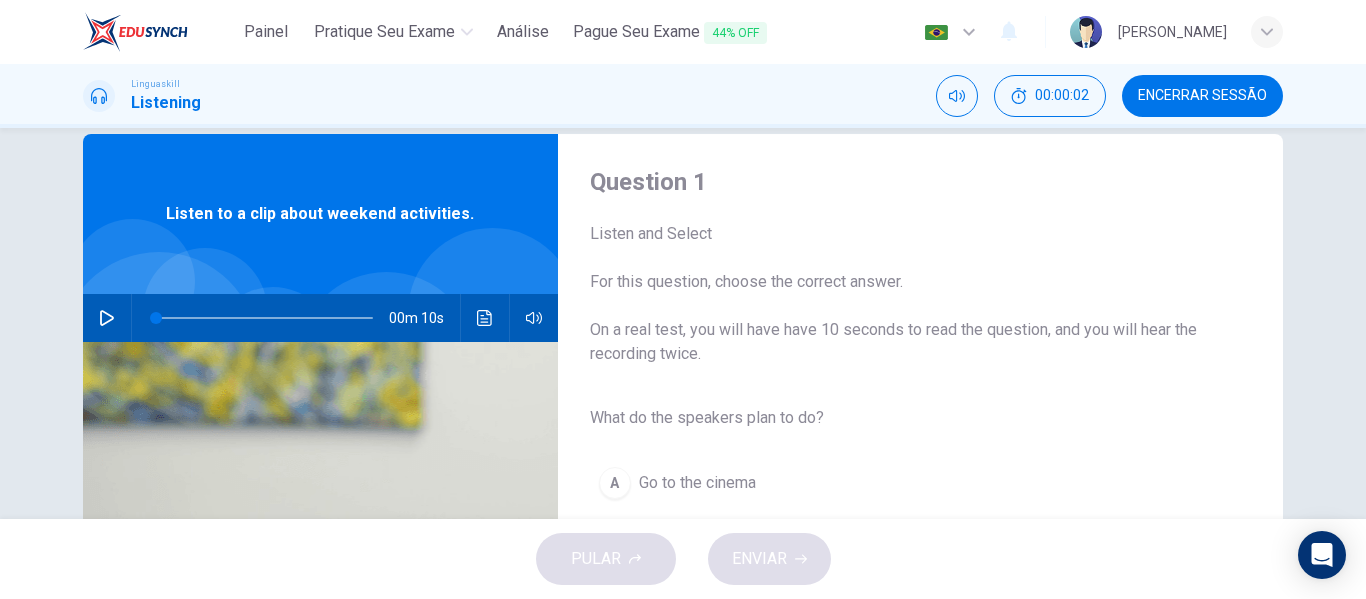 scroll, scrollTop: 0, scrollLeft: 0, axis: both 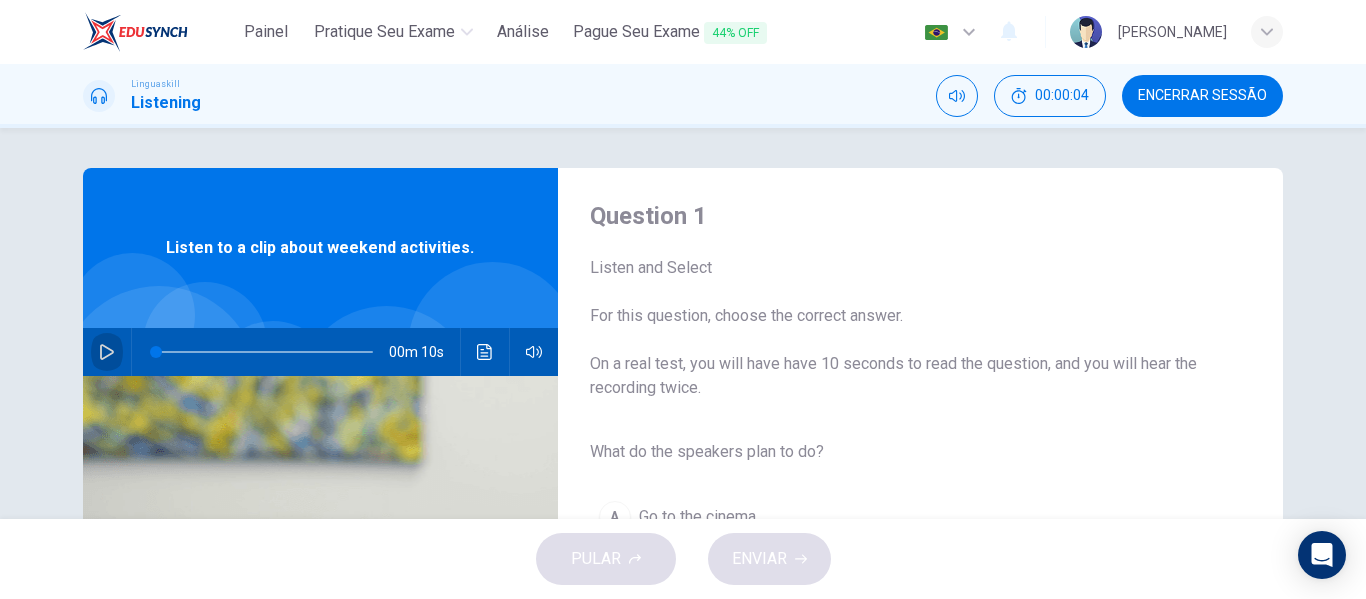 click 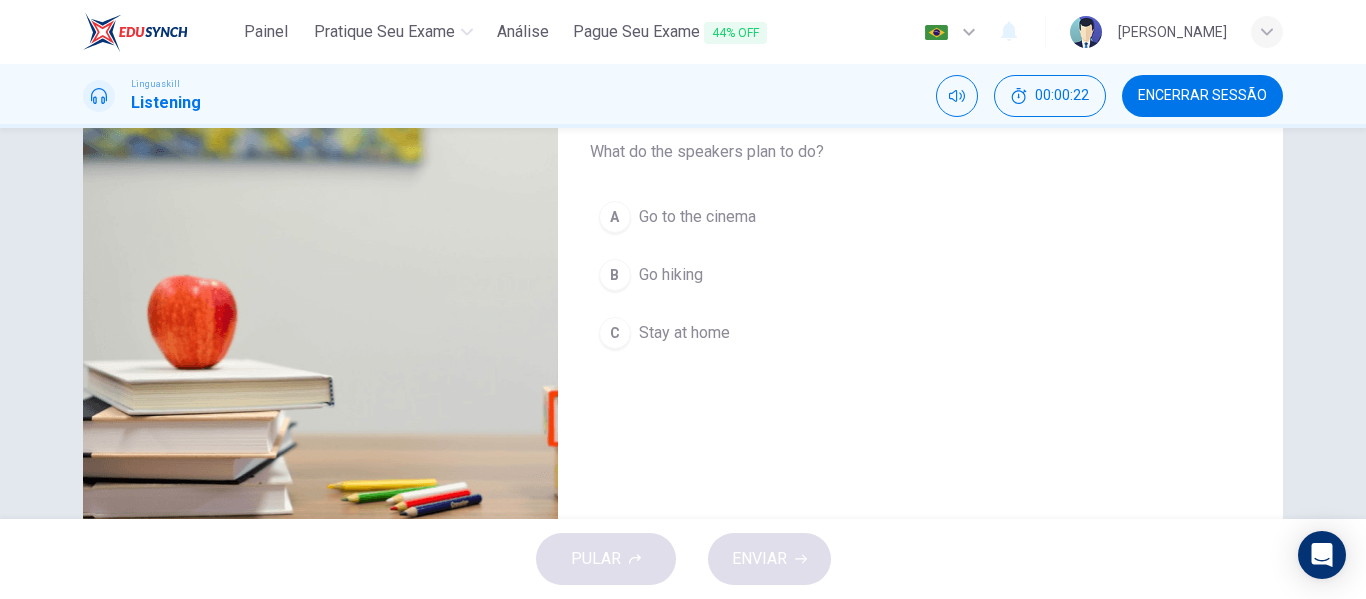 scroll, scrollTop: 200, scrollLeft: 0, axis: vertical 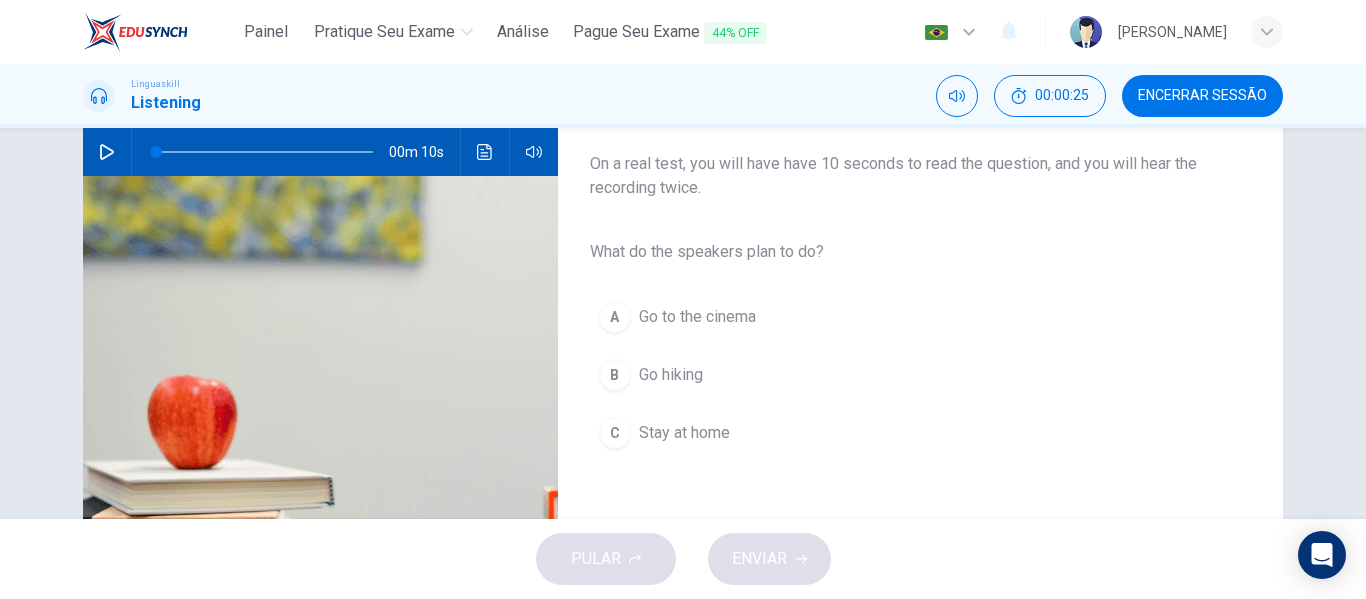 click 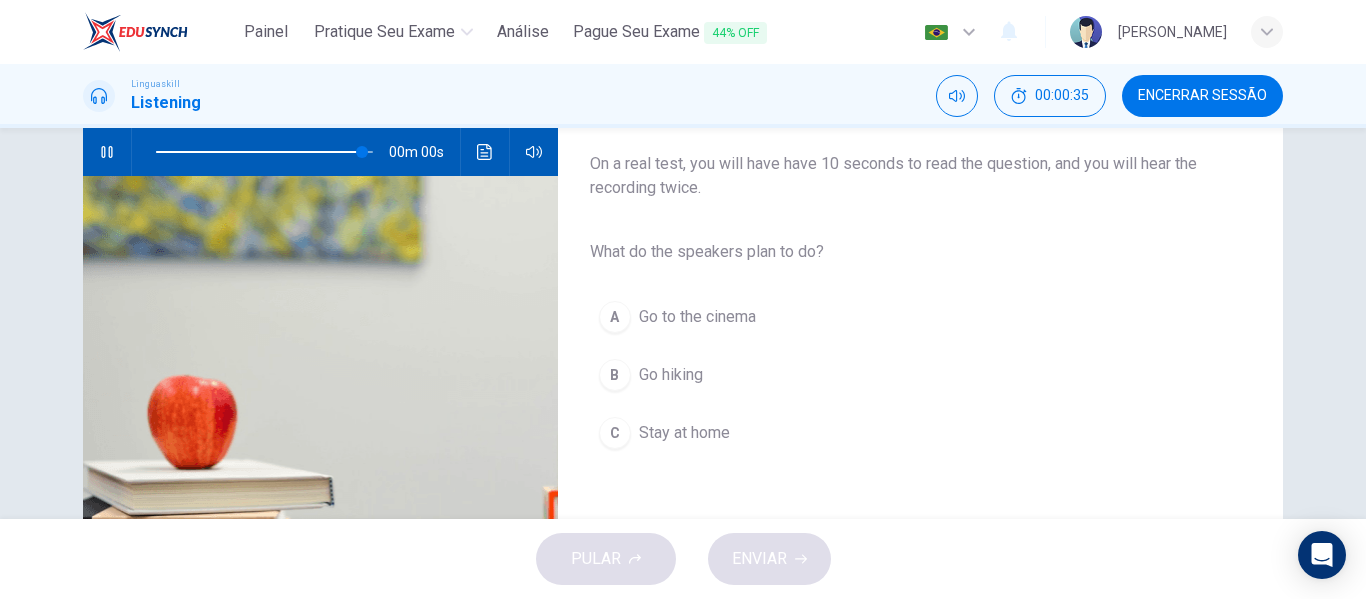 type on "0" 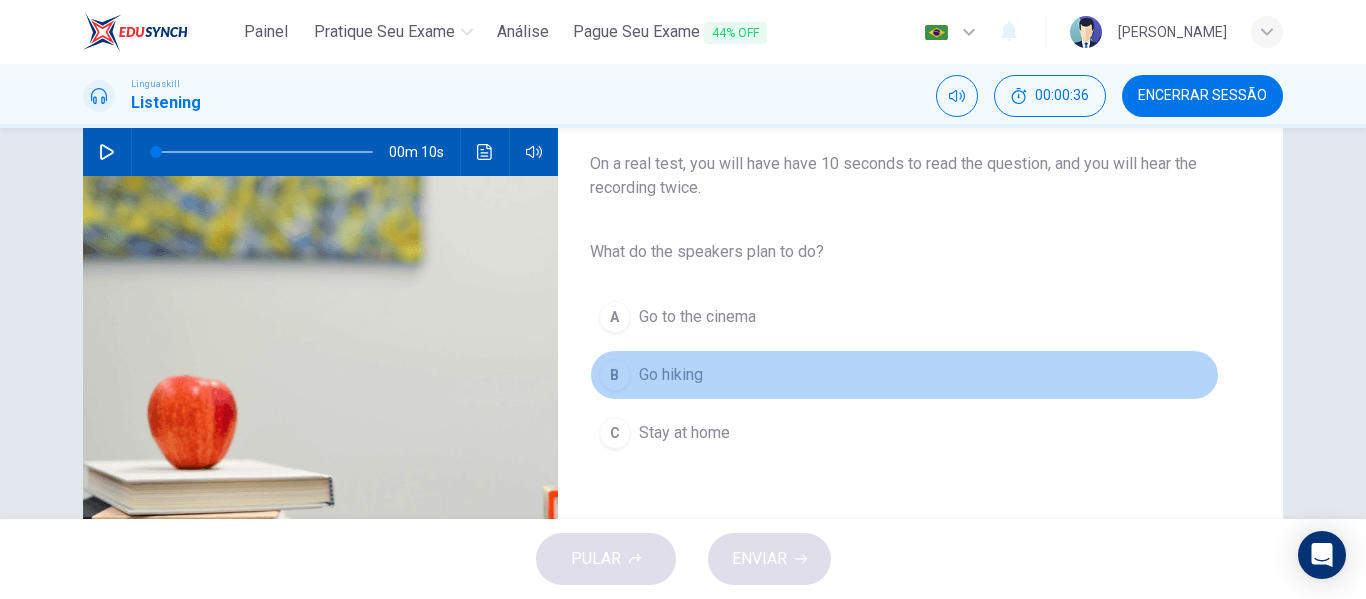 click on "B" at bounding box center (615, 375) 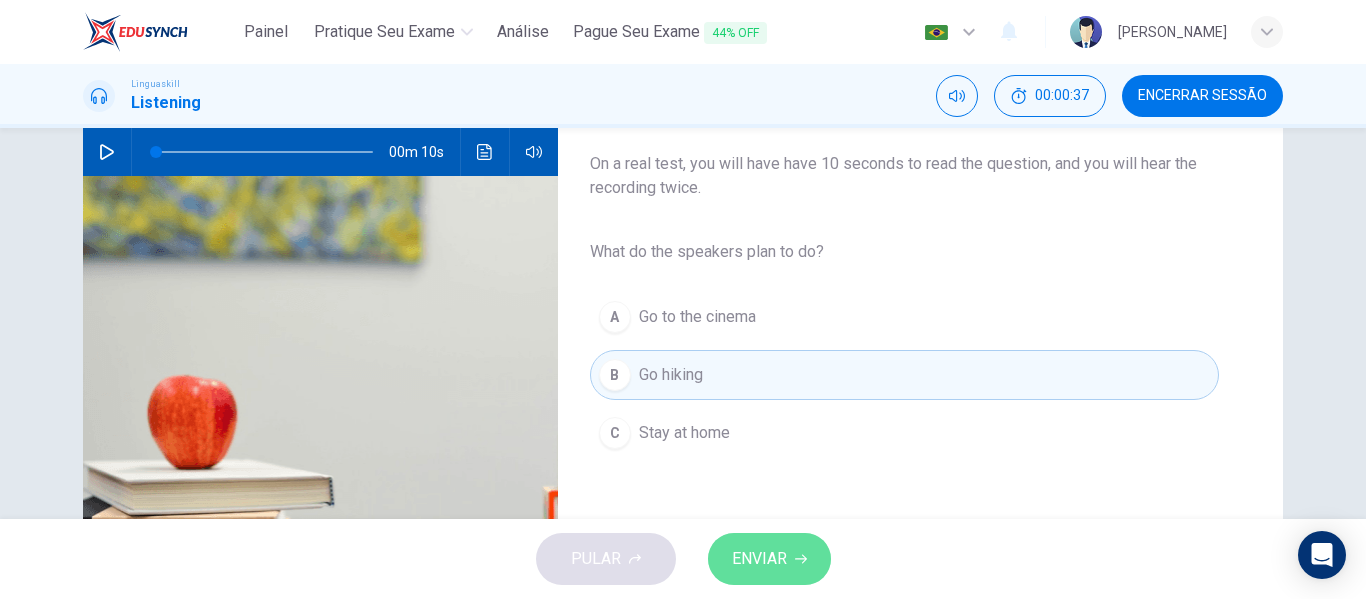 click on "ENVIAR" at bounding box center [759, 559] 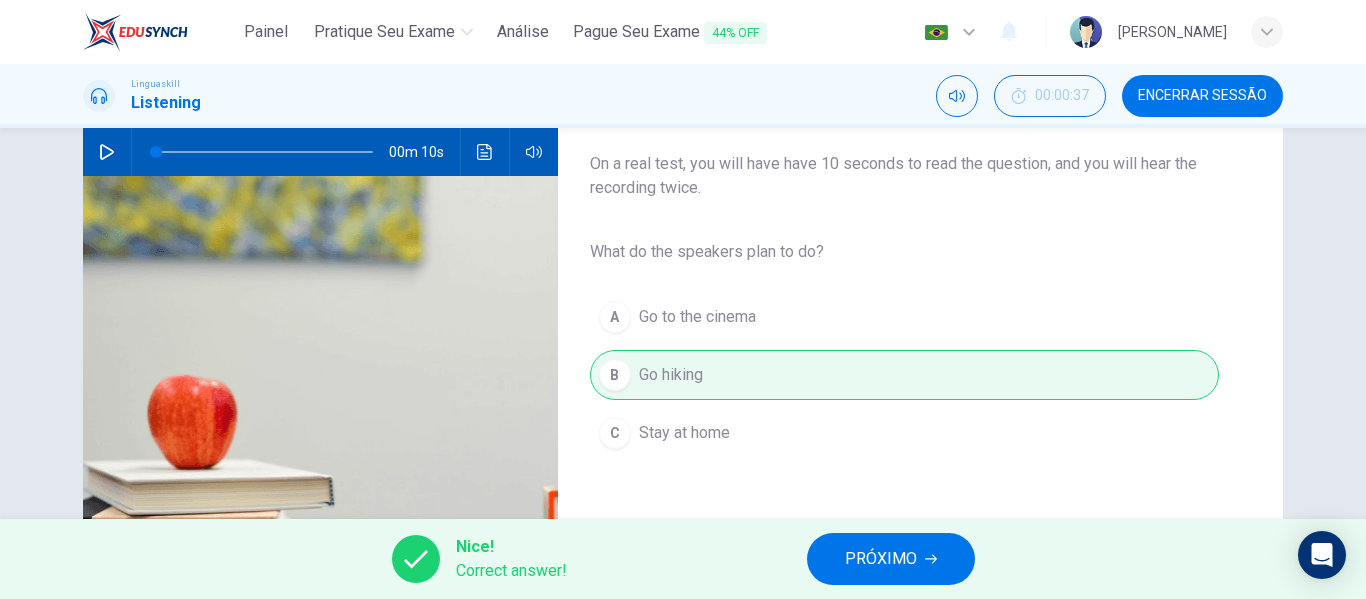 click on "PRÓXIMO" at bounding box center (881, 559) 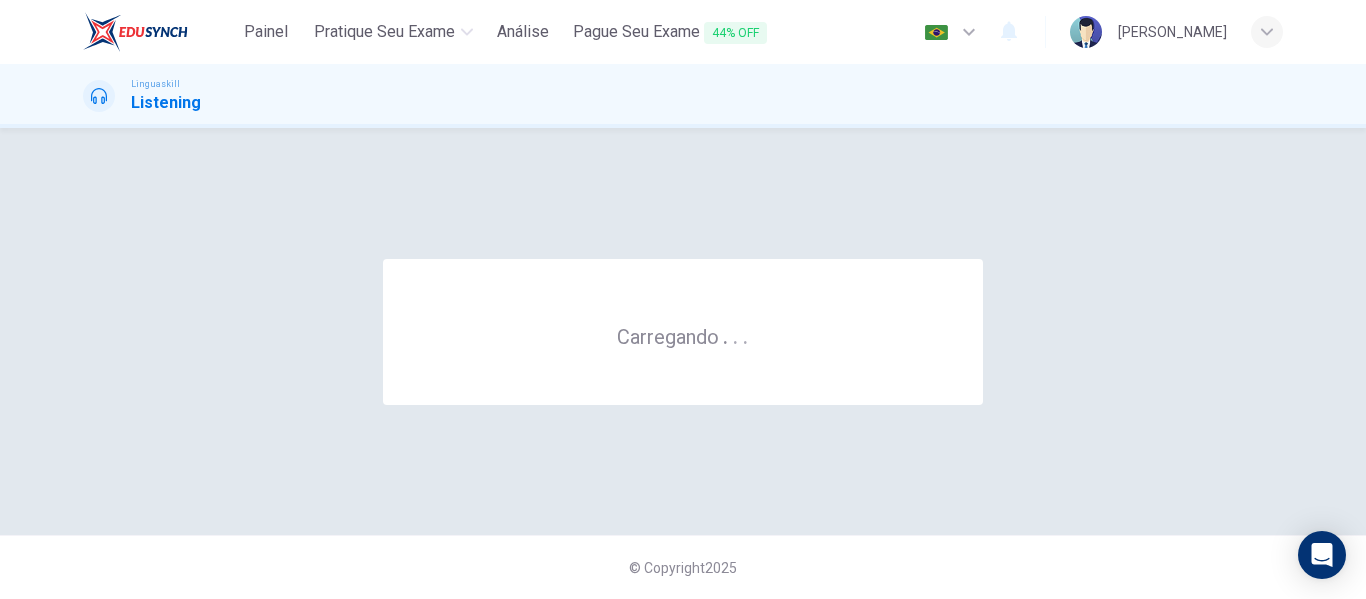 scroll, scrollTop: 0, scrollLeft: 0, axis: both 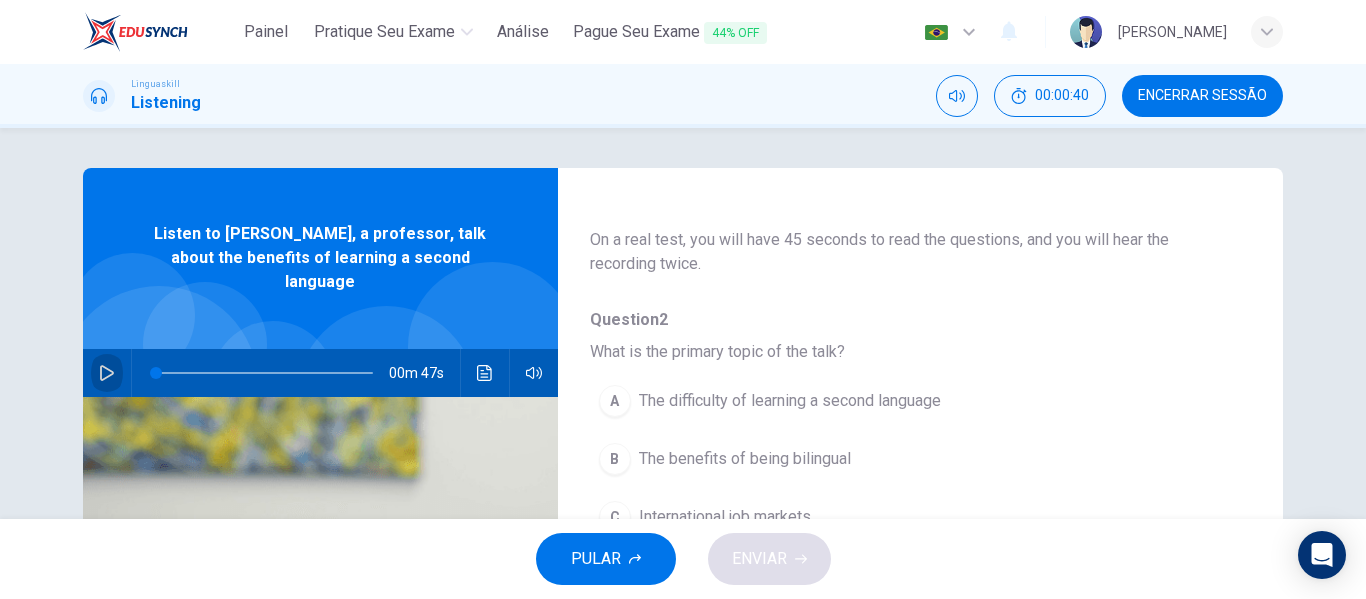 click 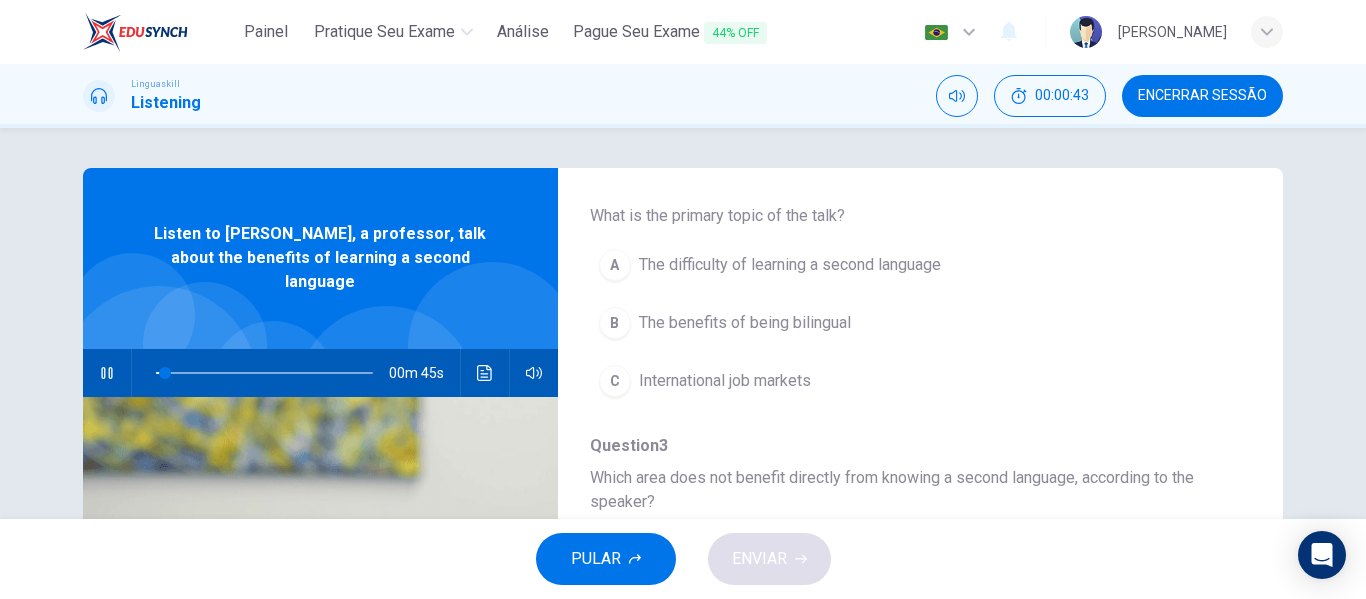 scroll, scrollTop: 200, scrollLeft: 0, axis: vertical 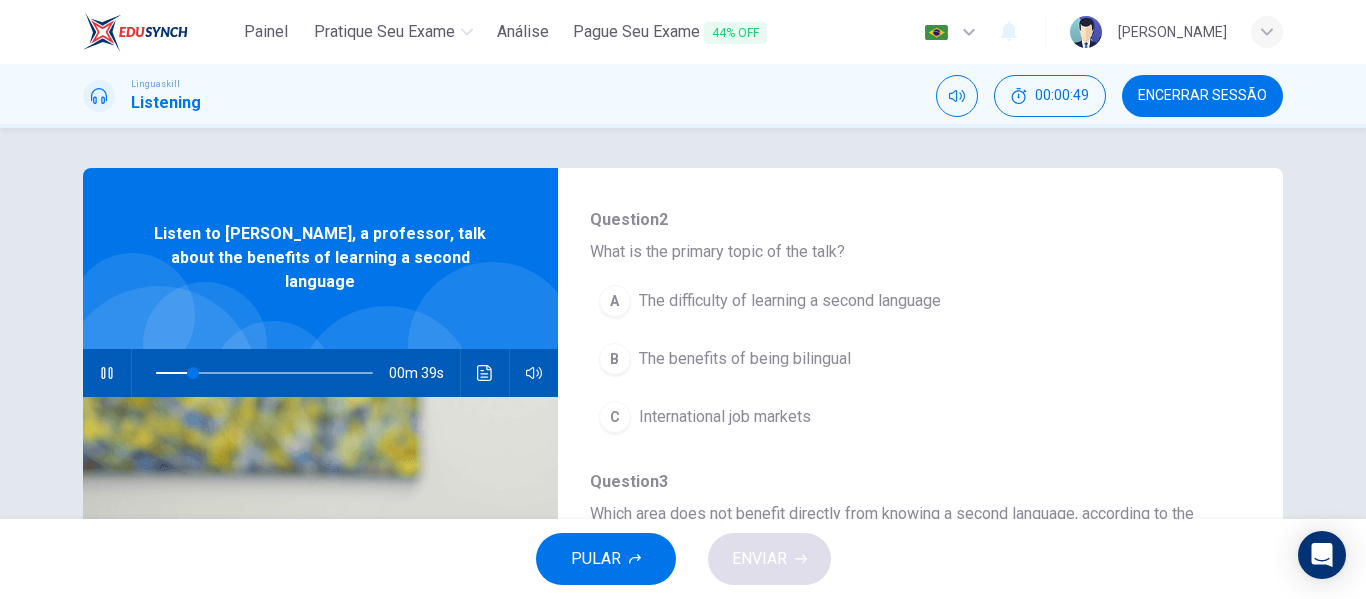 click on "B" at bounding box center (615, 359) 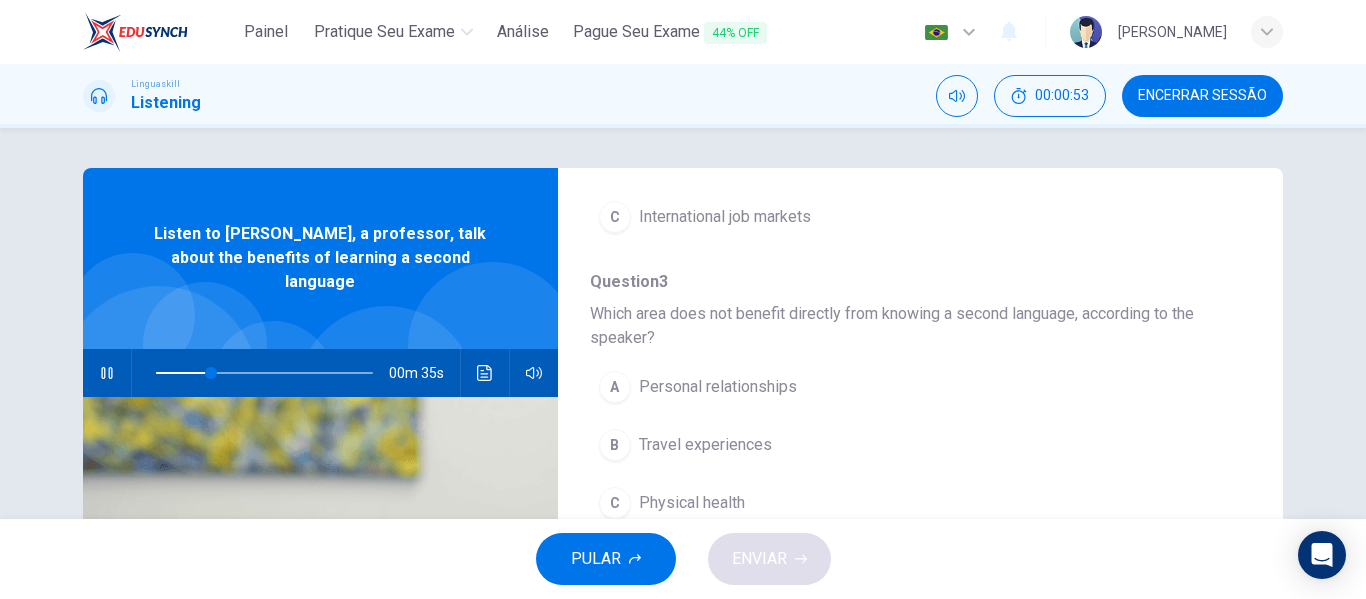 scroll, scrollTop: 500, scrollLeft: 0, axis: vertical 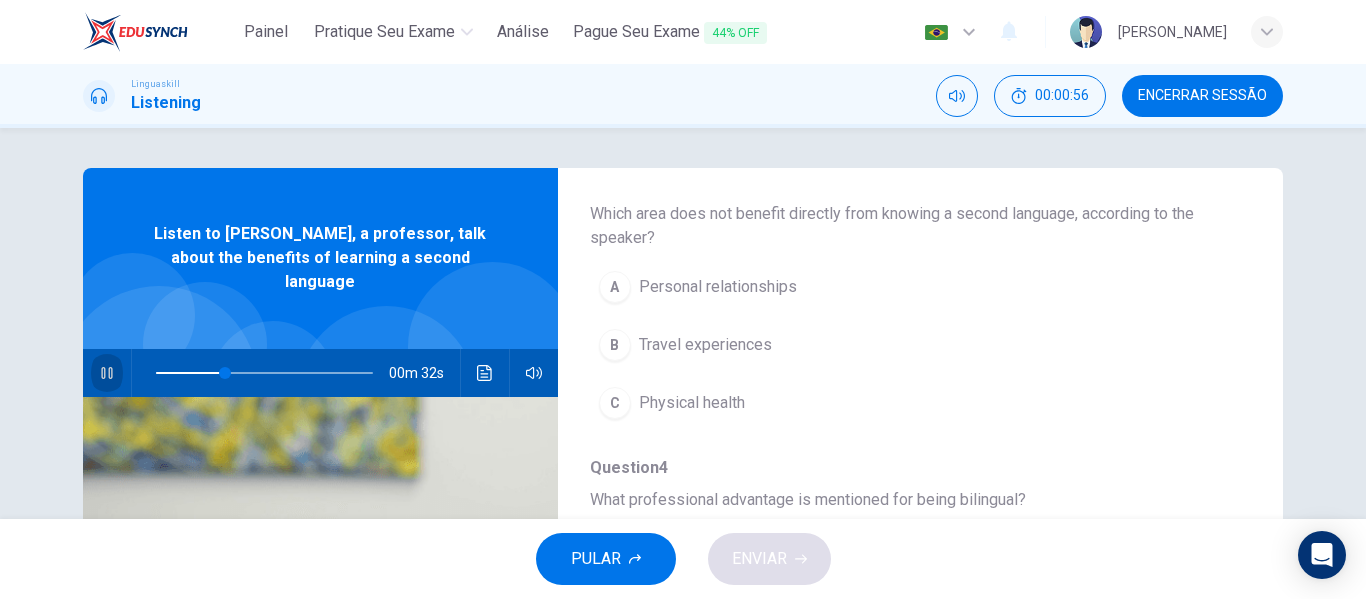 click 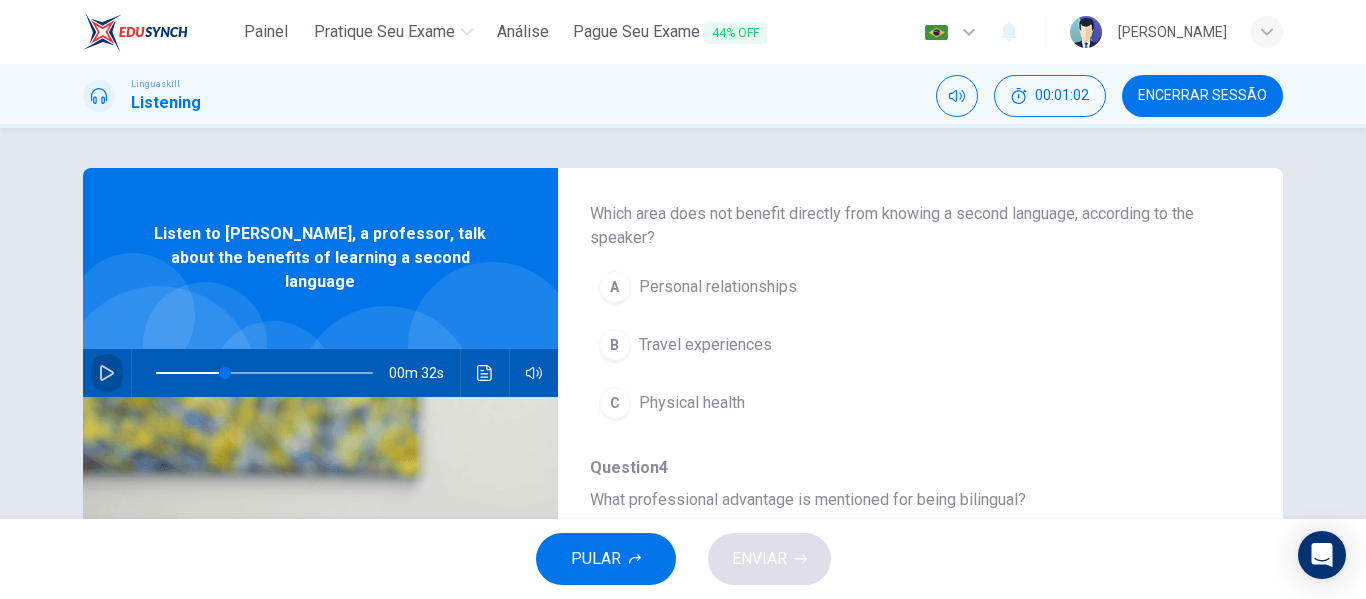 click at bounding box center [107, 373] 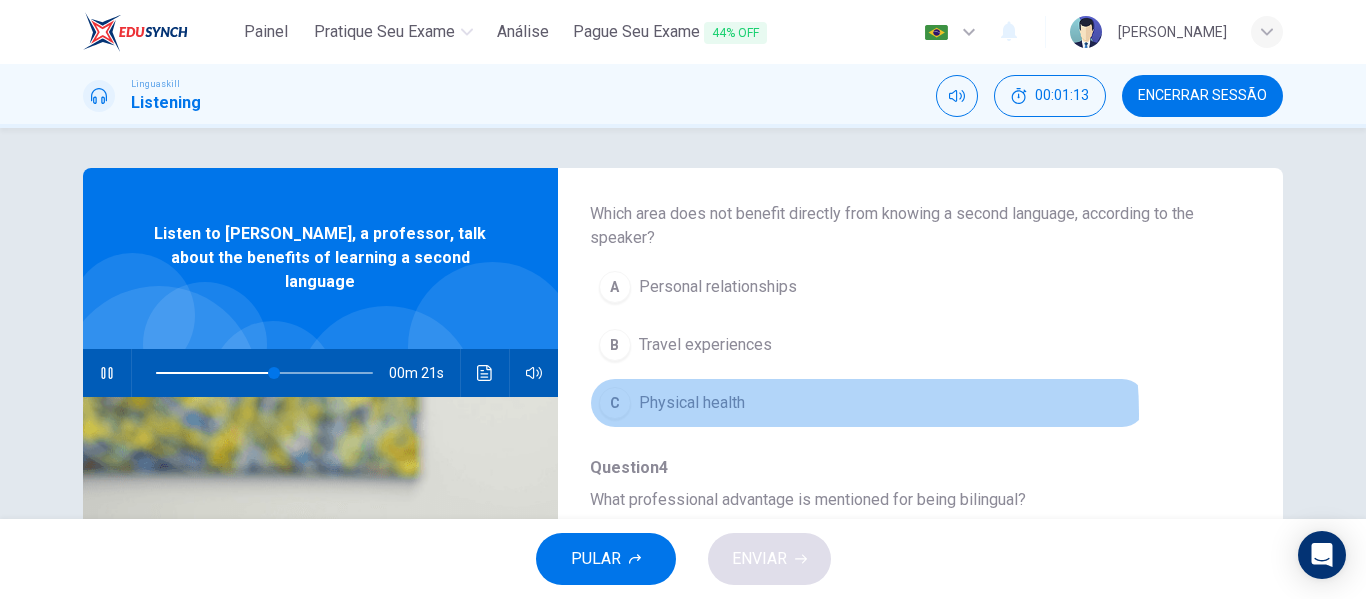 click on "Physical health" at bounding box center [692, 403] 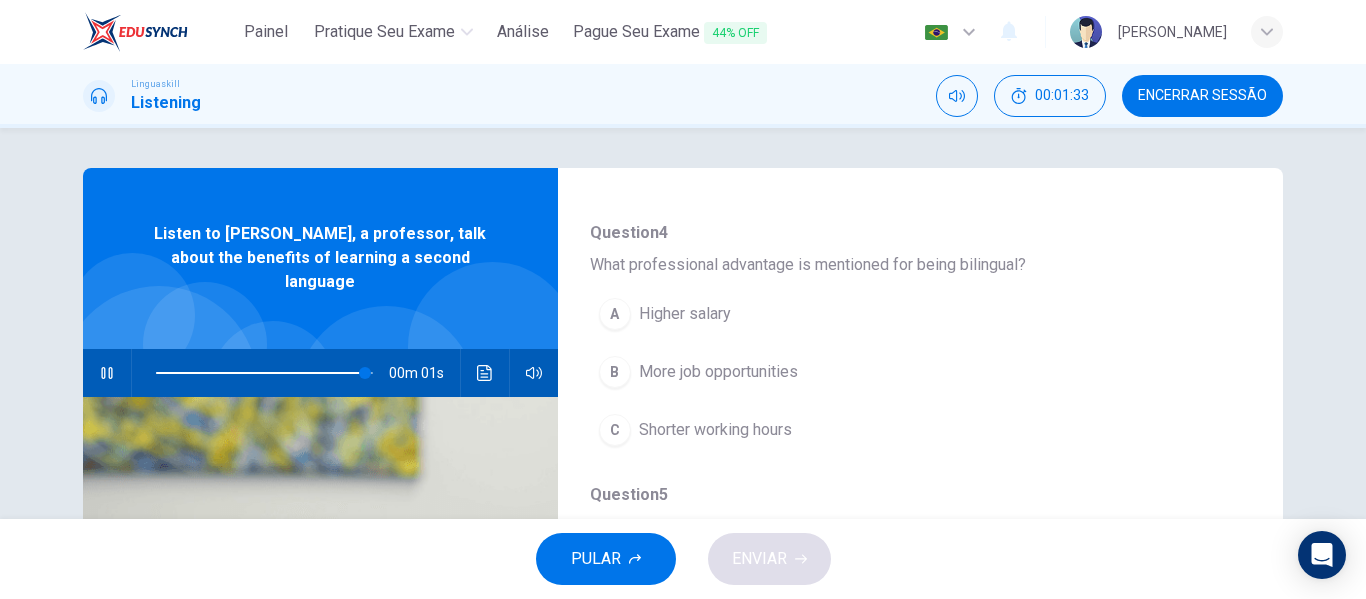 scroll, scrollTop: 700, scrollLeft: 0, axis: vertical 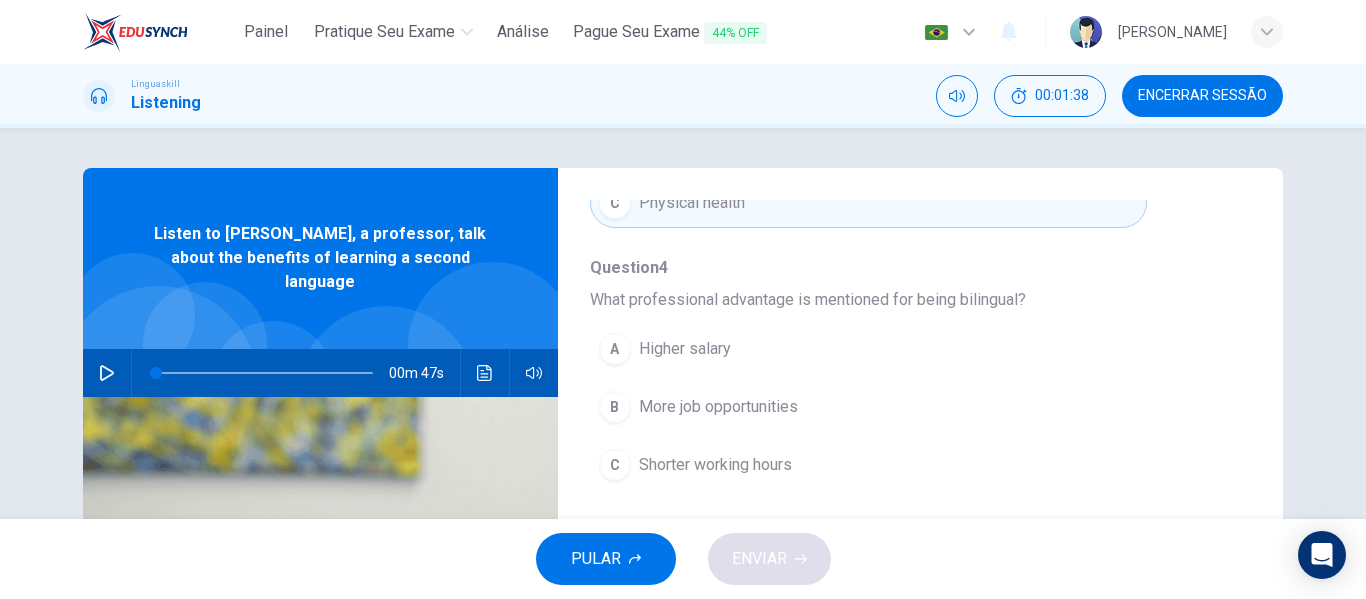 click 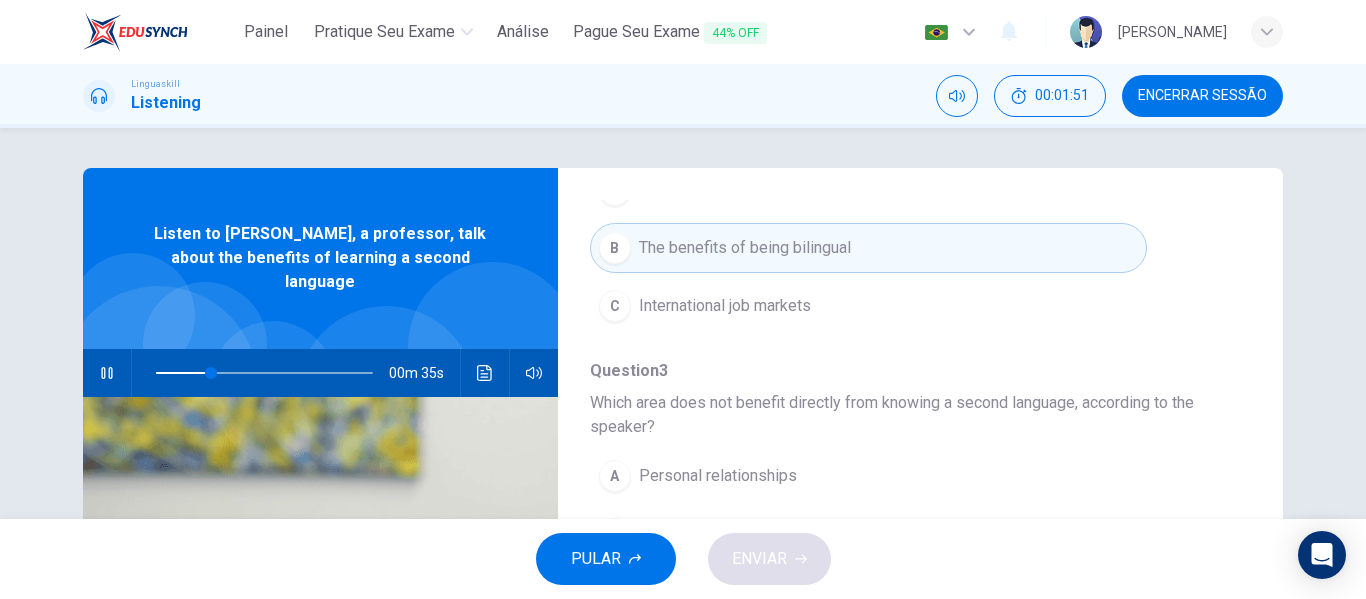 scroll, scrollTop: 411, scrollLeft: 0, axis: vertical 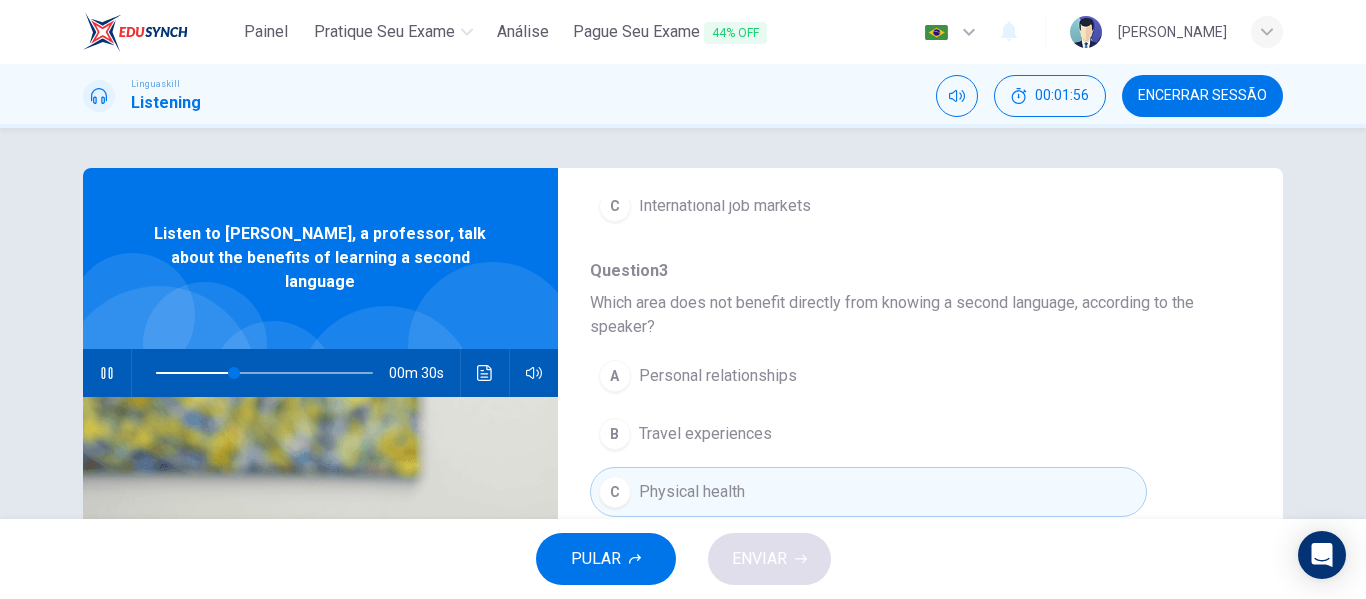 click on "Personal relationships" at bounding box center (718, 376) 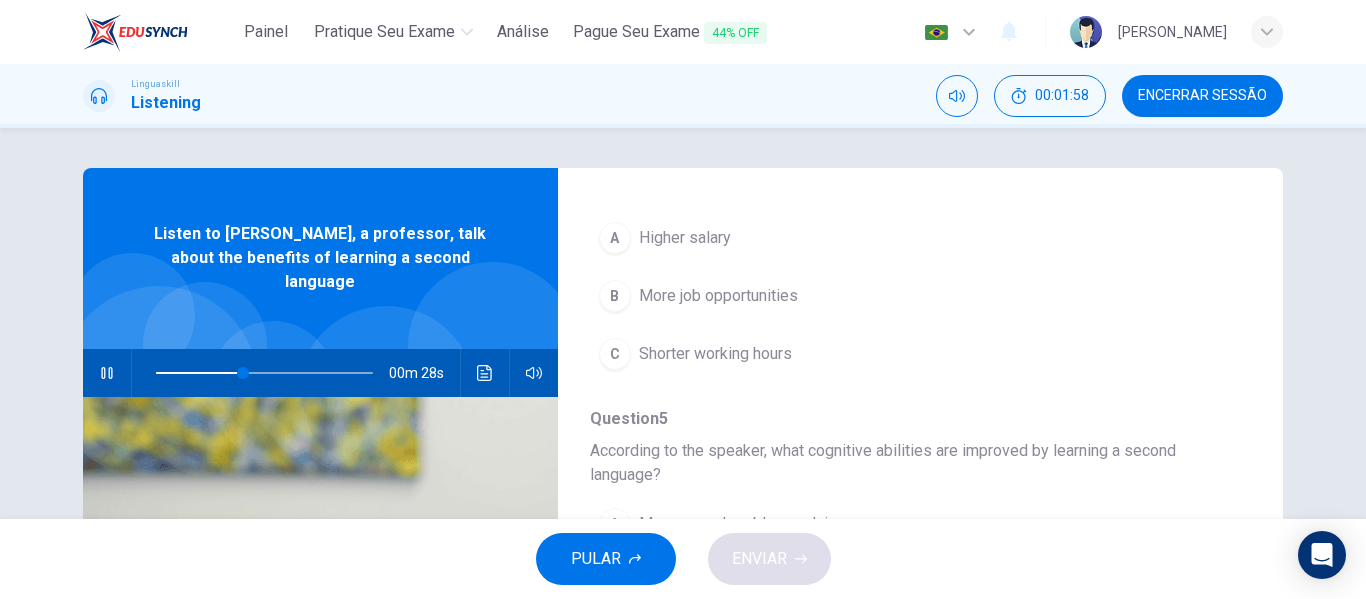 scroll, scrollTop: 711, scrollLeft: 0, axis: vertical 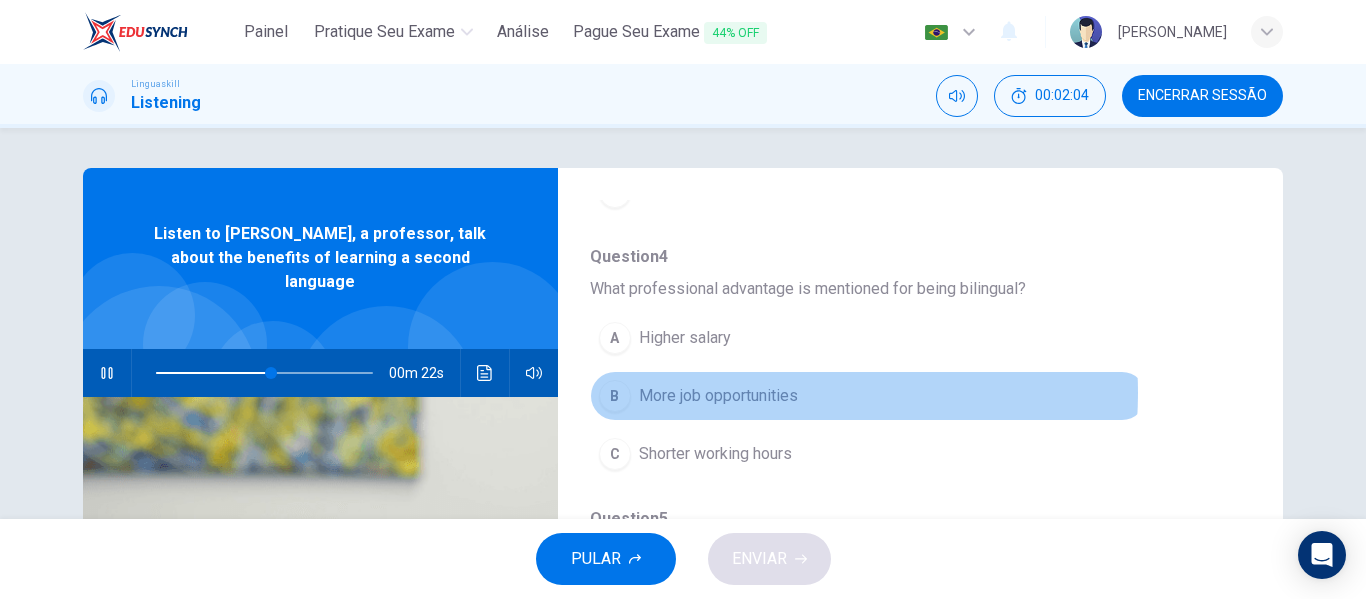 click on "More job opportunities" at bounding box center [718, 396] 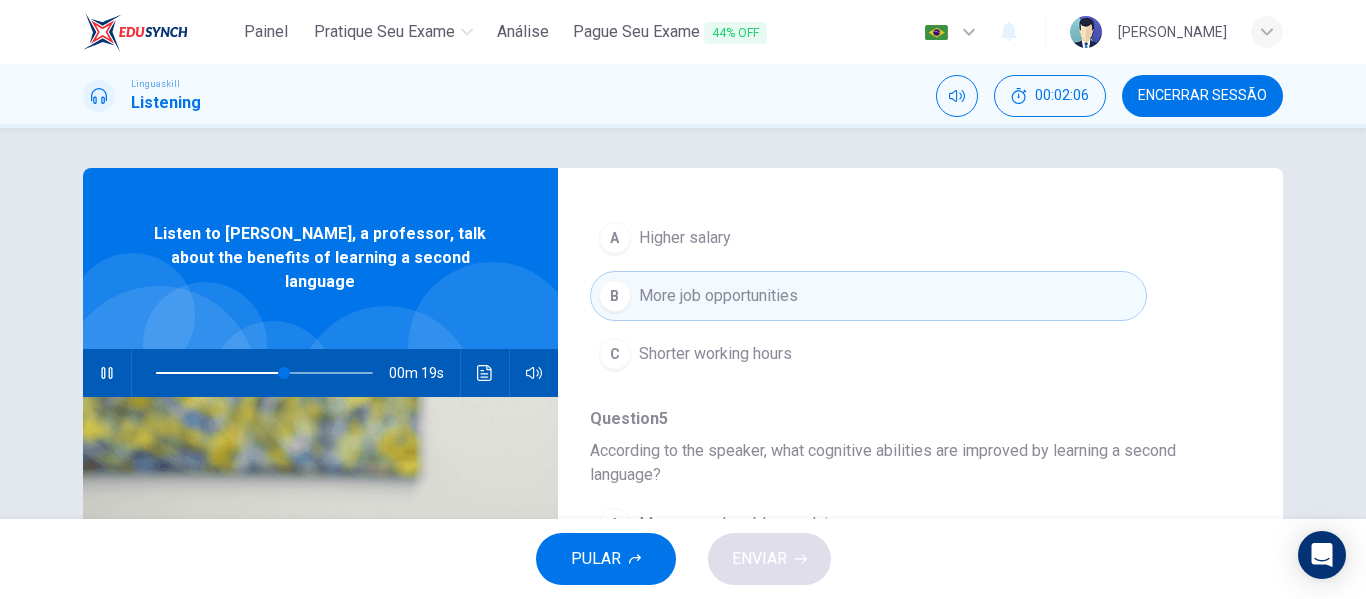 scroll, scrollTop: 911, scrollLeft: 0, axis: vertical 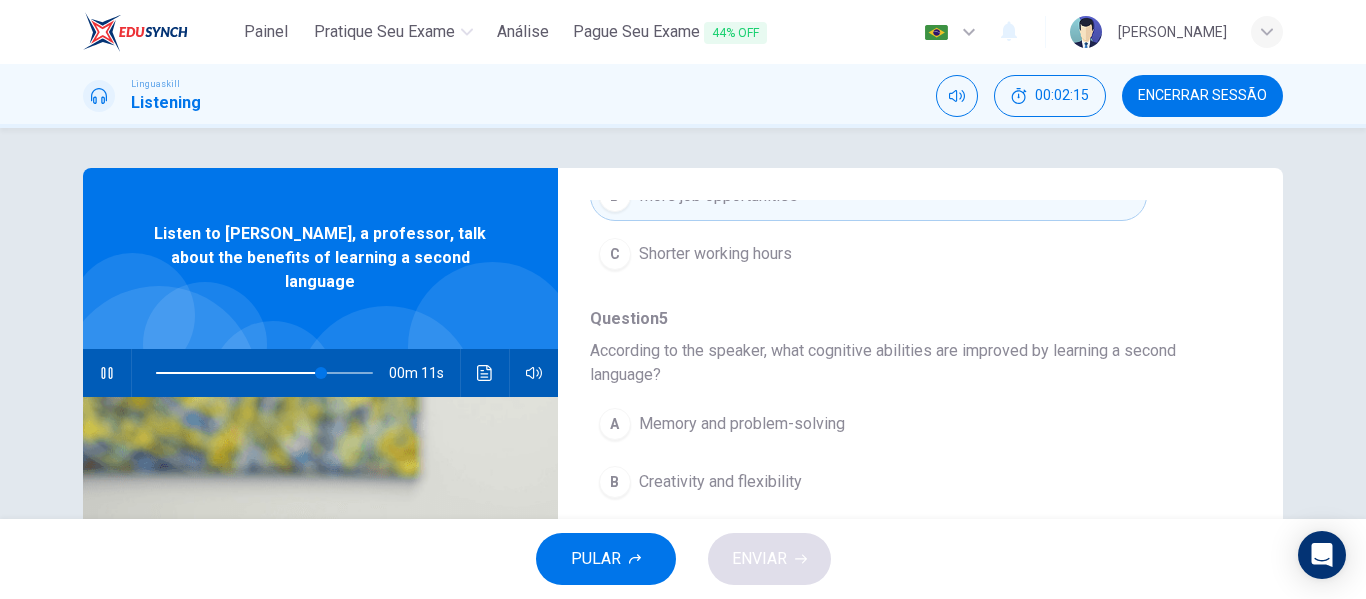 click on "Memory and problem-solving" at bounding box center (742, 424) 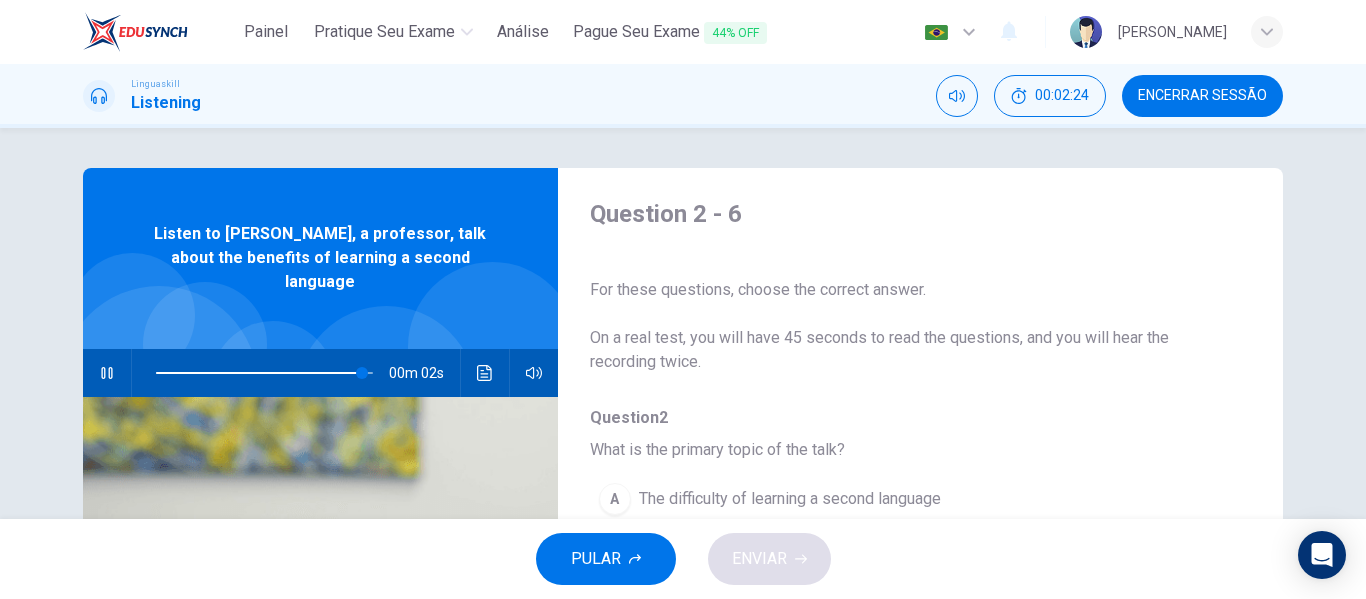 scroll, scrollTop: 0, scrollLeft: 0, axis: both 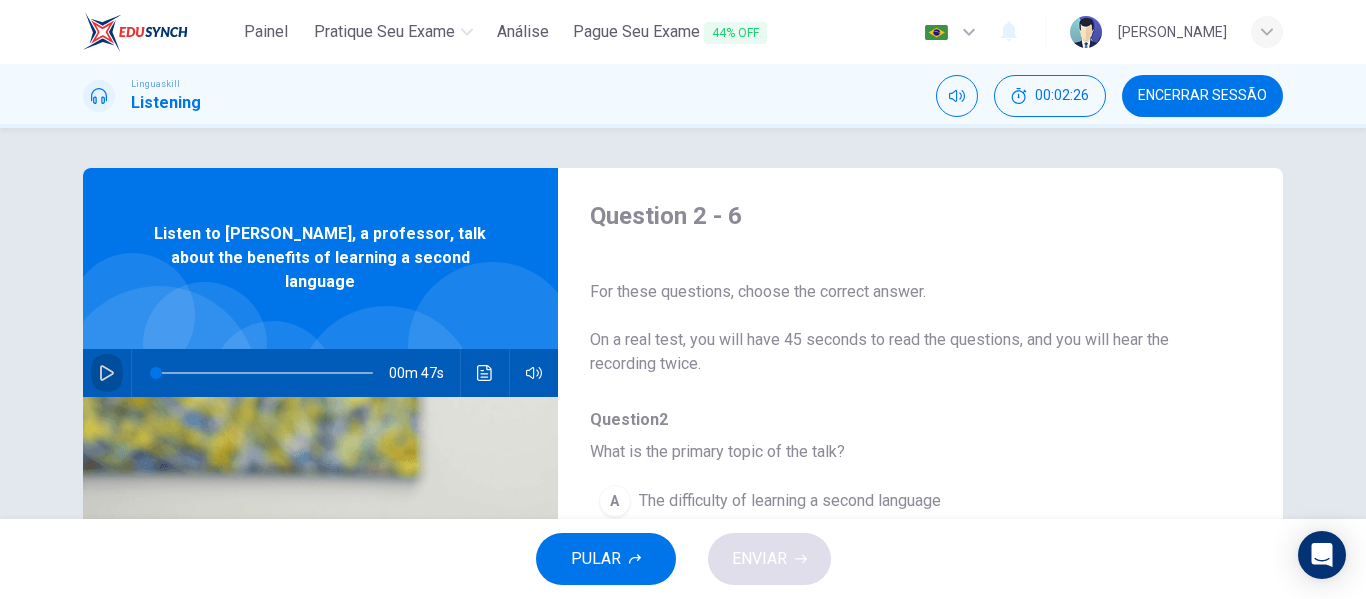 click 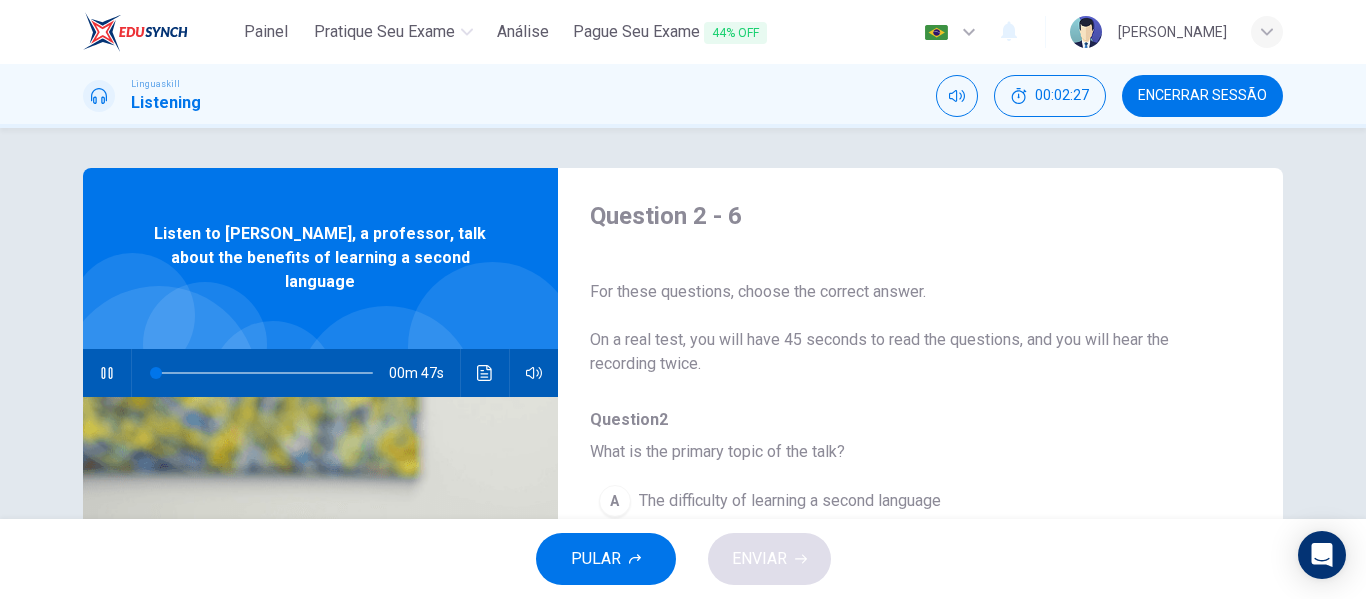 scroll, scrollTop: 100, scrollLeft: 0, axis: vertical 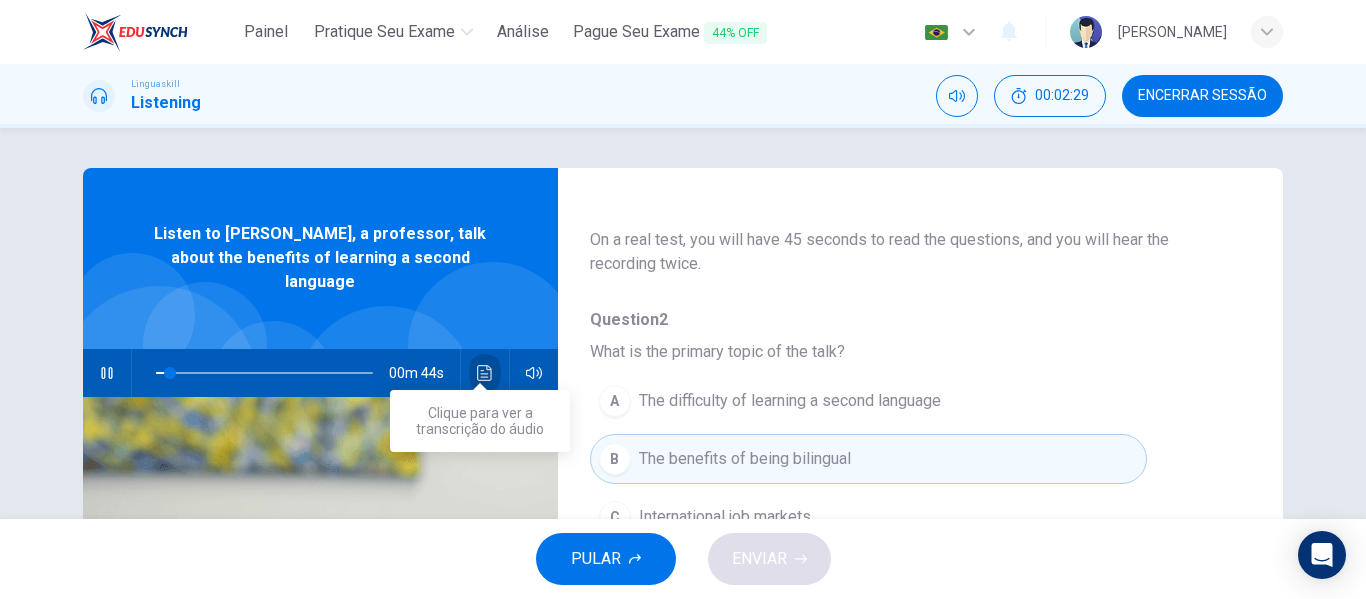 click 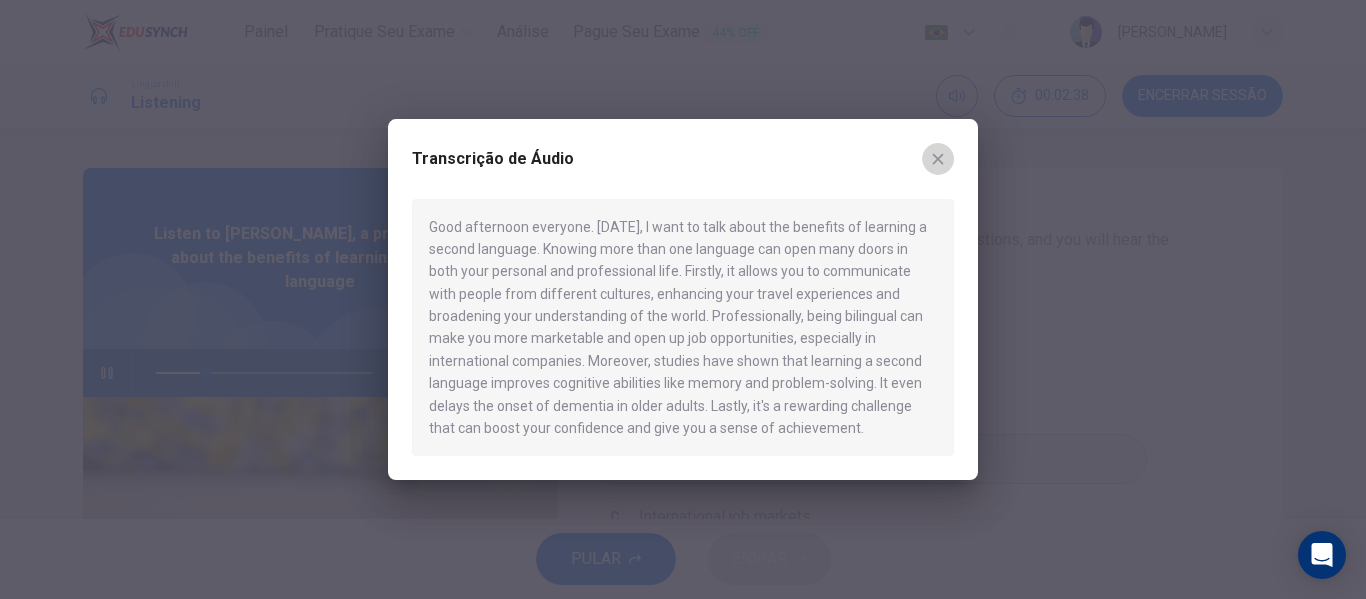 click at bounding box center (938, 159) 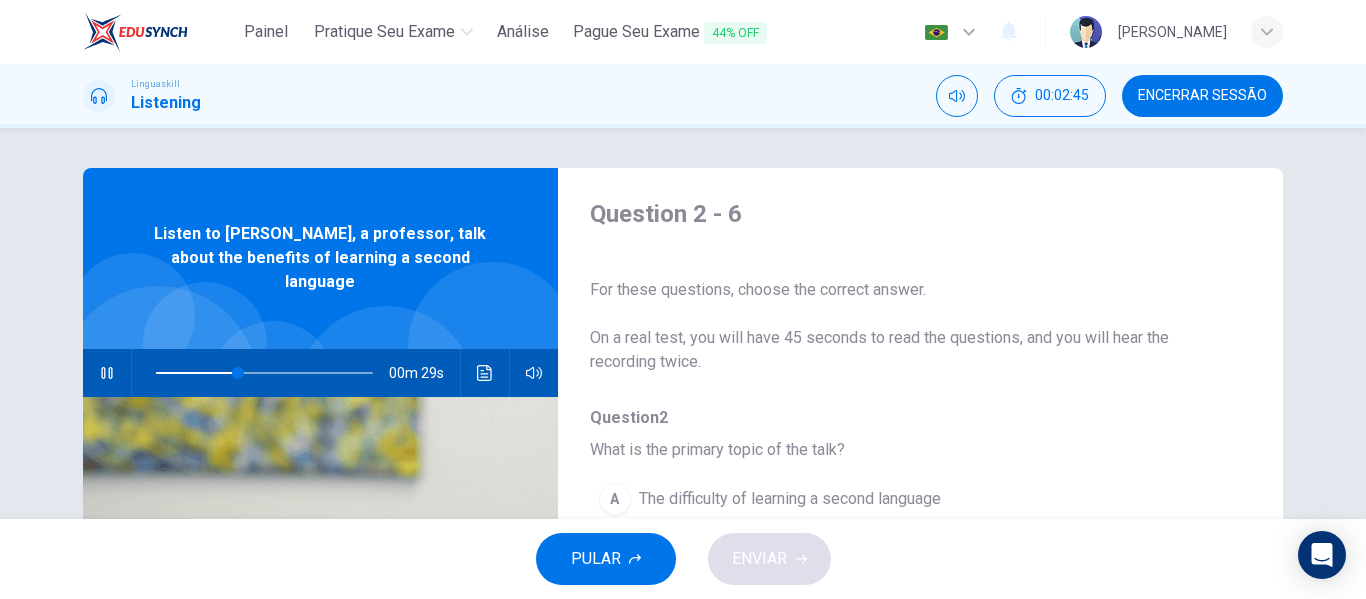 scroll, scrollTop: 0, scrollLeft: 0, axis: both 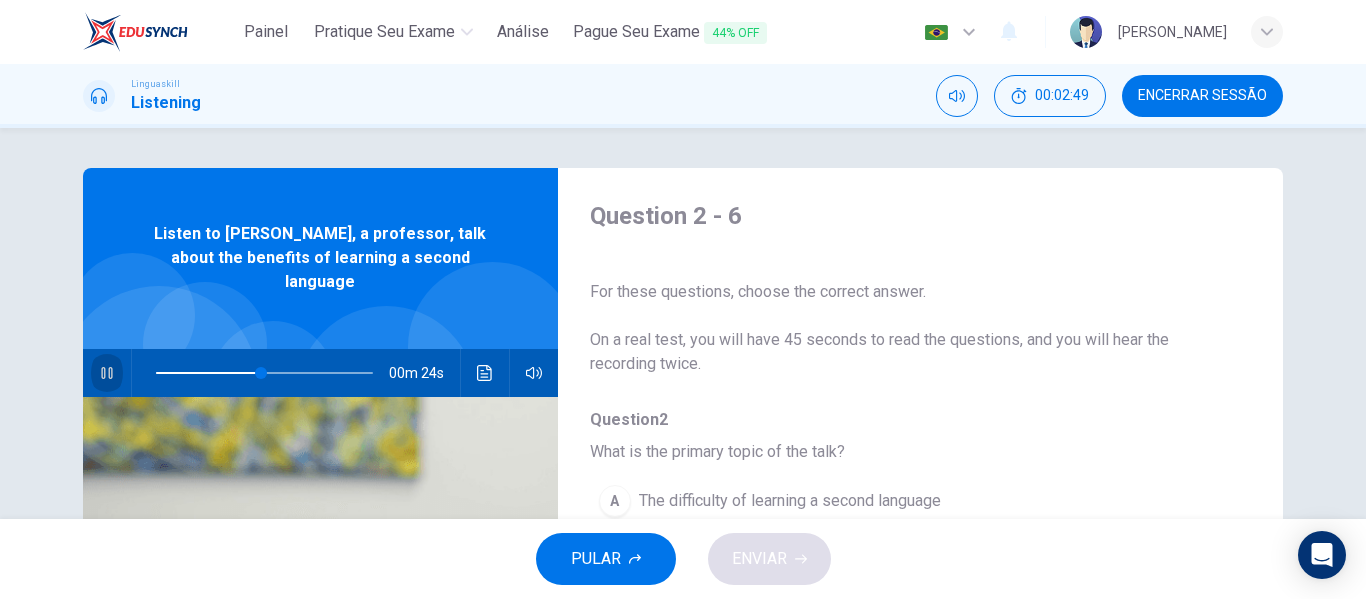 click 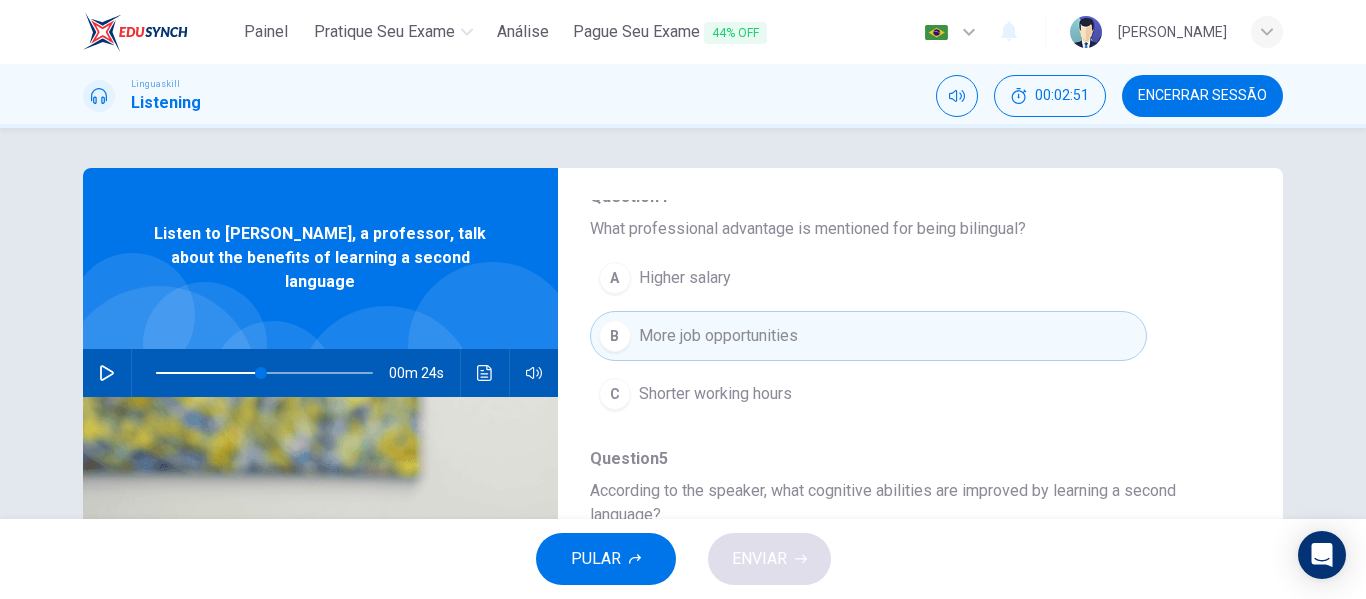 scroll, scrollTop: 911, scrollLeft: 0, axis: vertical 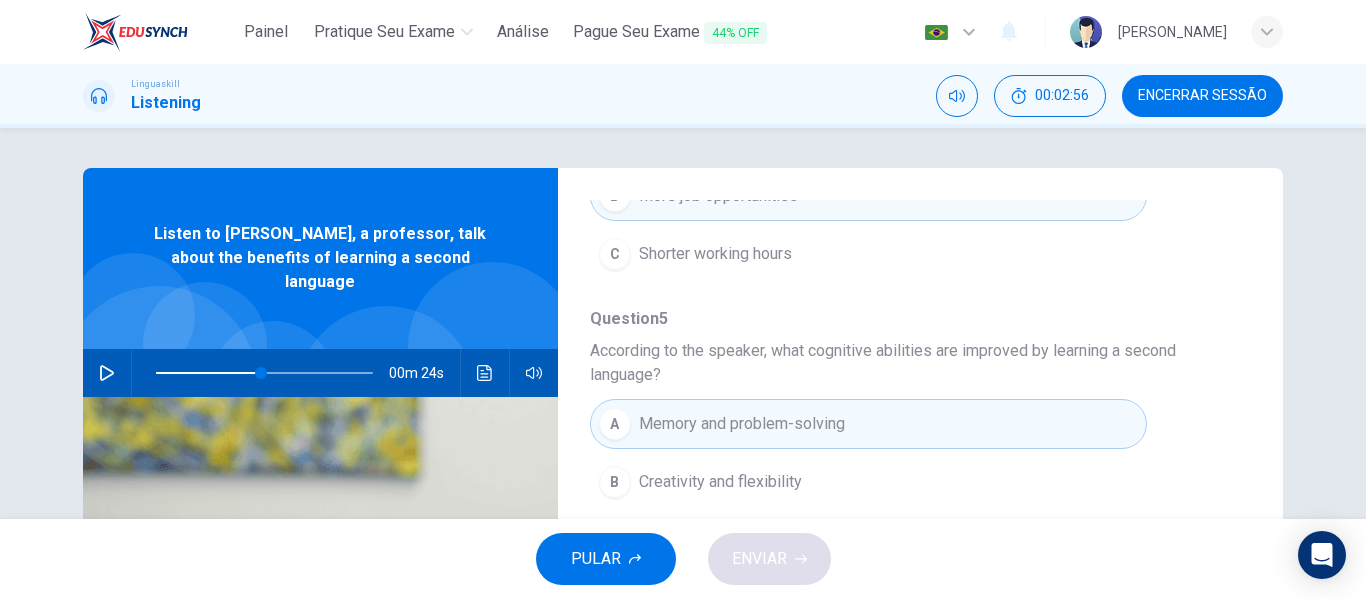 click 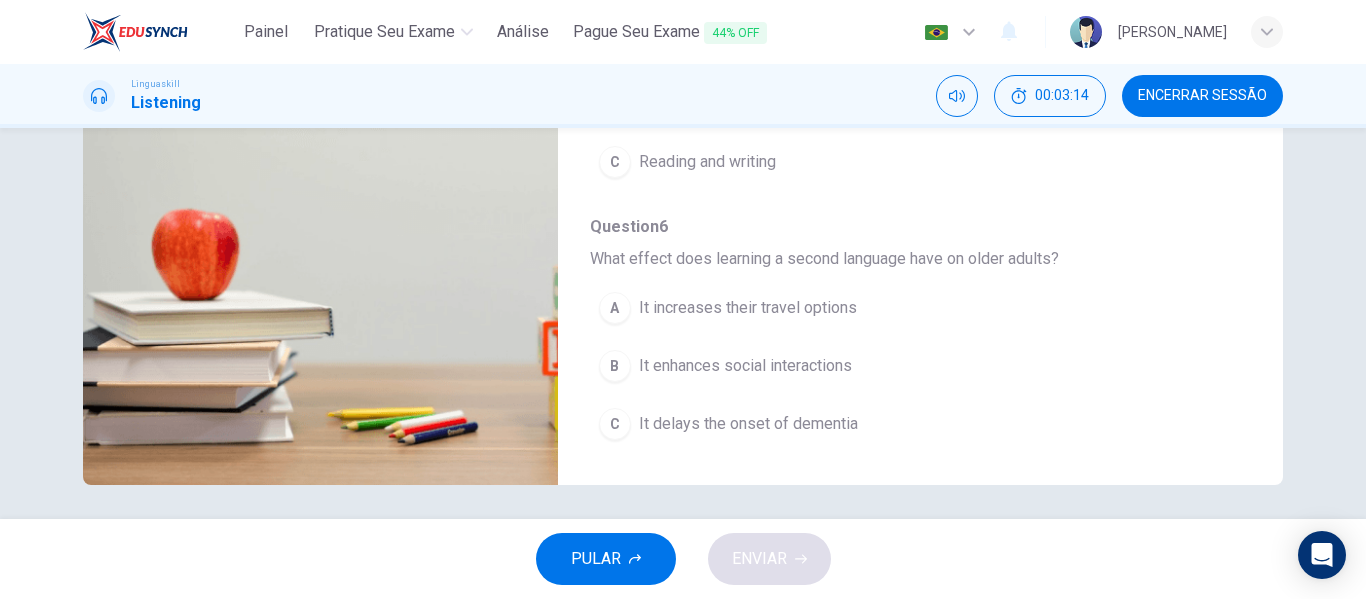 scroll, scrollTop: 384, scrollLeft: 0, axis: vertical 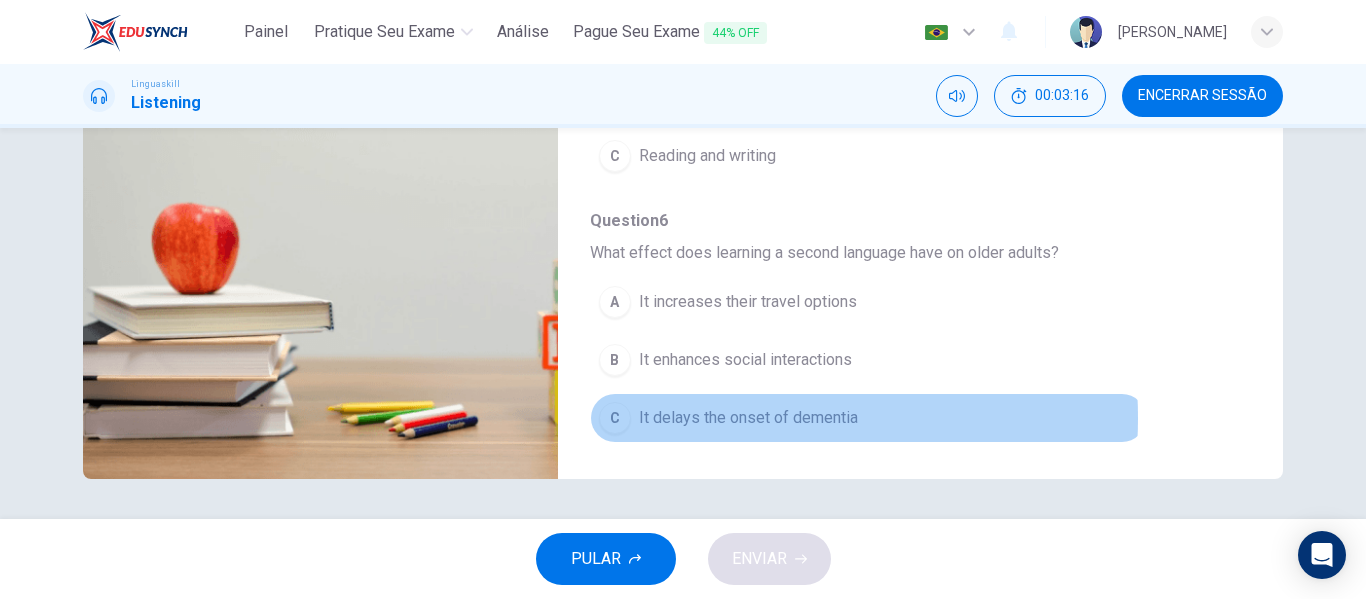 click on "It delays the onset of dementia" at bounding box center (748, 418) 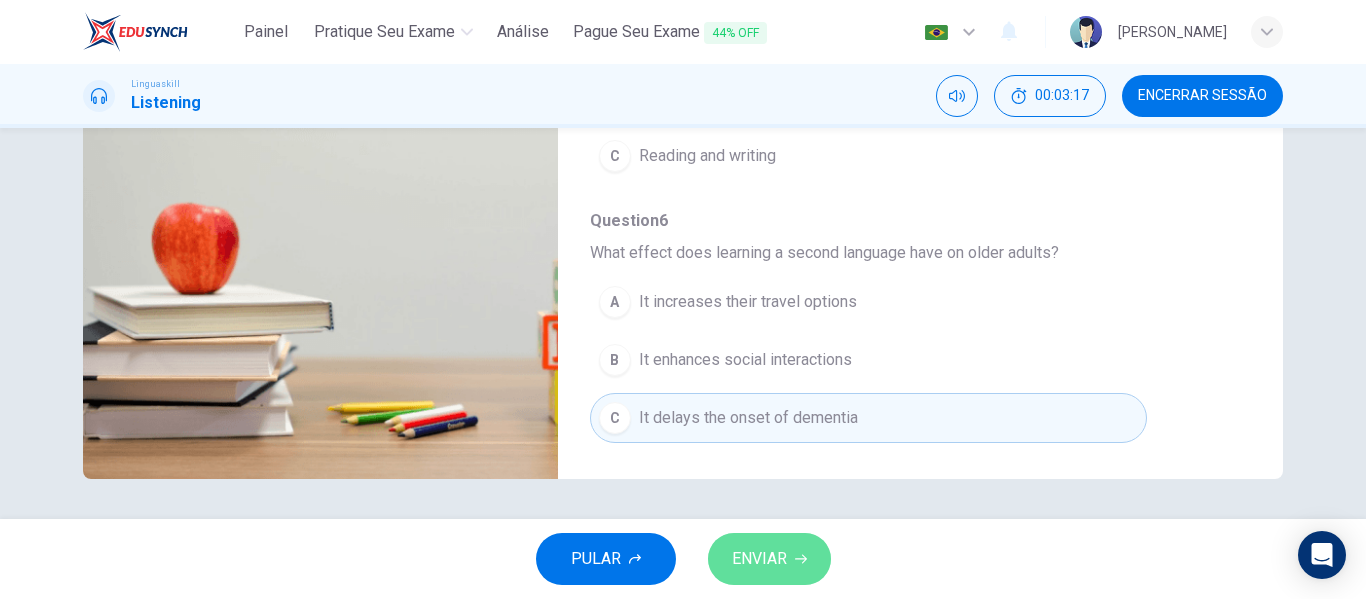 click on "ENVIAR" at bounding box center [759, 559] 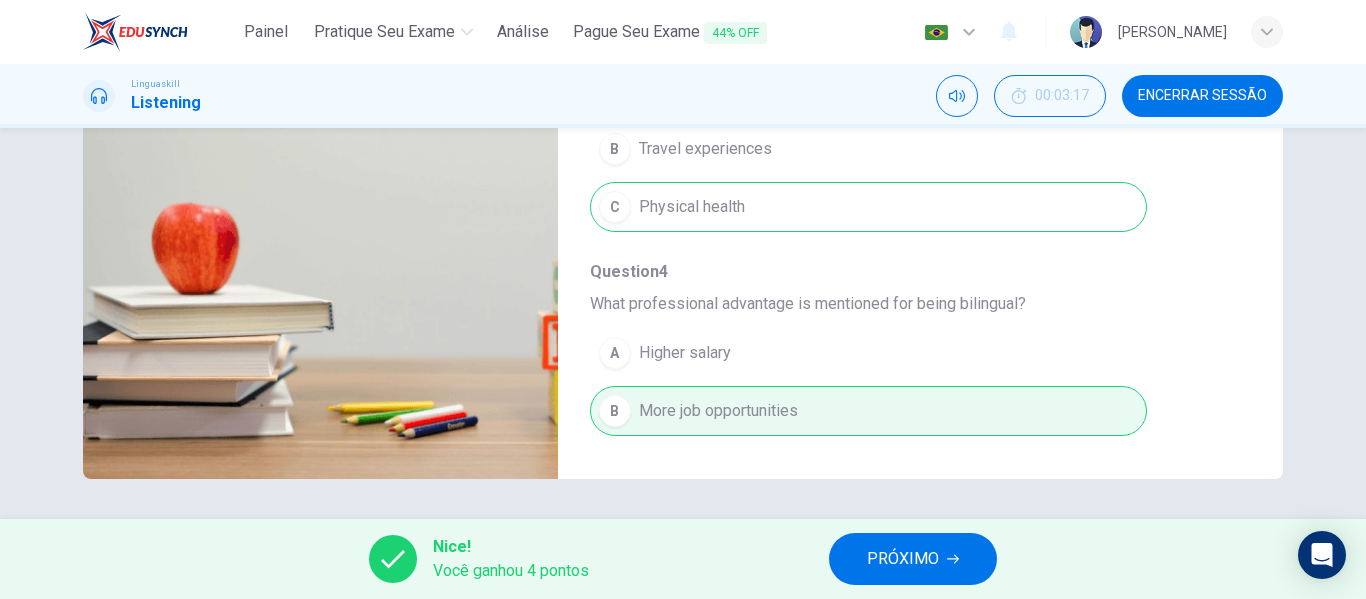 type on "0" 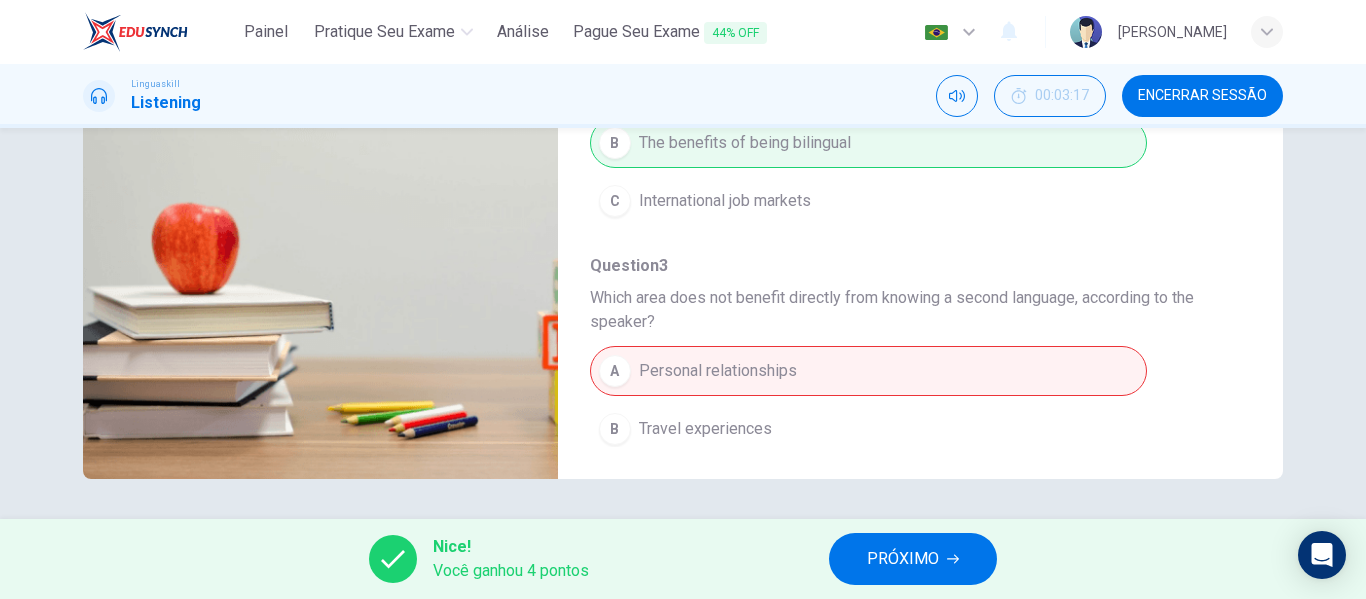 scroll, scrollTop: 0, scrollLeft: 0, axis: both 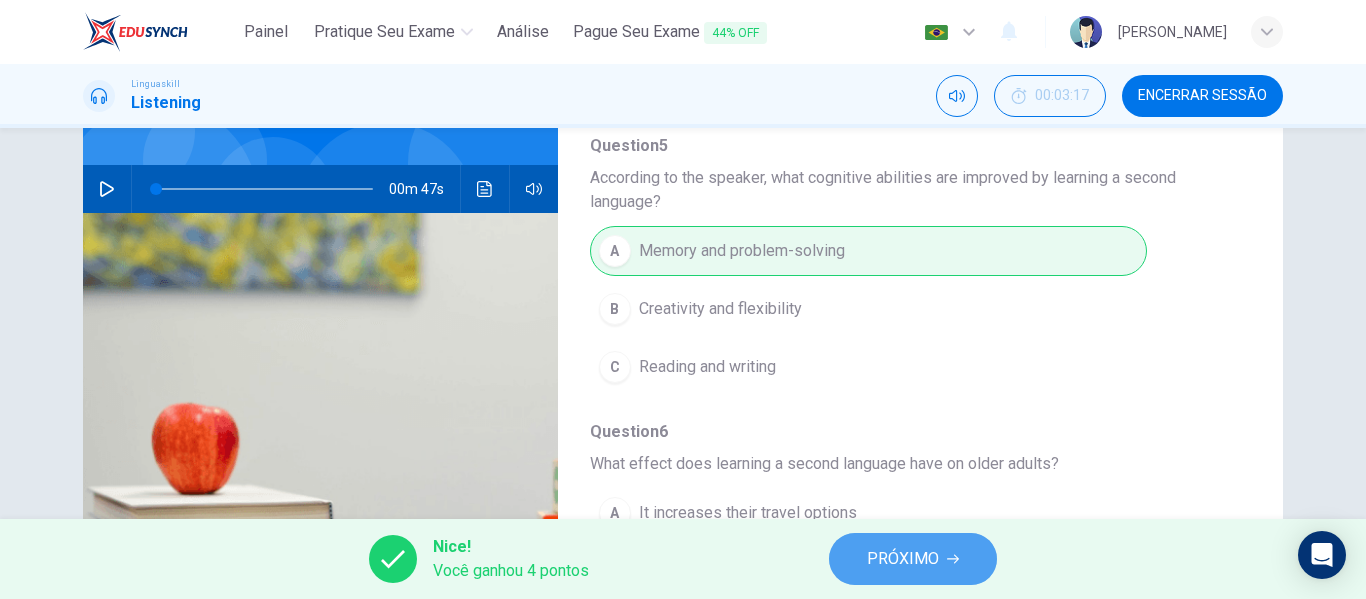 click on "PRÓXIMO" at bounding box center (903, 559) 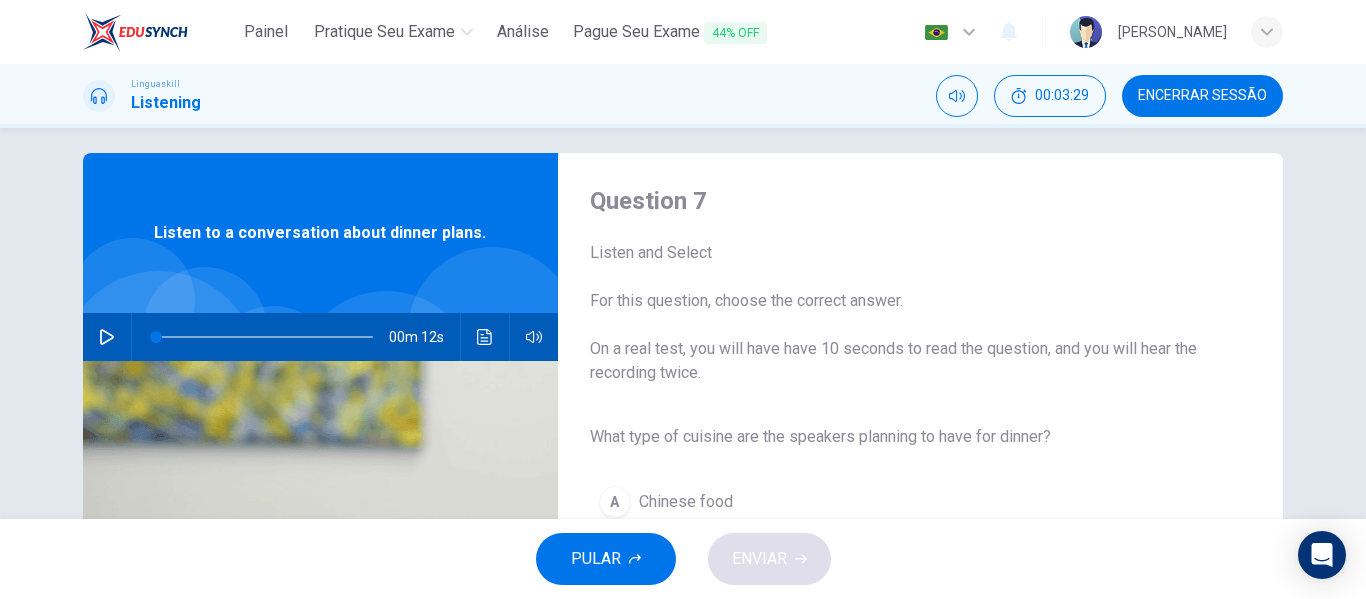 scroll, scrollTop: 0, scrollLeft: 0, axis: both 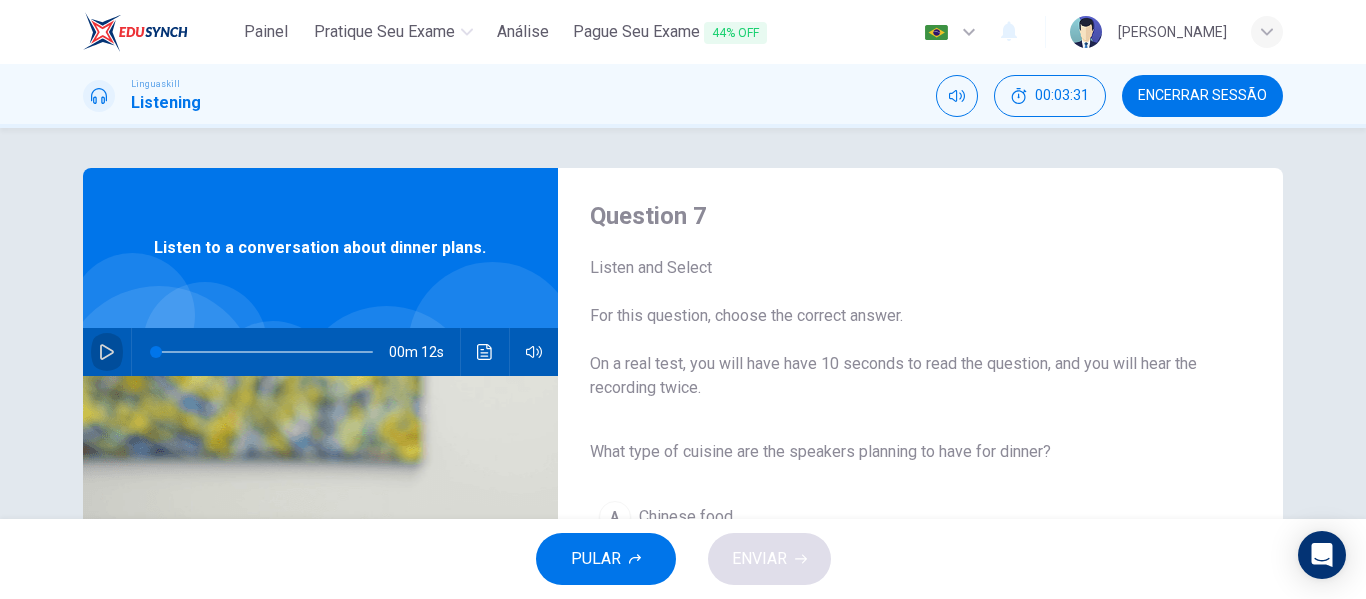 click at bounding box center (107, 352) 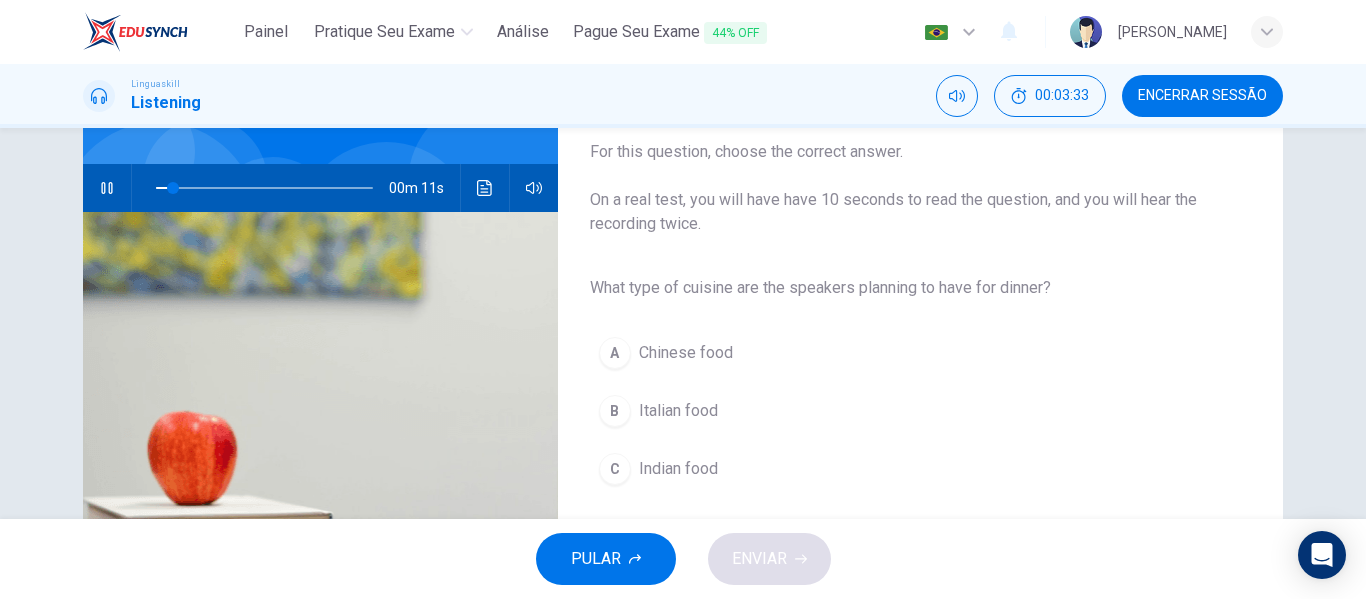 scroll, scrollTop: 200, scrollLeft: 0, axis: vertical 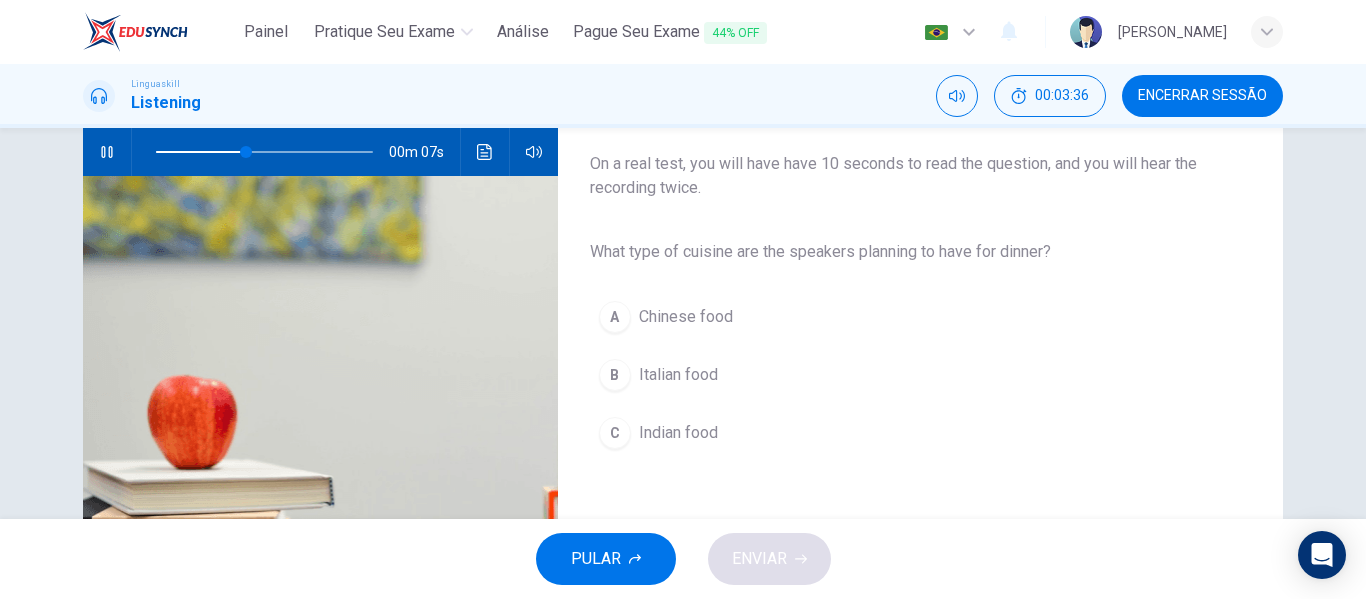 click on "Italian food" at bounding box center [678, 375] 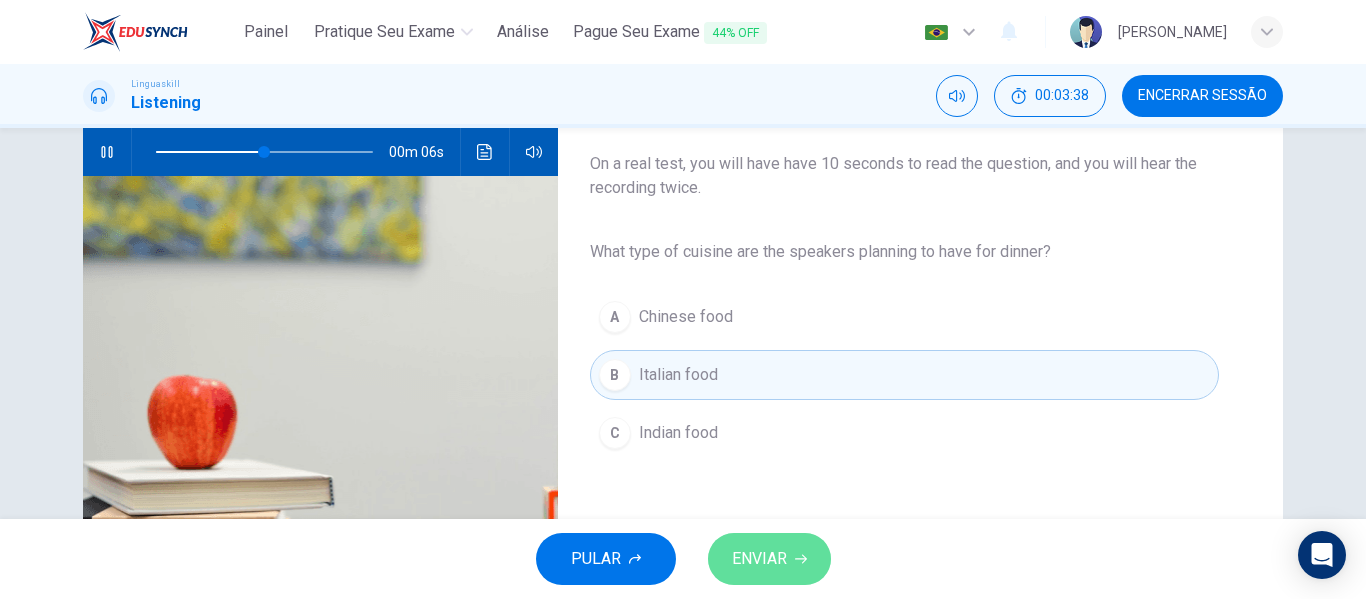 click on "ENVIAR" at bounding box center (759, 559) 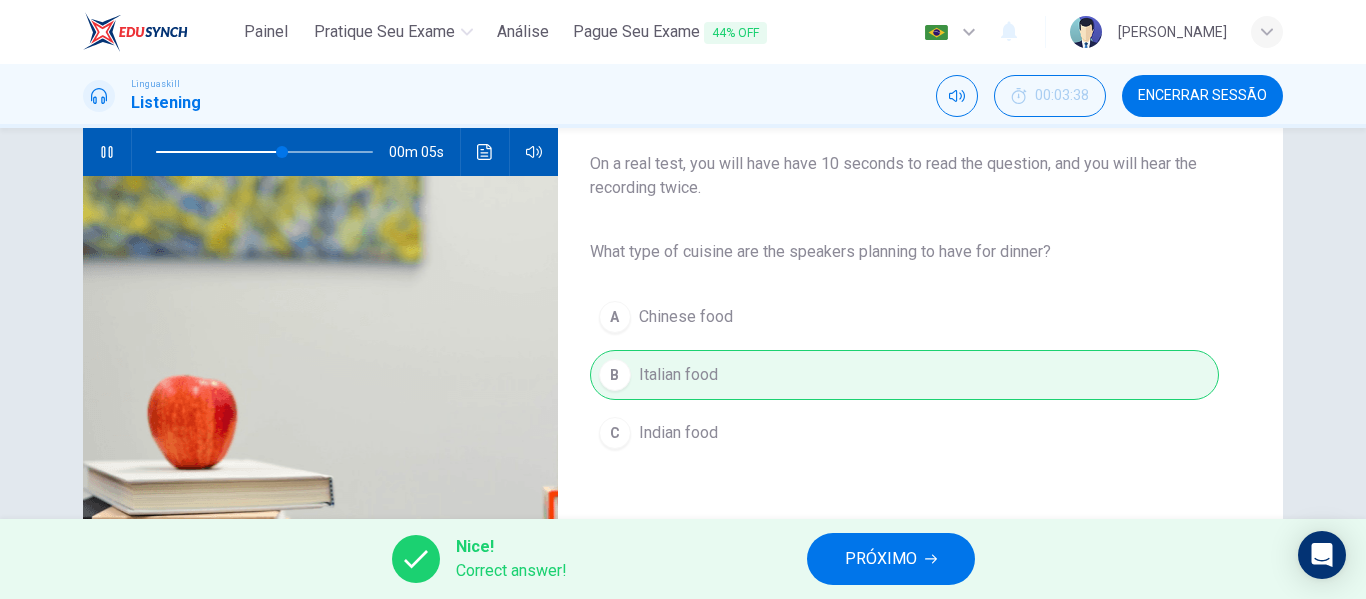 type on "66" 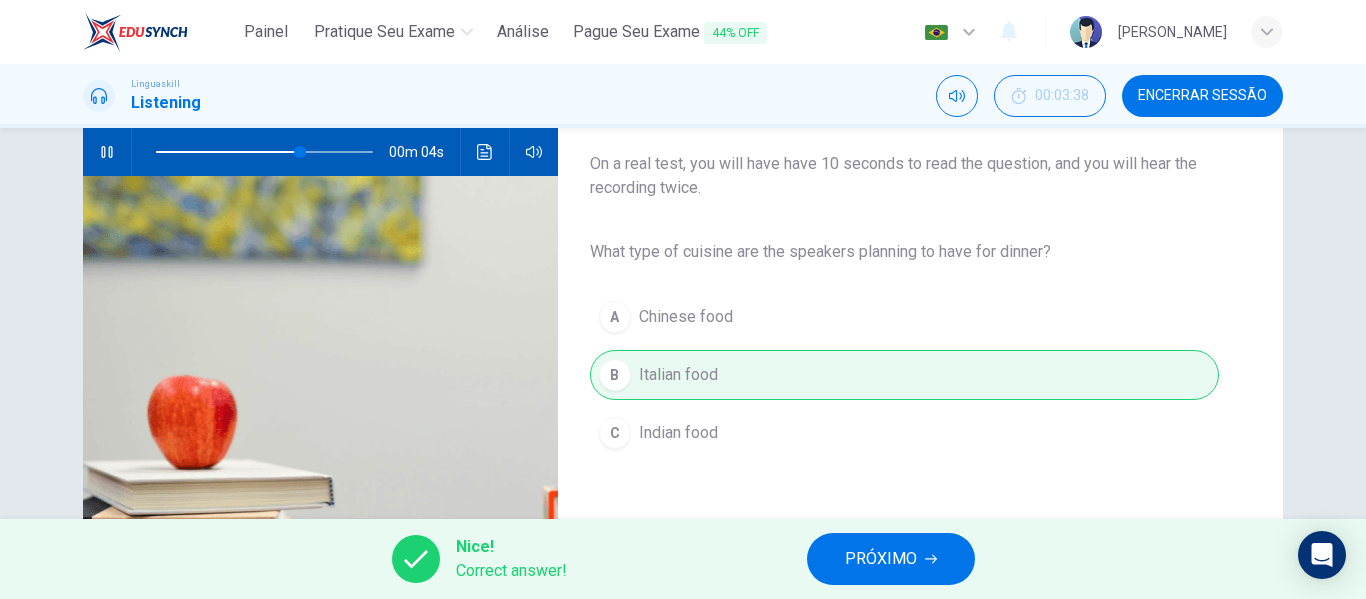 click on "PRÓXIMO" at bounding box center (891, 559) 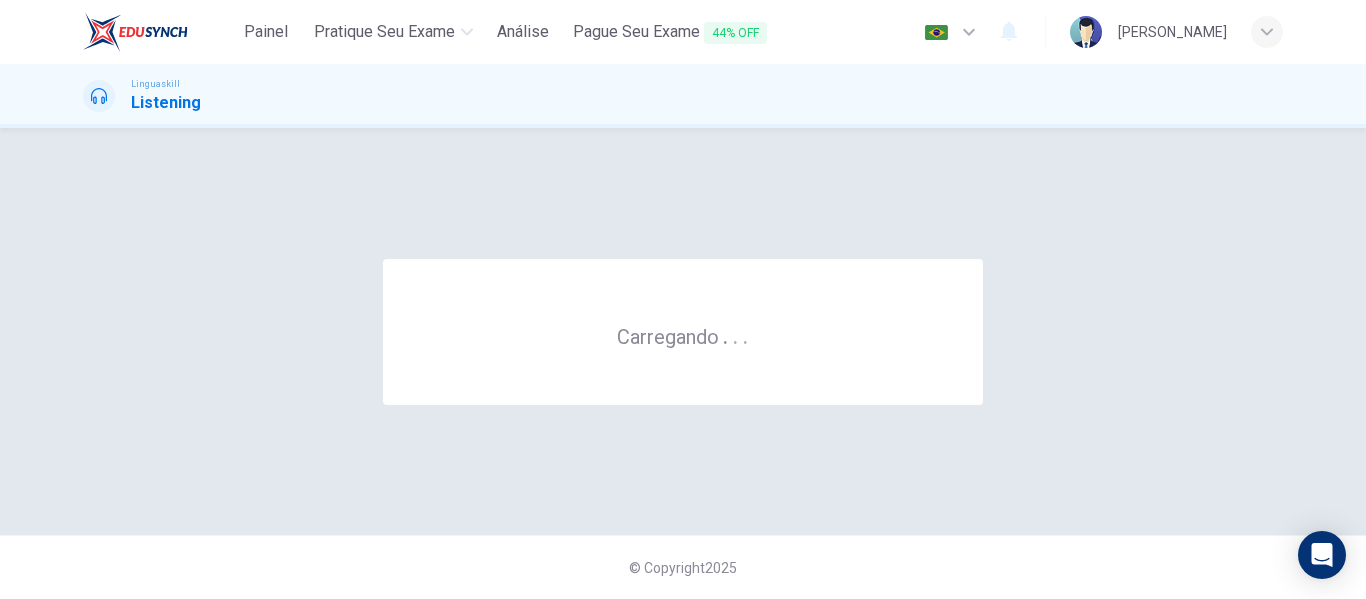 scroll, scrollTop: 0, scrollLeft: 0, axis: both 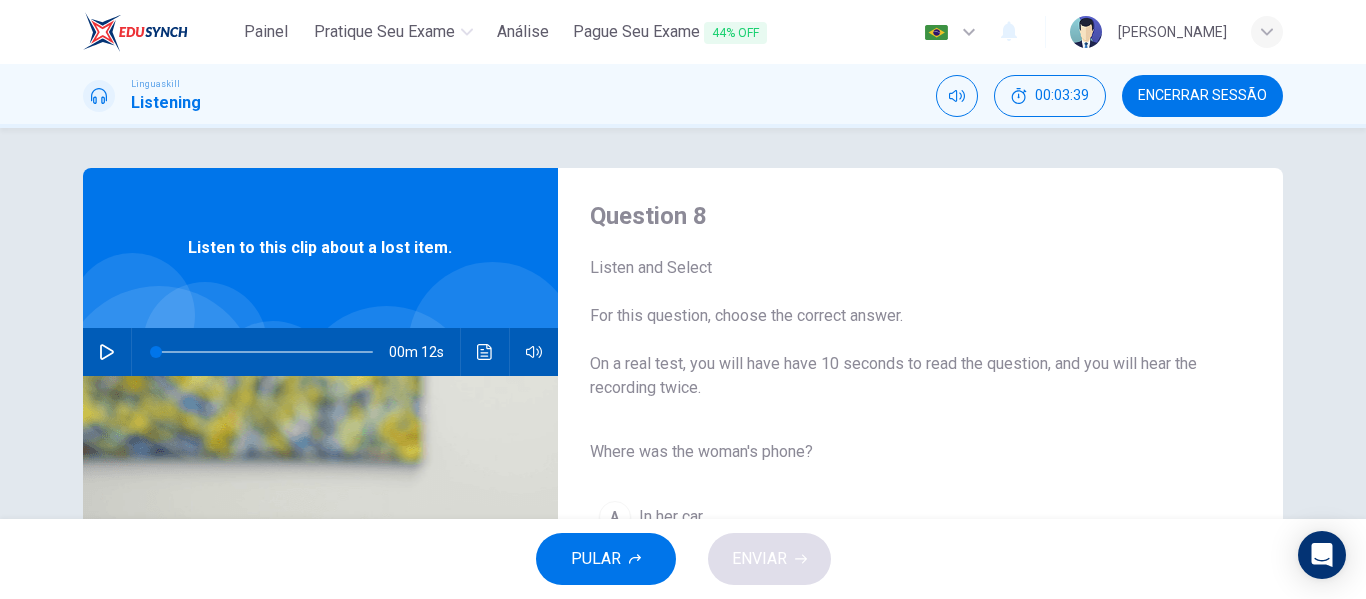 click 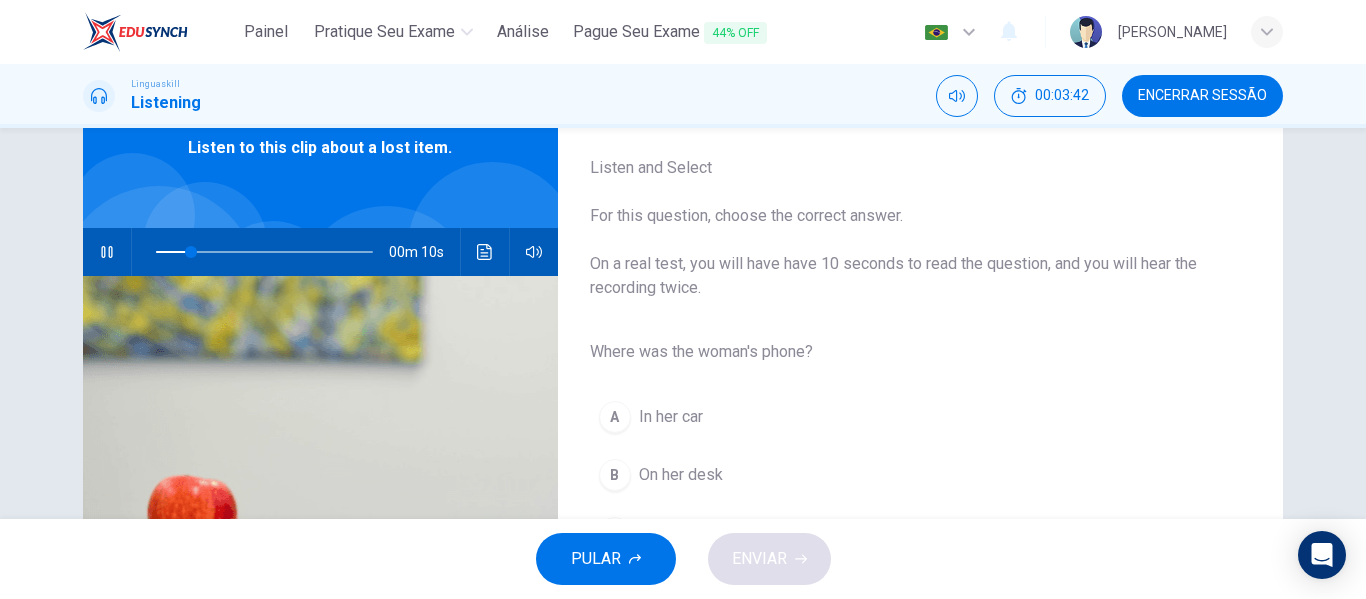 scroll, scrollTop: 200, scrollLeft: 0, axis: vertical 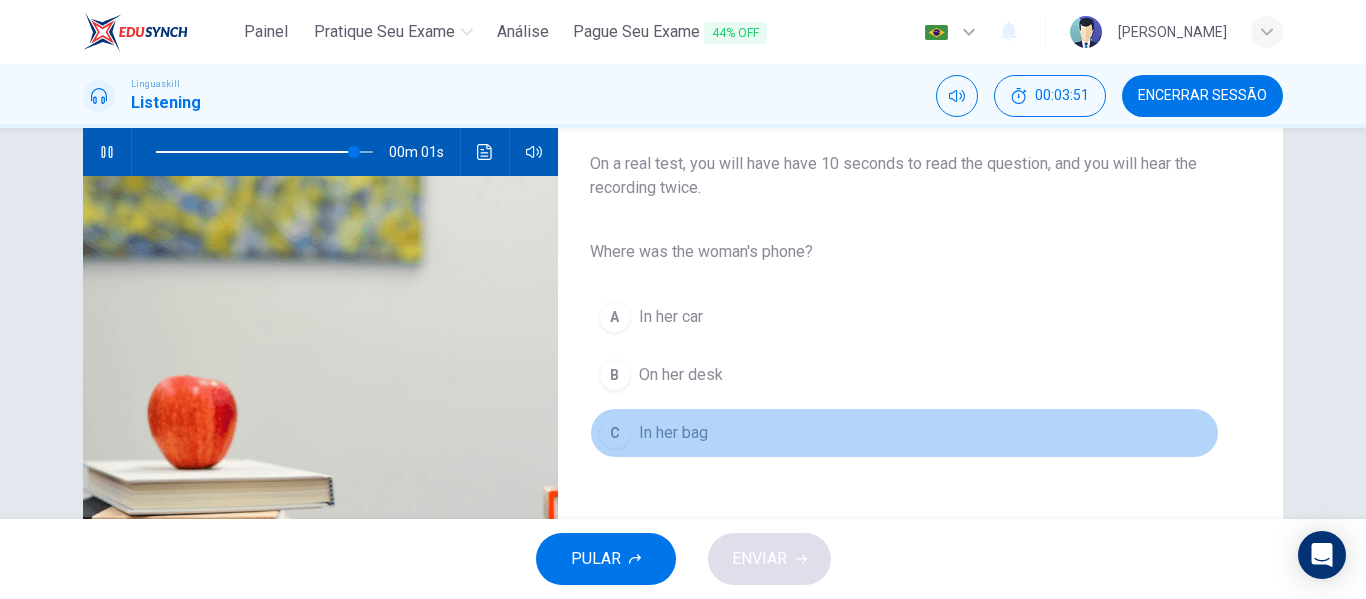 click on "In her bag" at bounding box center [673, 433] 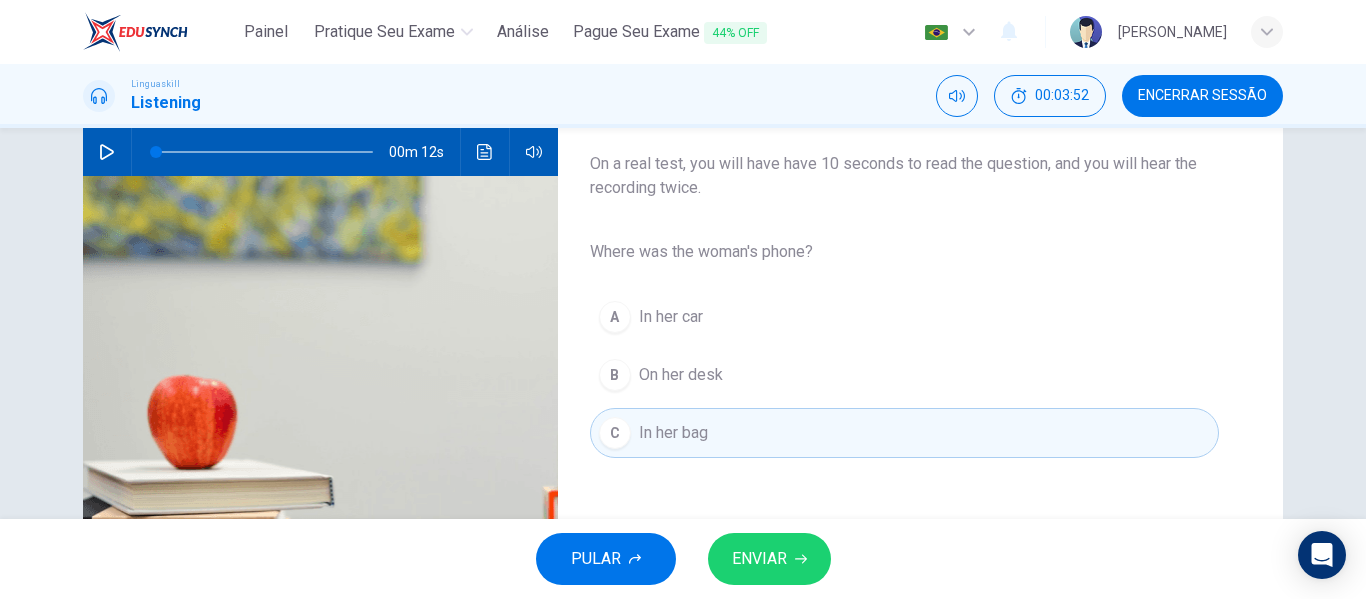 type on "0" 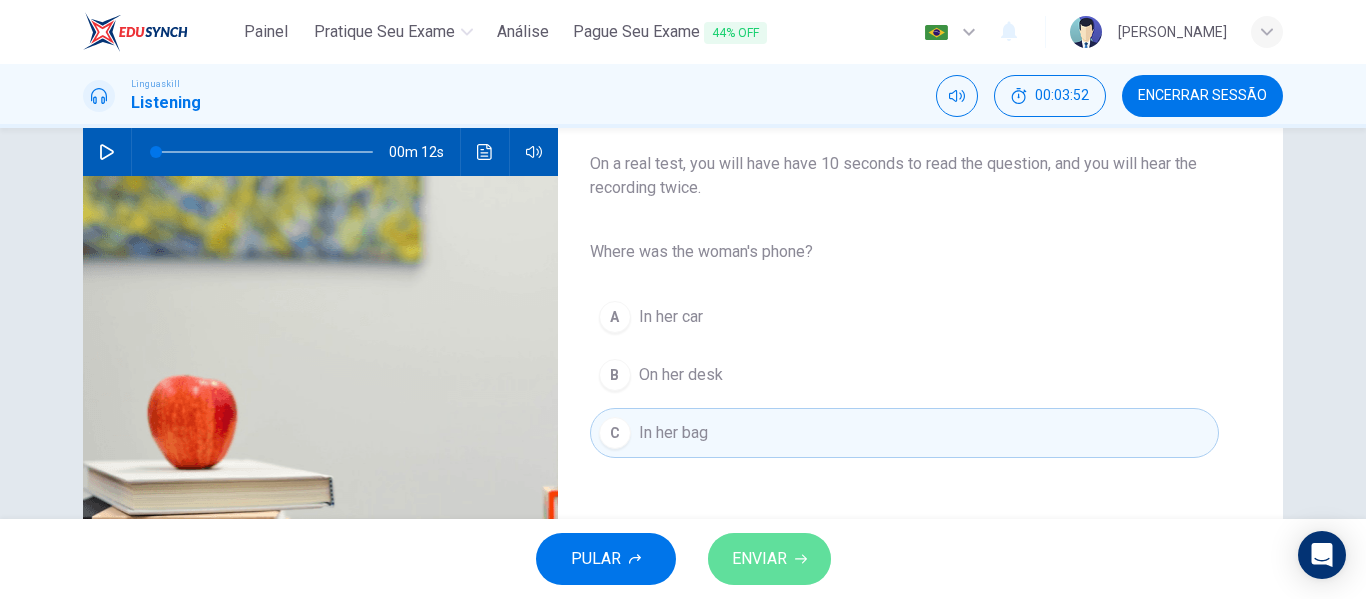 click on "ENVIAR" at bounding box center [759, 559] 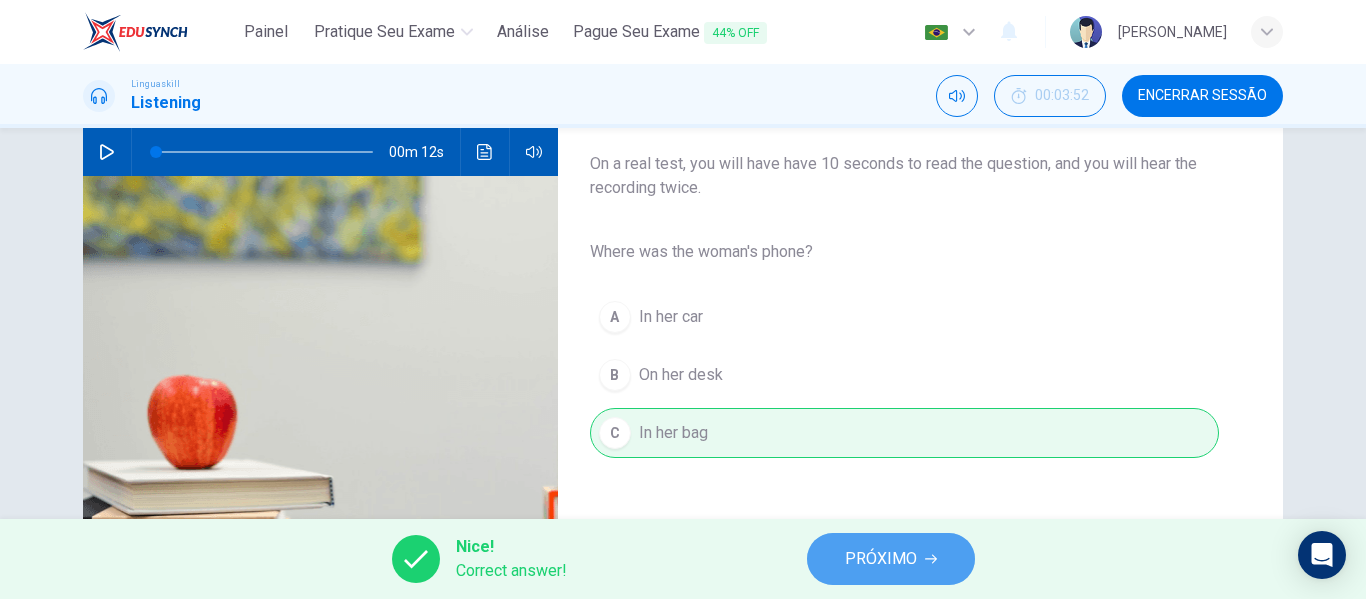 click on "PRÓXIMO" at bounding box center [881, 559] 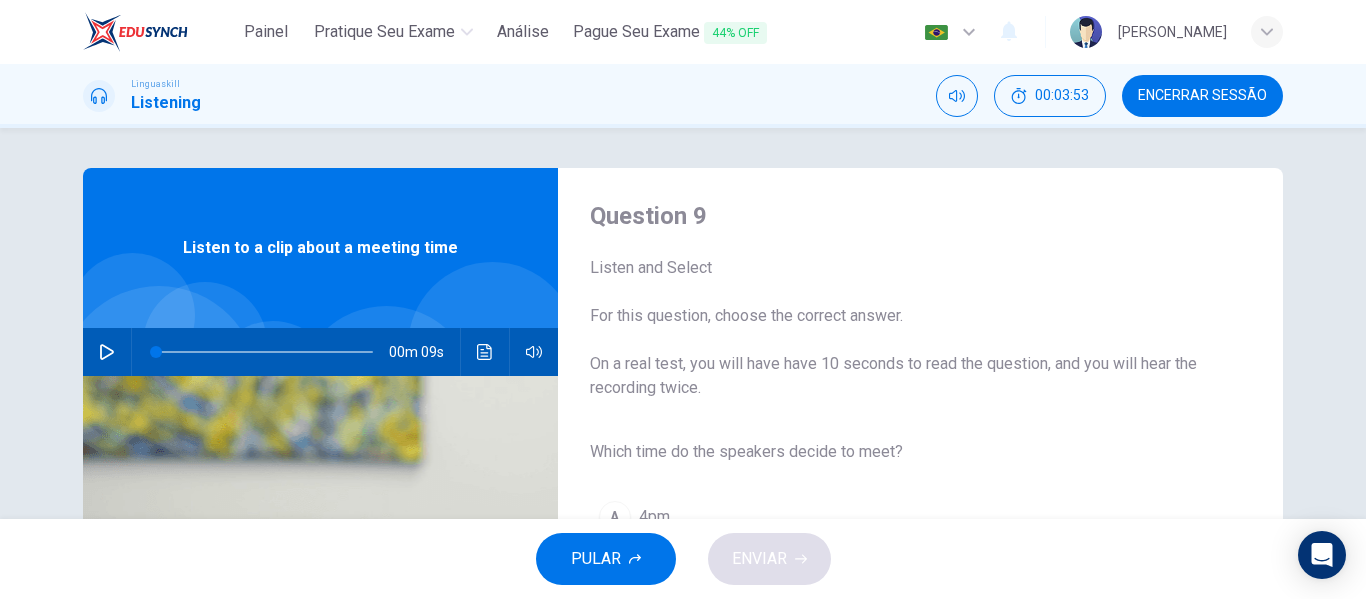 scroll, scrollTop: 100, scrollLeft: 0, axis: vertical 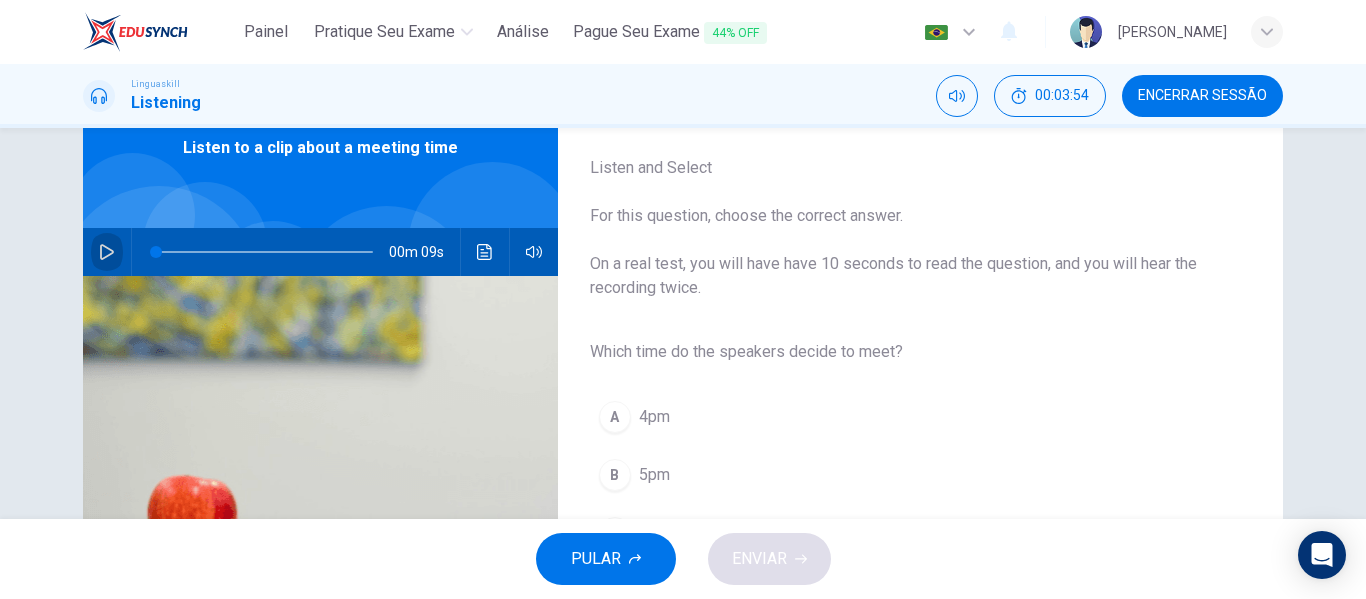 click at bounding box center [107, 252] 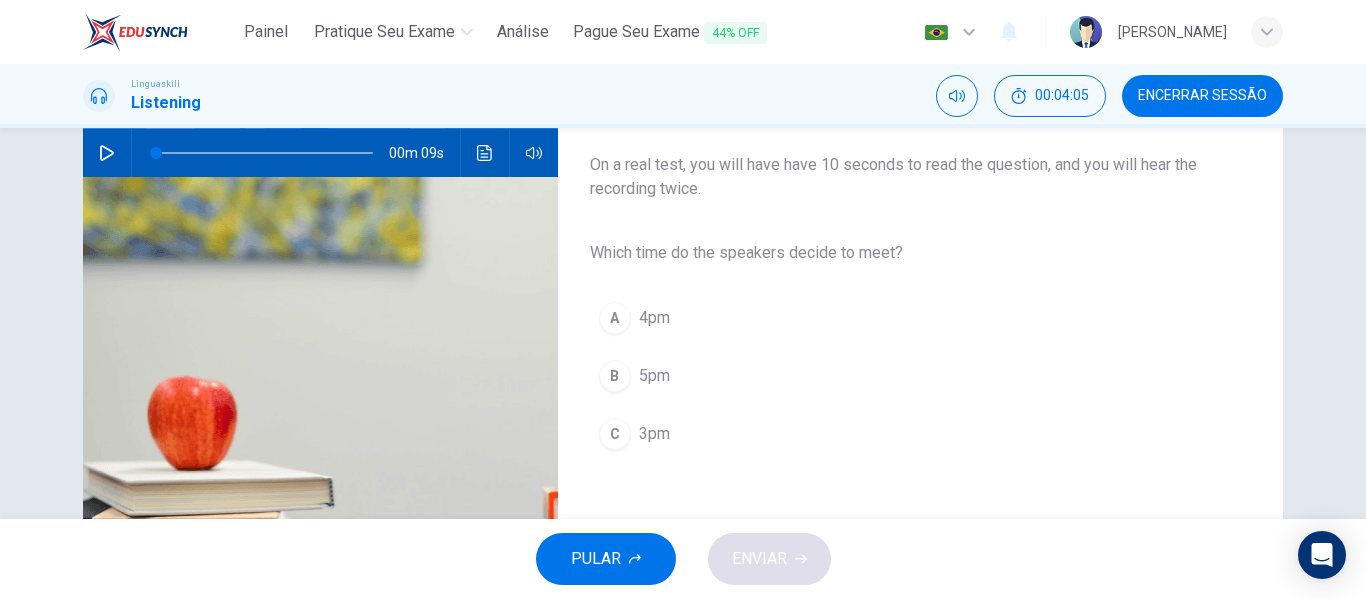 scroll, scrollTop: 200, scrollLeft: 0, axis: vertical 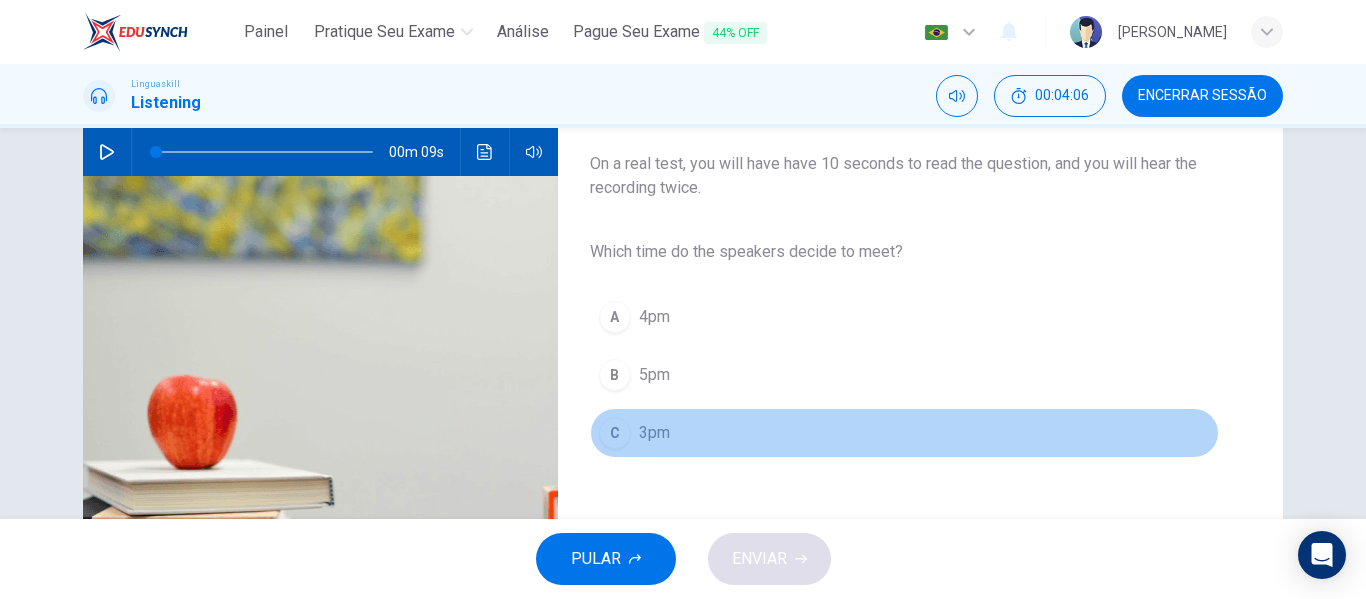 click on "C 3pm" at bounding box center [904, 433] 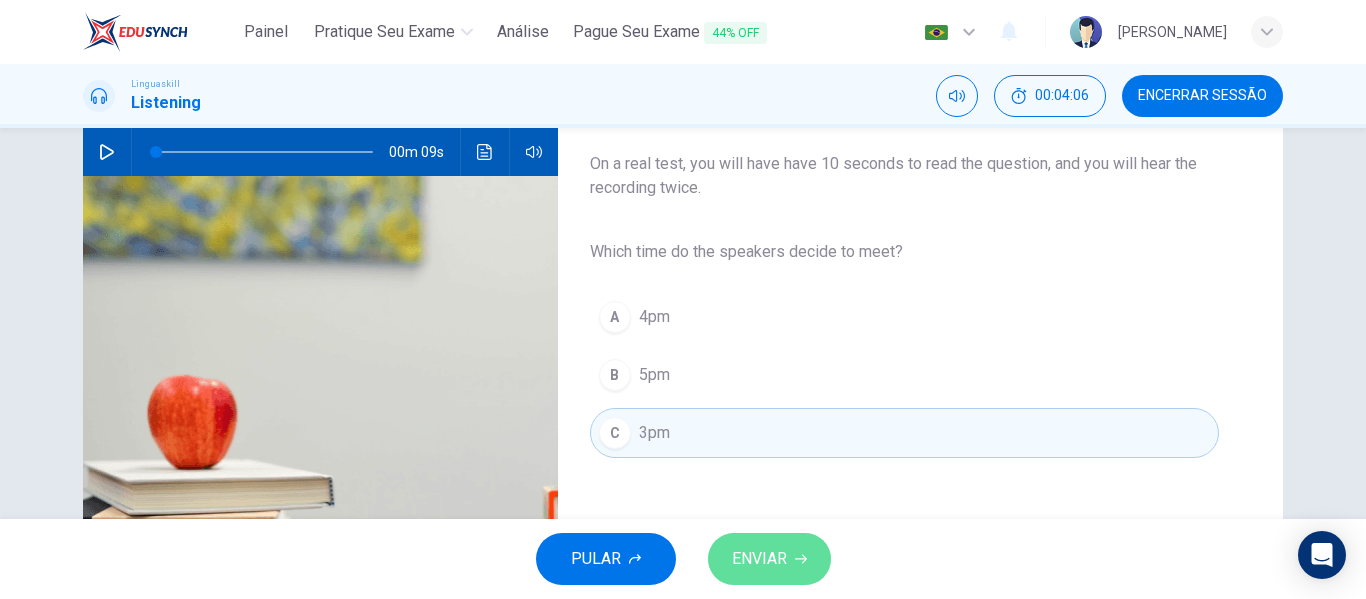 click on "ENVIAR" at bounding box center [759, 559] 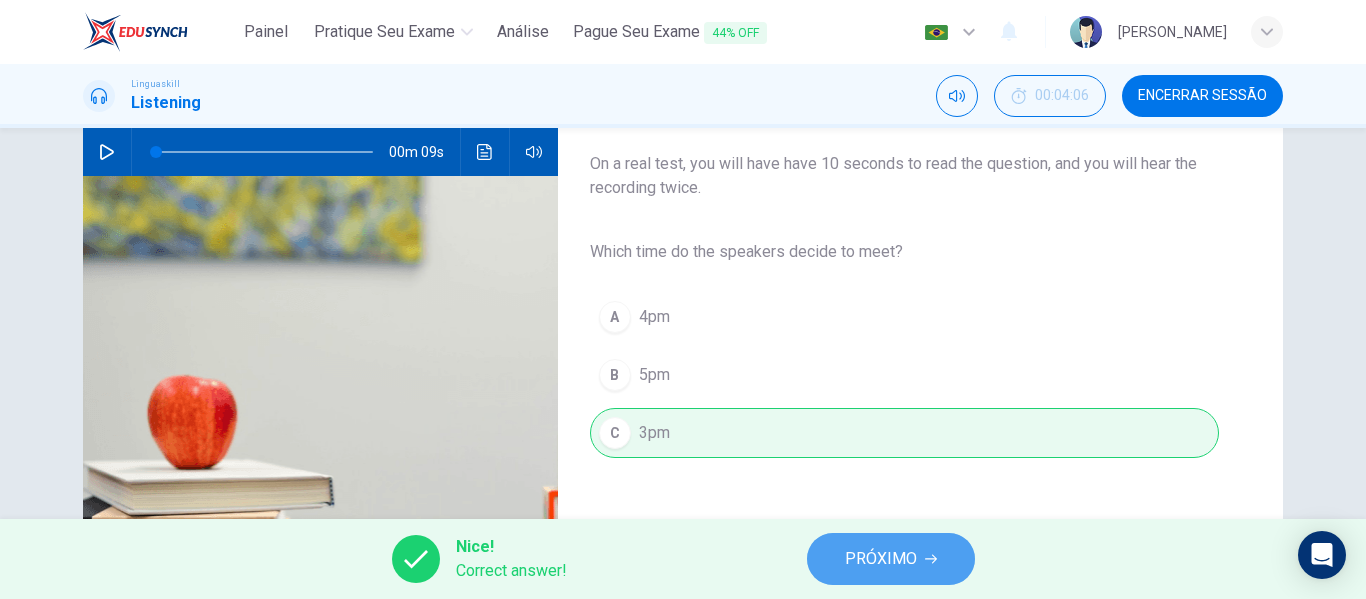 click on "PRÓXIMO" at bounding box center (881, 559) 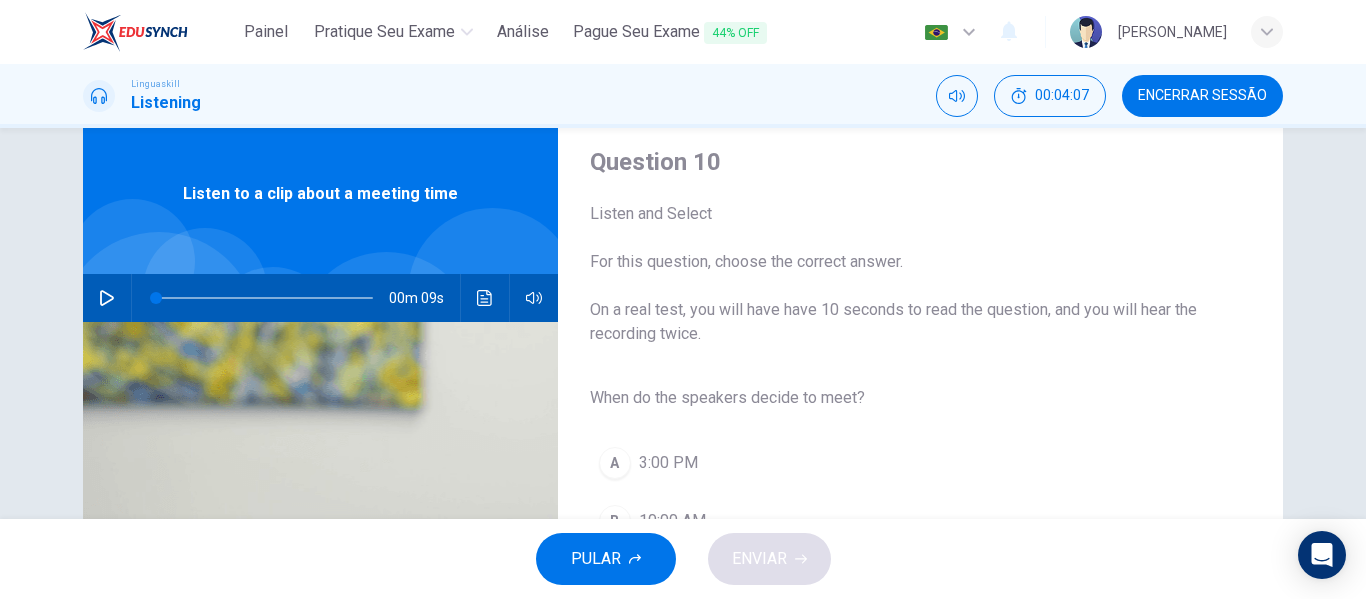 scroll, scrollTop: 100, scrollLeft: 0, axis: vertical 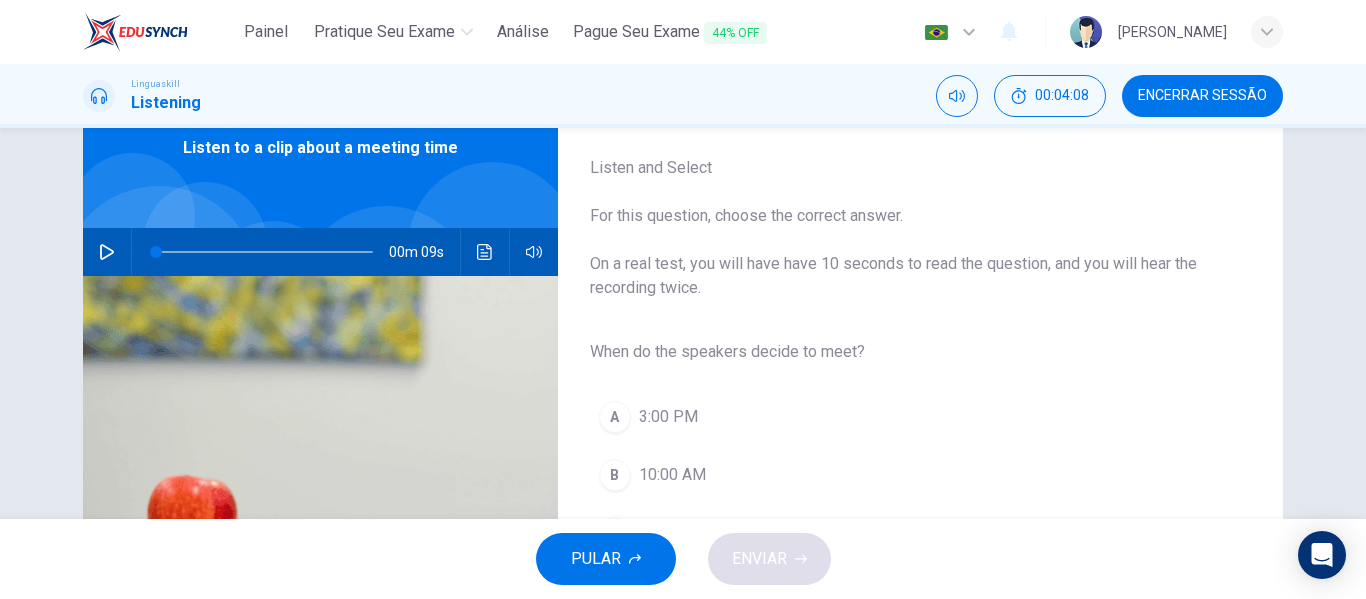 click 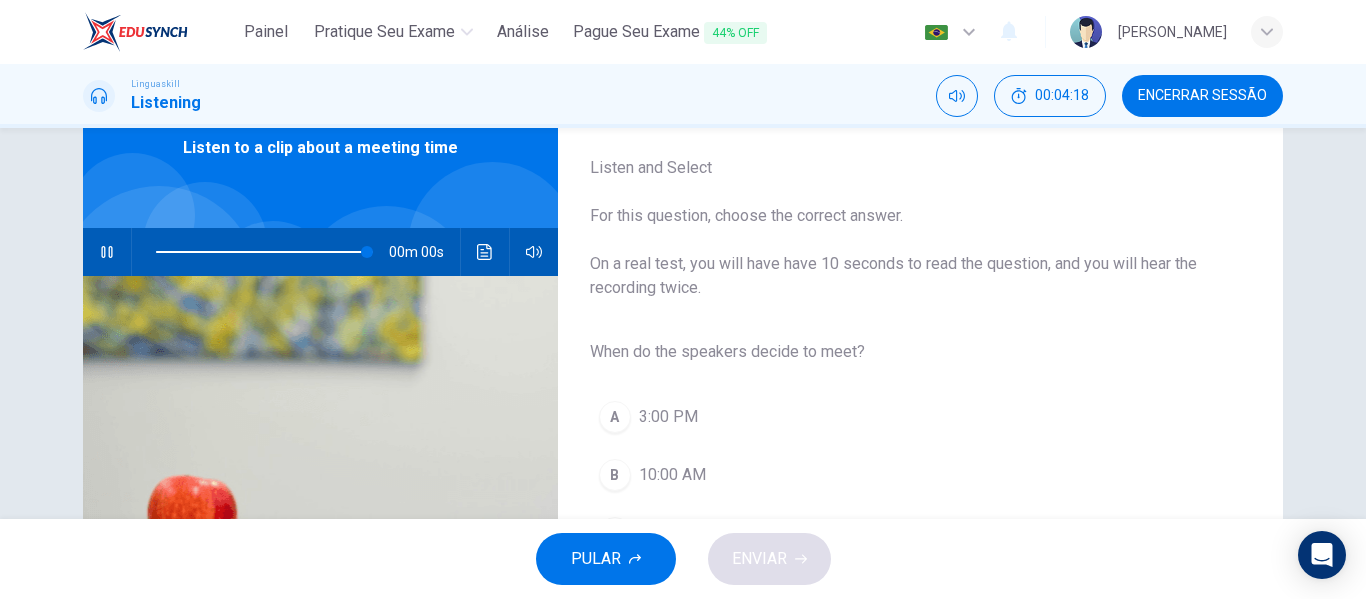 type on "0" 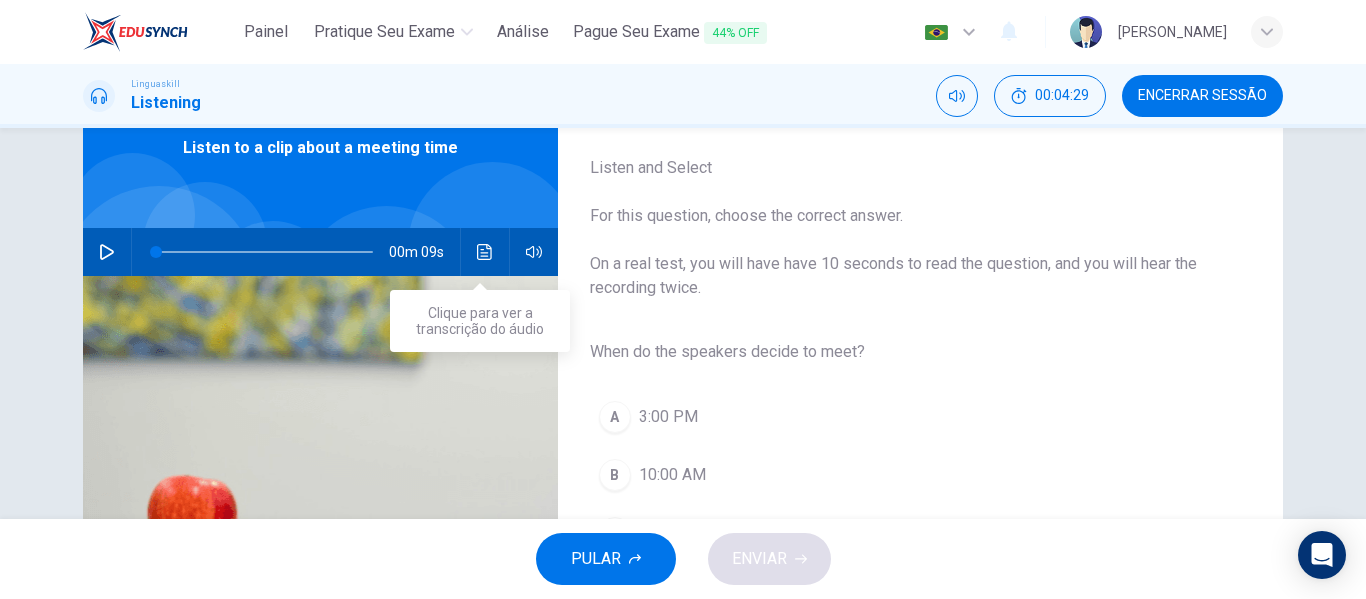 click 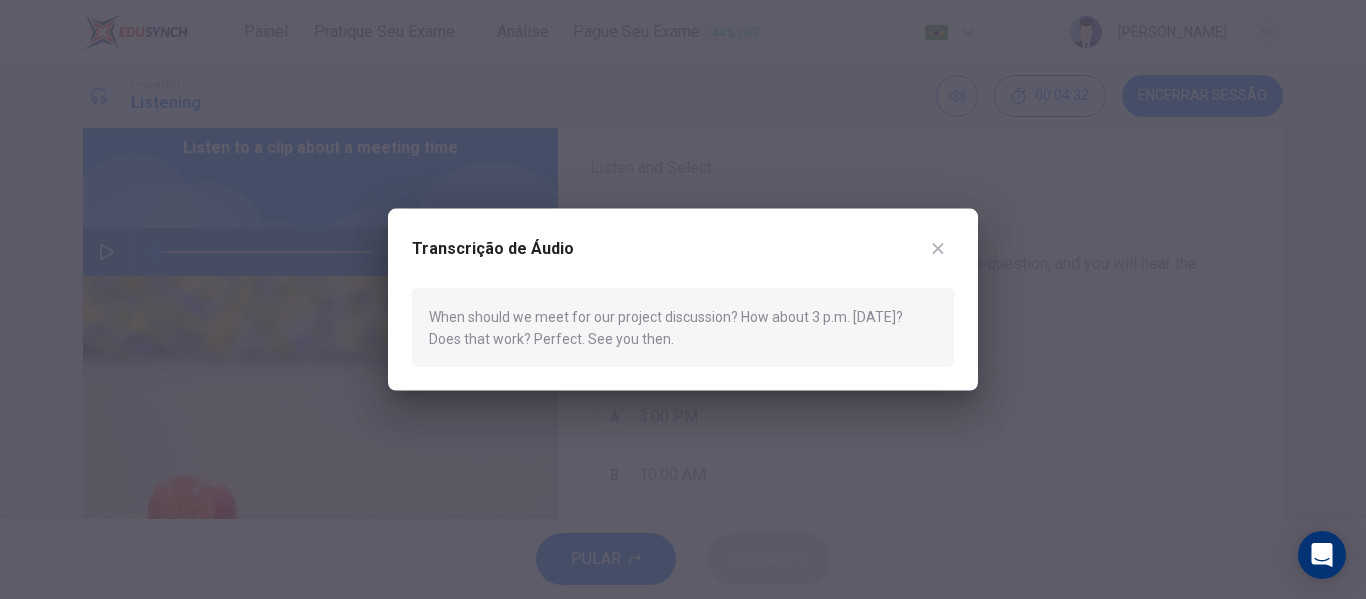 click at bounding box center [683, 299] 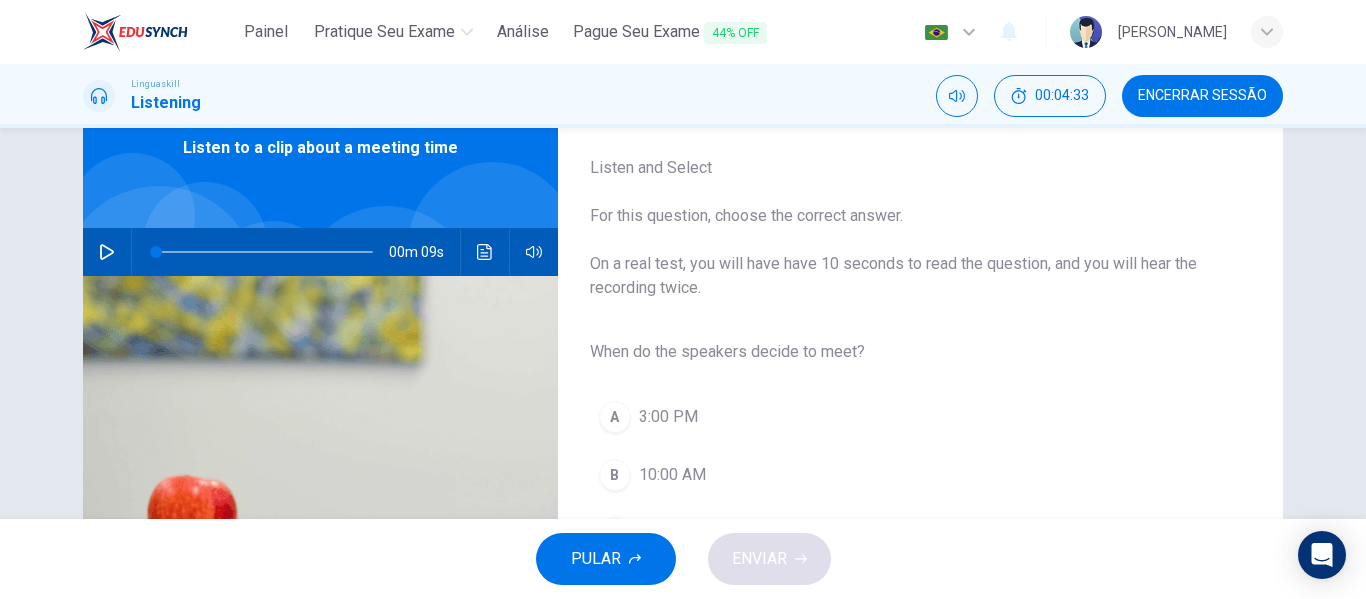 click on "A" at bounding box center [615, 417] 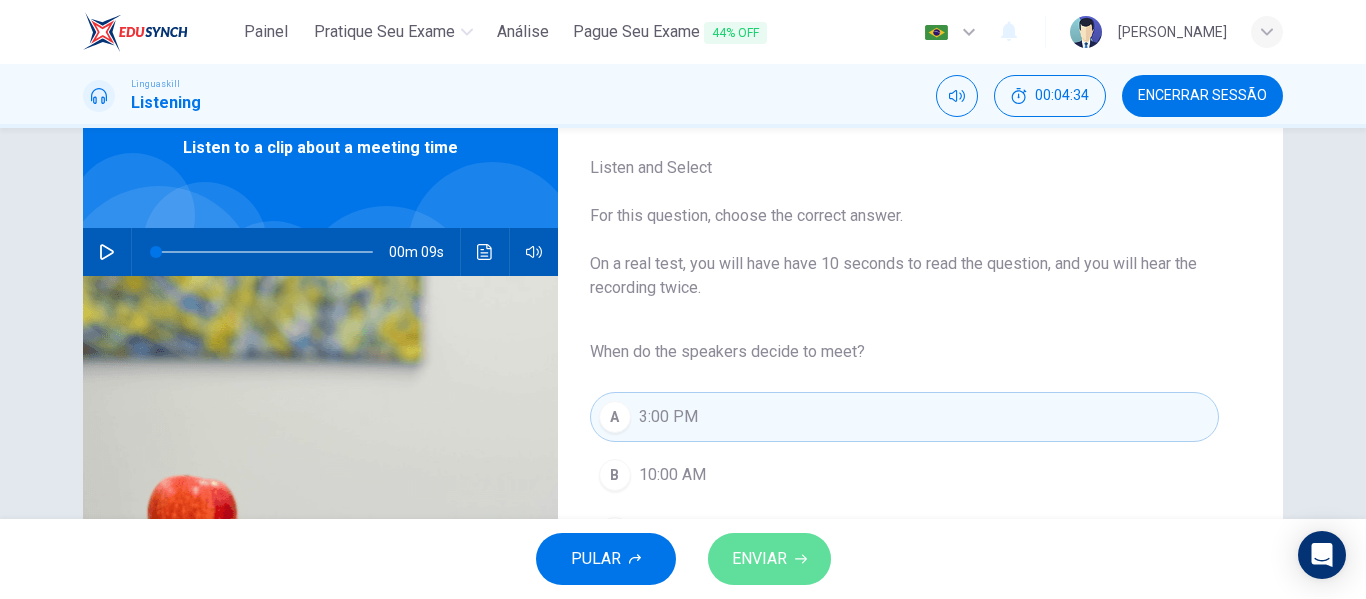 click on "ENVIAR" at bounding box center (759, 559) 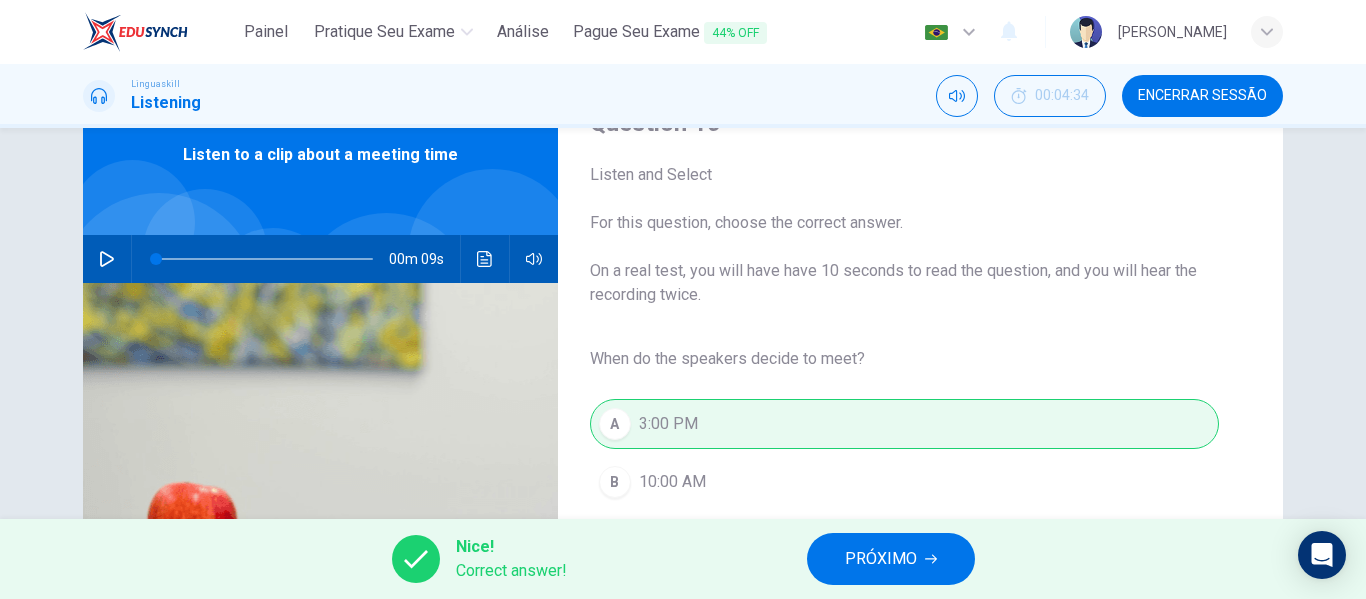scroll, scrollTop: 100, scrollLeft: 0, axis: vertical 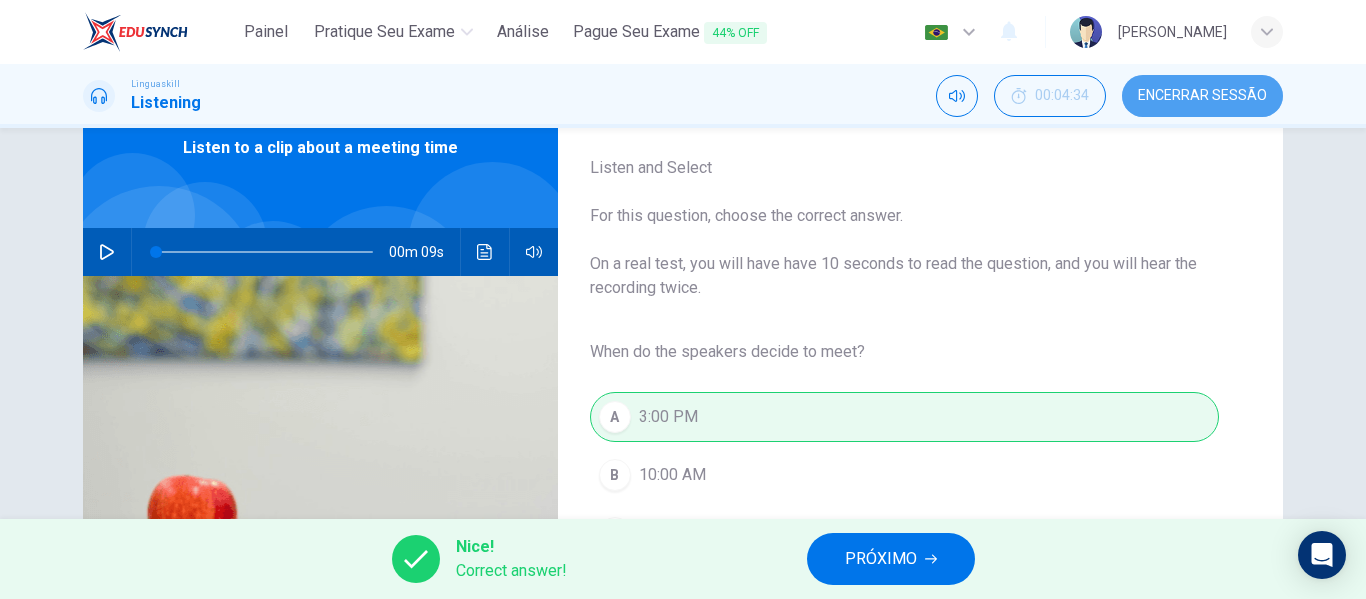 click on "Encerrar Sessão" at bounding box center (1202, 96) 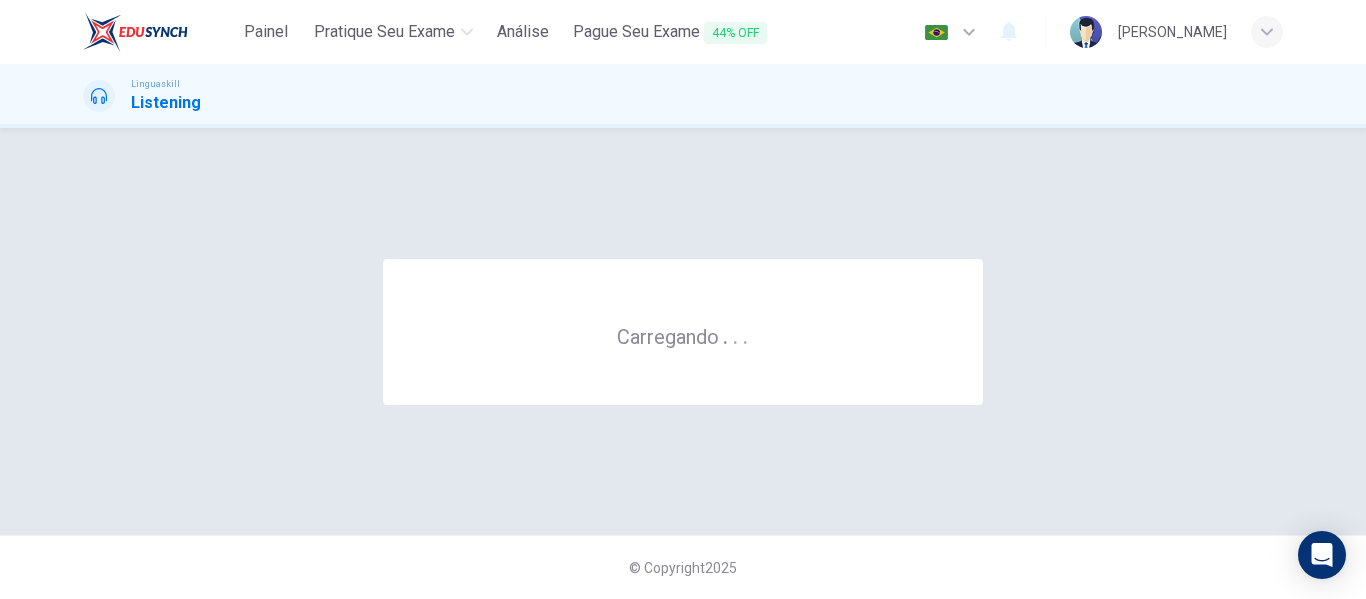 scroll, scrollTop: 0, scrollLeft: 0, axis: both 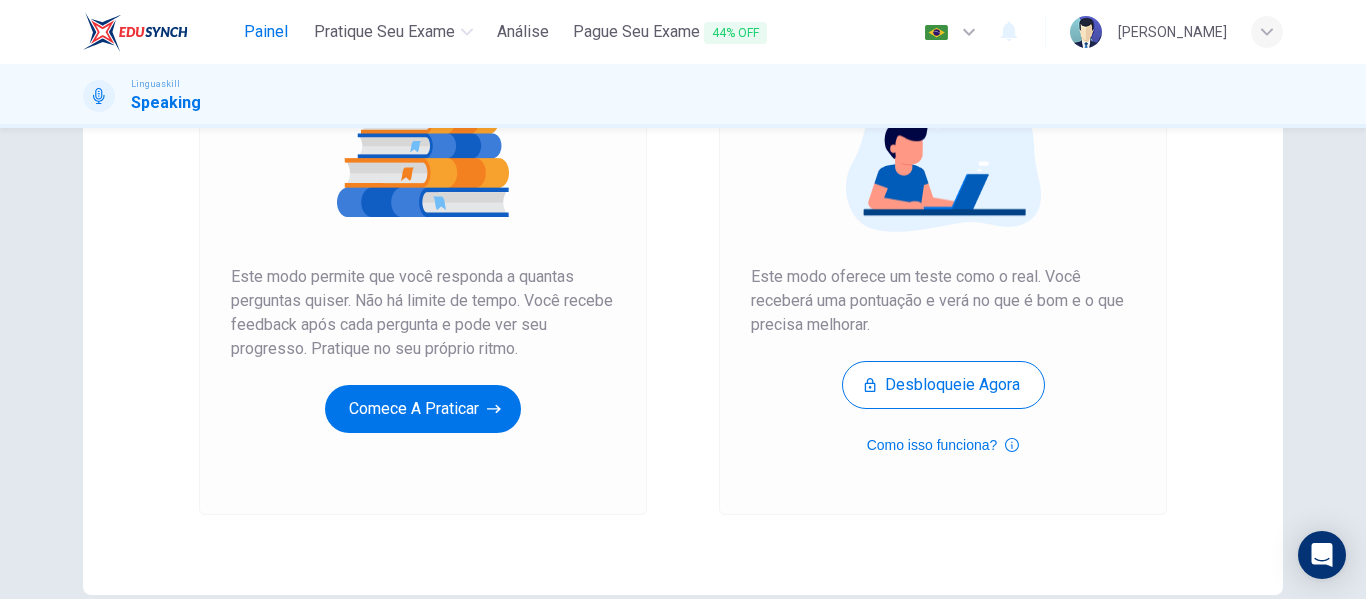 click on "Painel" at bounding box center (266, 32) 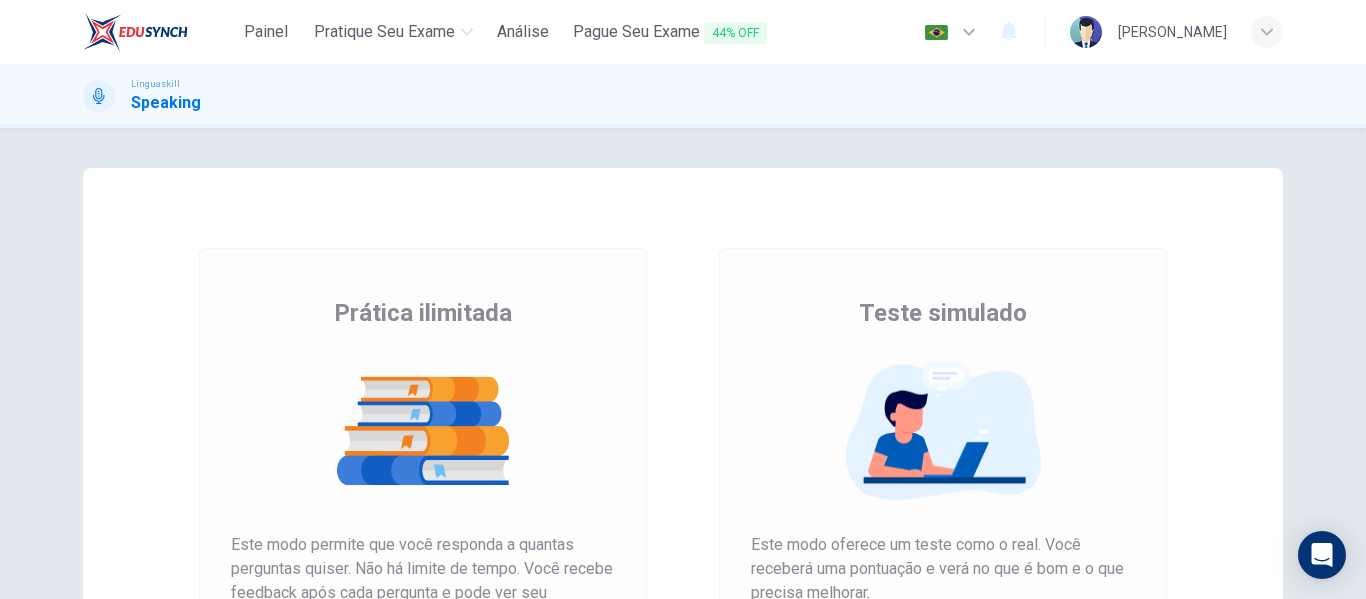 scroll, scrollTop: 0, scrollLeft: 0, axis: both 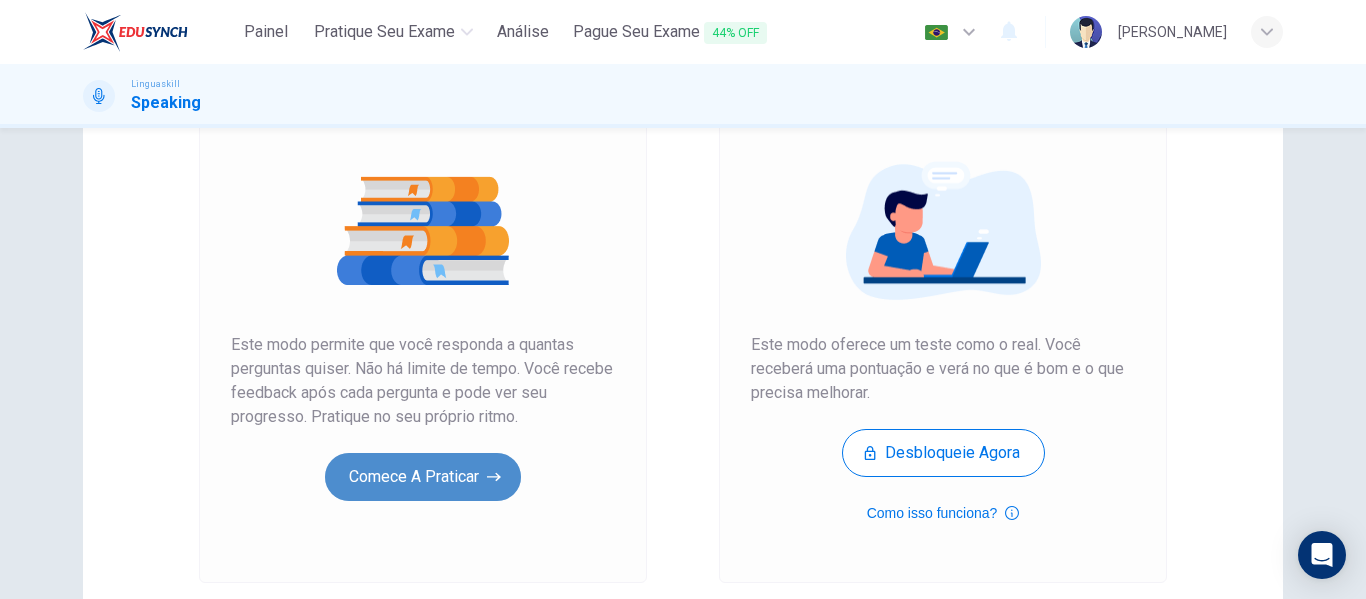 click on "Comece a praticar" at bounding box center (423, 477) 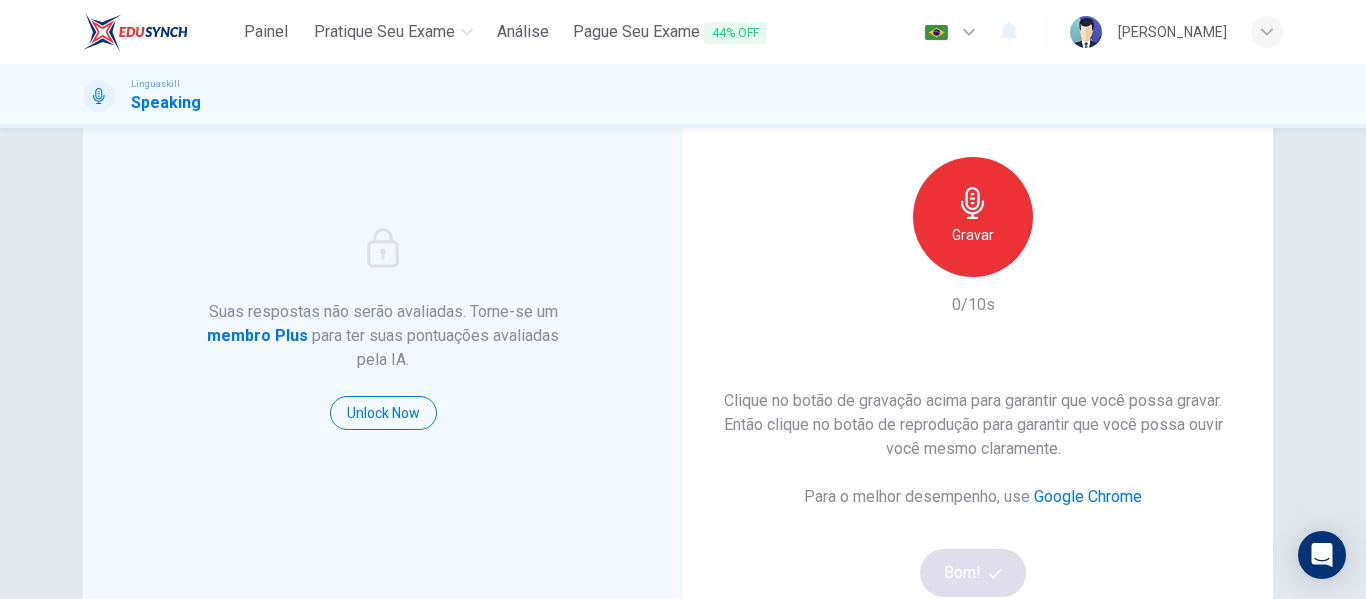scroll, scrollTop: 100, scrollLeft: 0, axis: vertical 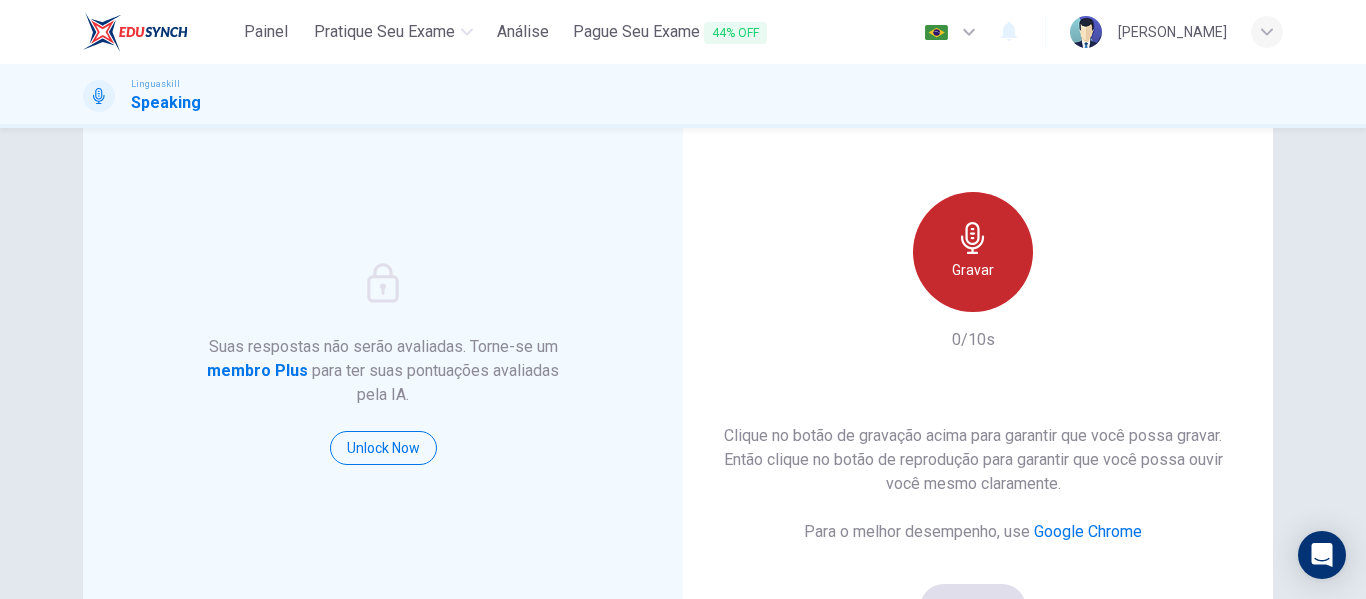 click on "Gravar" at bounding box center (973, 270) 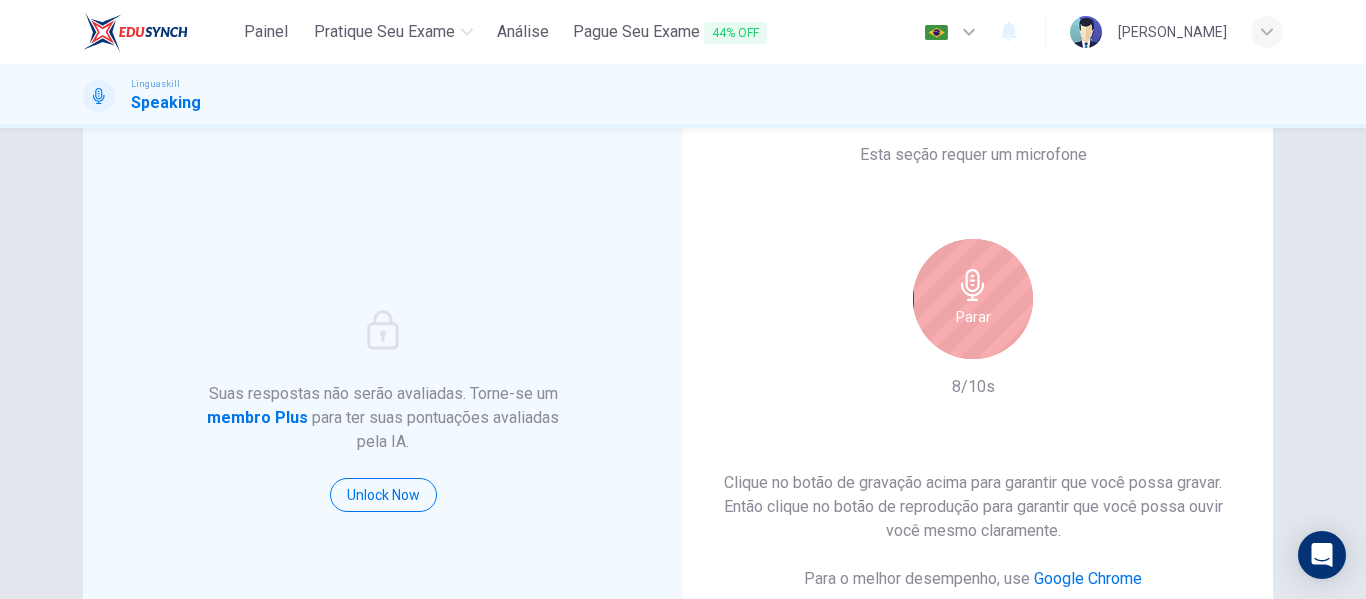 scroll, scrollTop: 0, scrollLeft: 0, axis: both 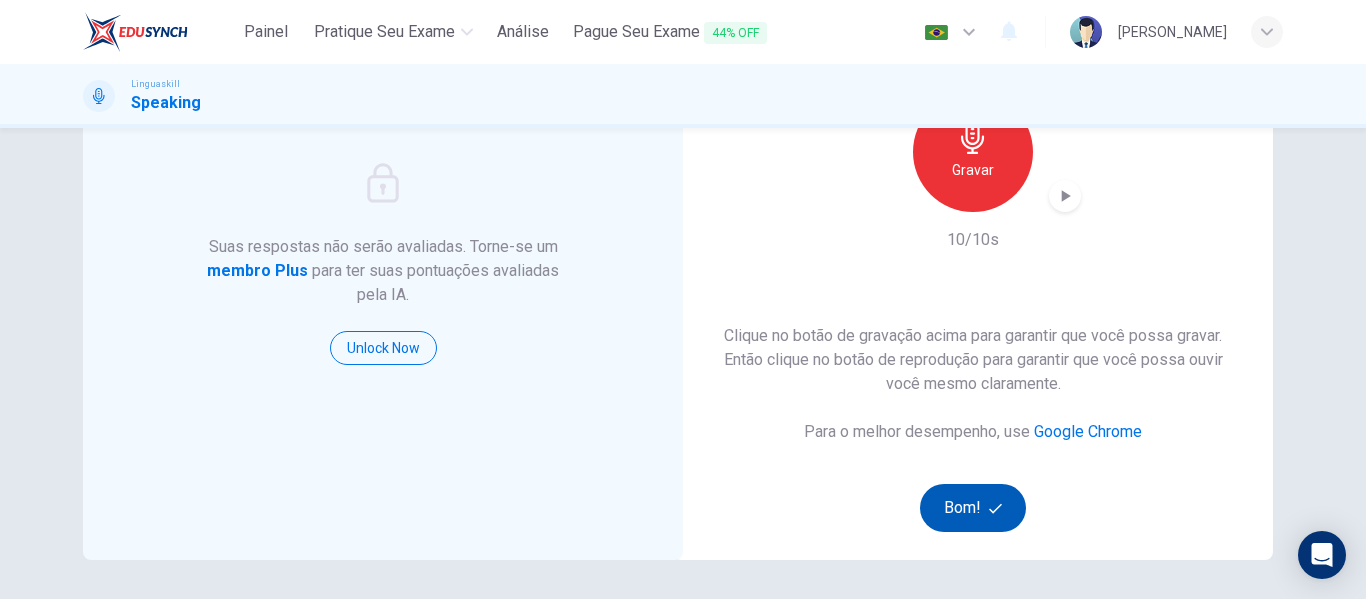 click 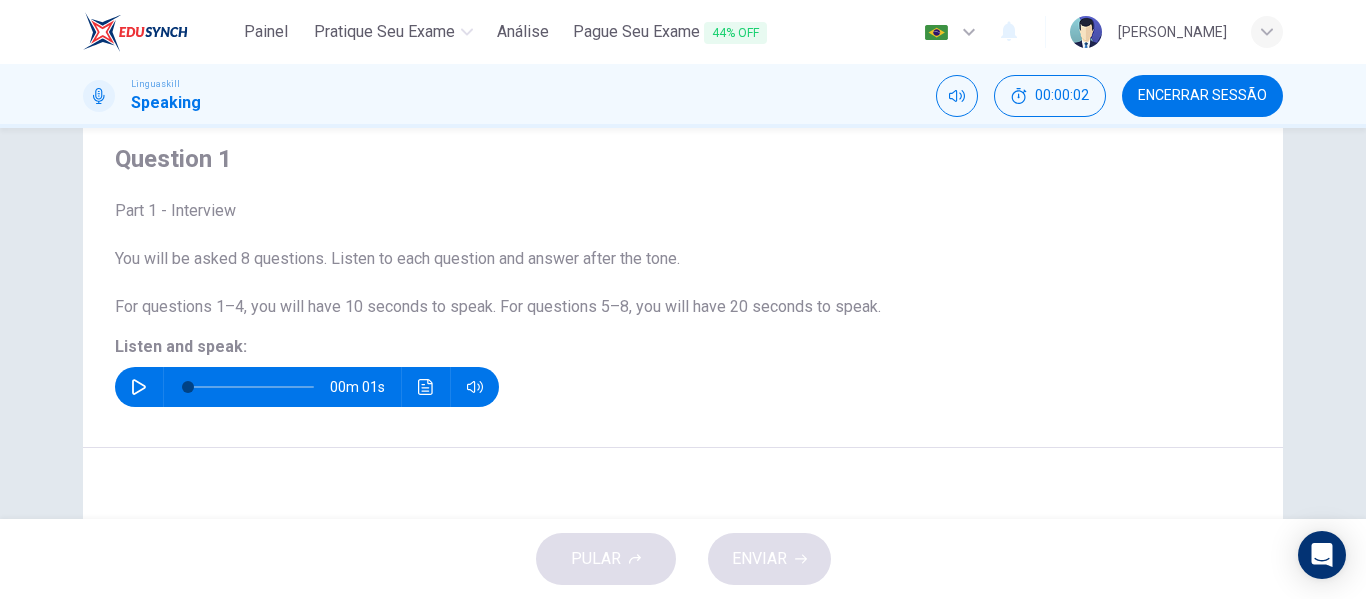 scroll, scrollTop: 100, scrollLeft: 0, axis: vertical 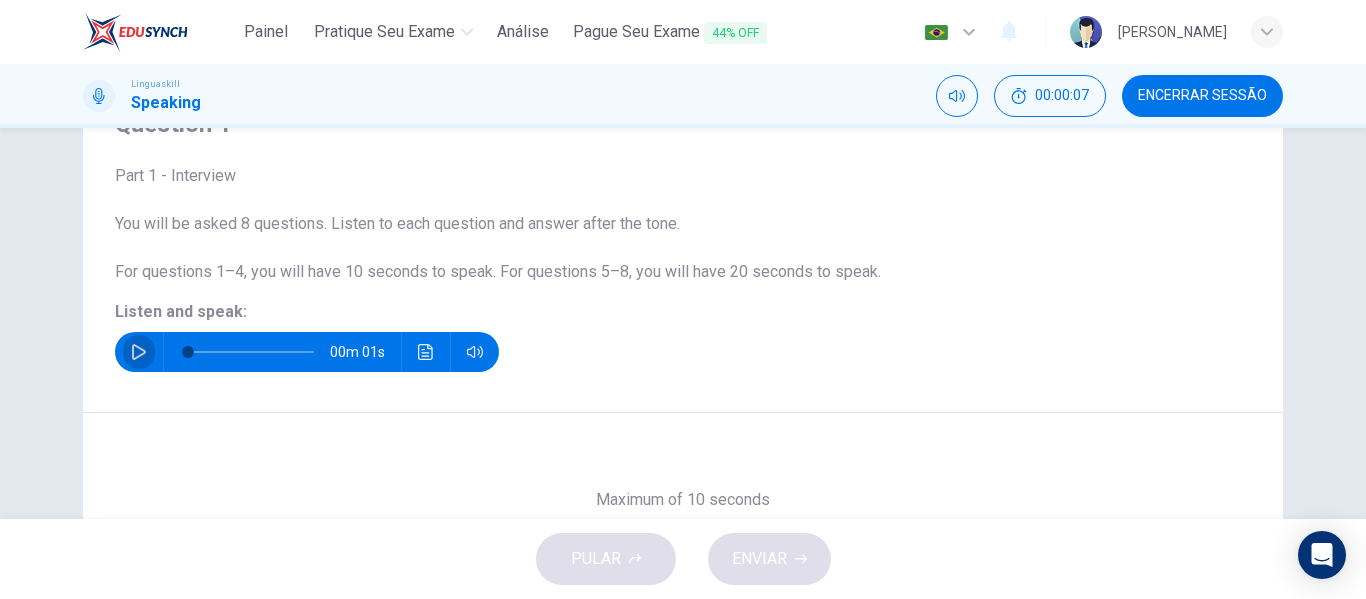 click 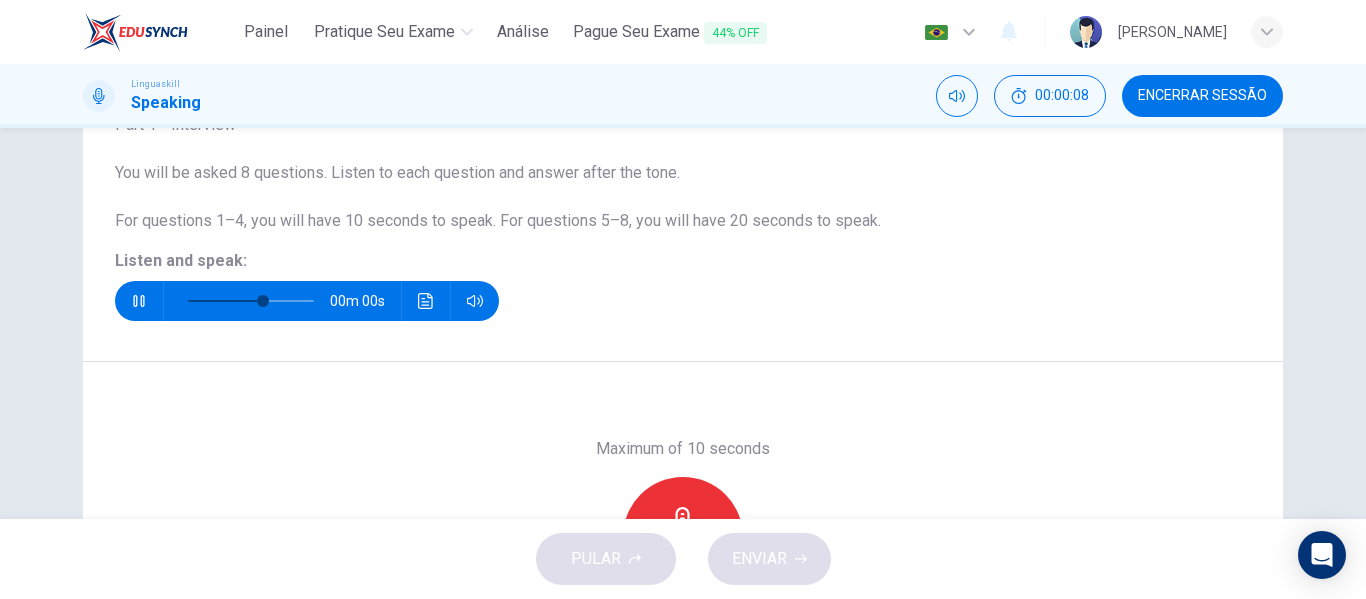 scroll, scrollTop: 200, scrollLeft: 0, axis: vertical 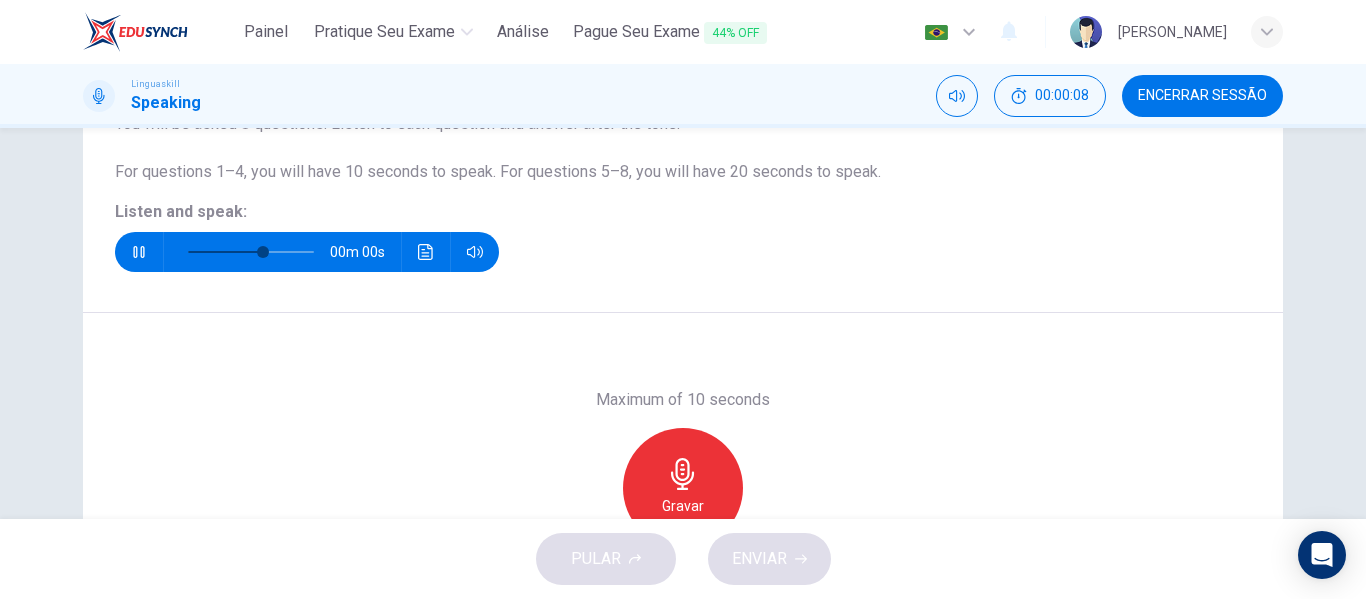 type on "0" 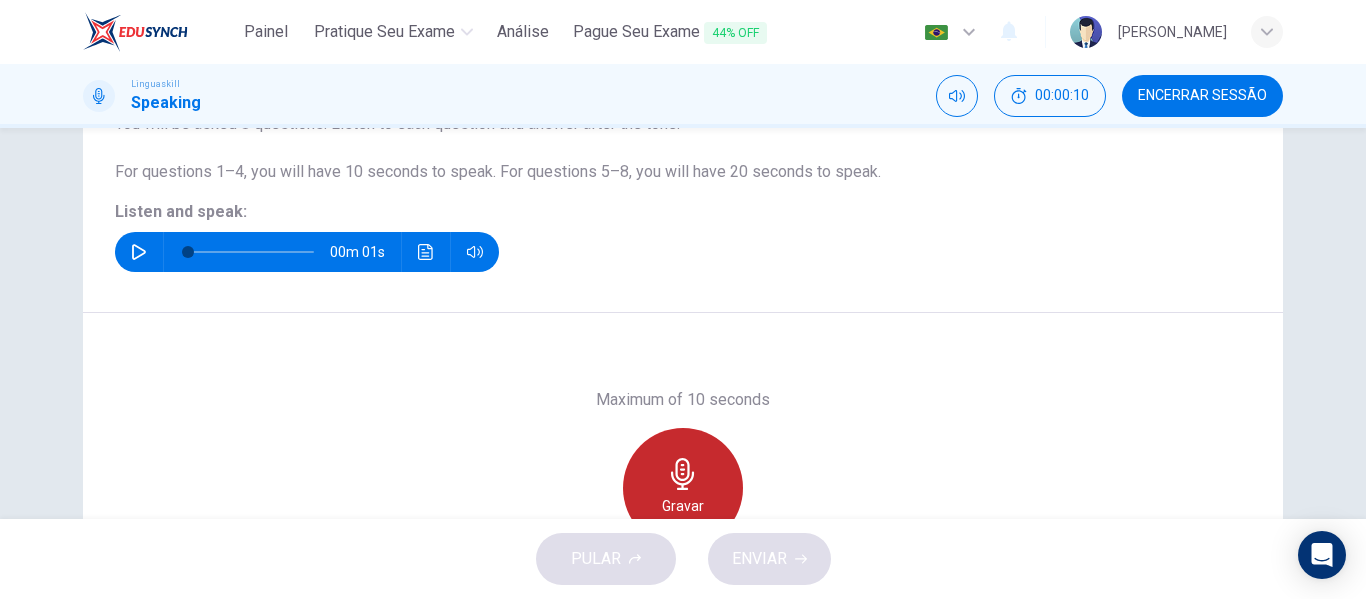click on "Gravar" at bounding box center [683, 488] 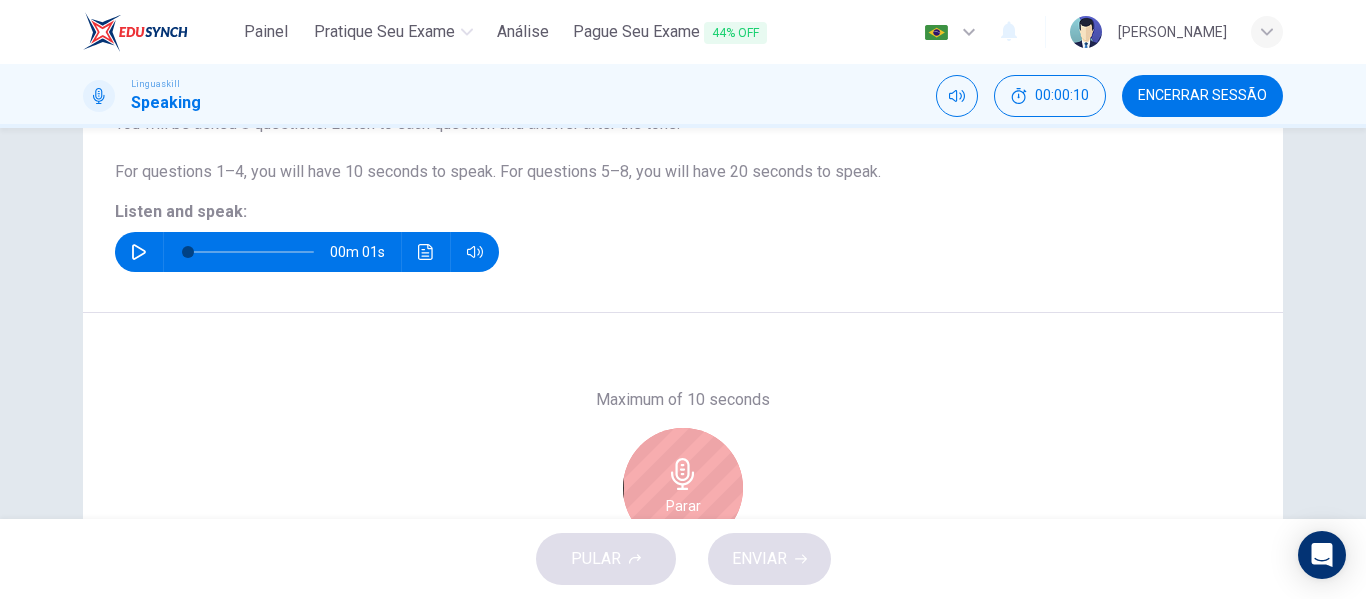 scroll, scrollTop: 384, scrollLeft: 0, axis: vertical 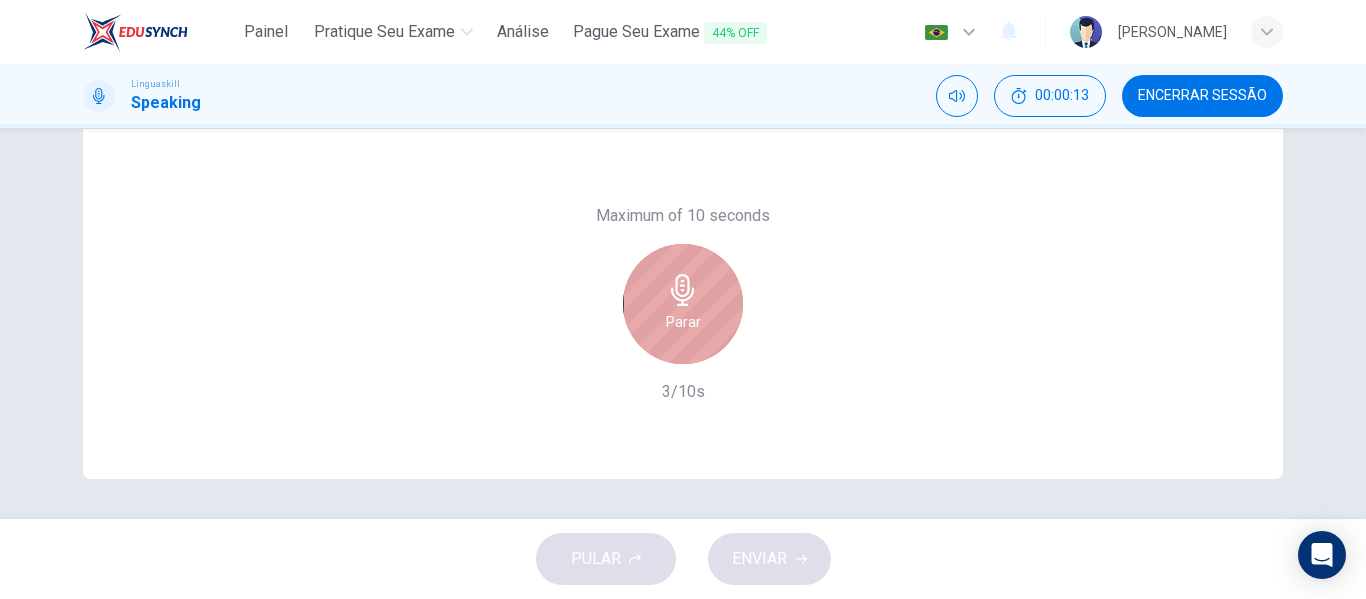 click on "Parar" at bounding box center (683, 304) 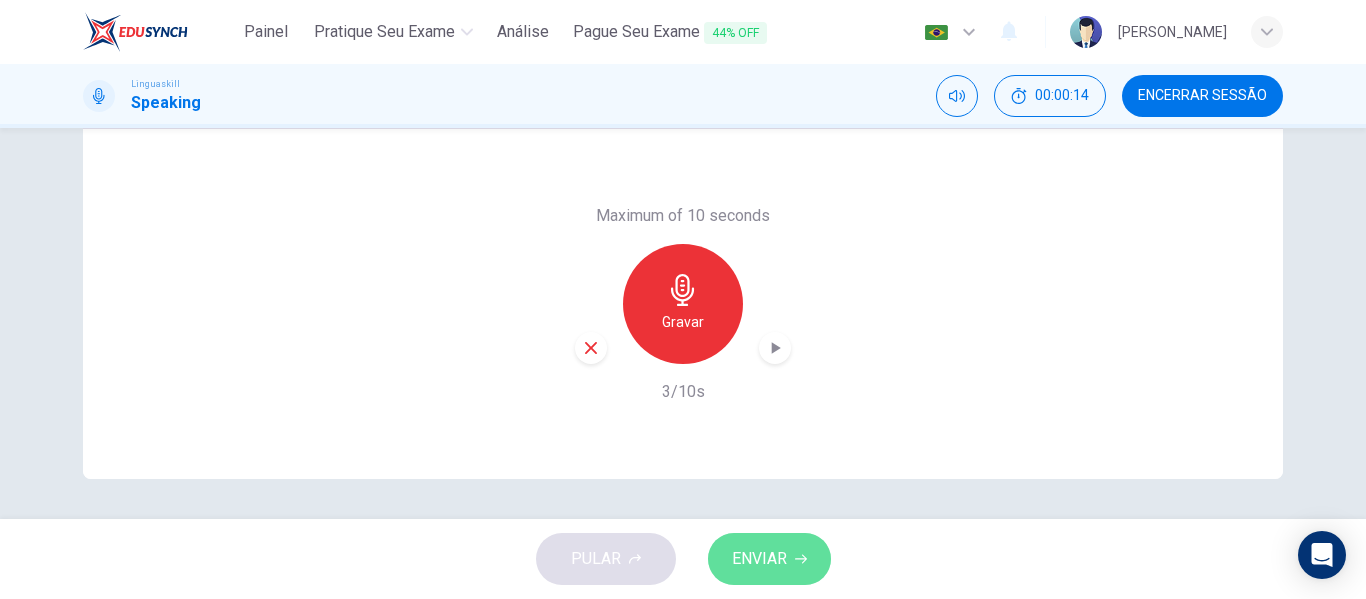 click on "ENVIAR" at bounding box center (759, 559) 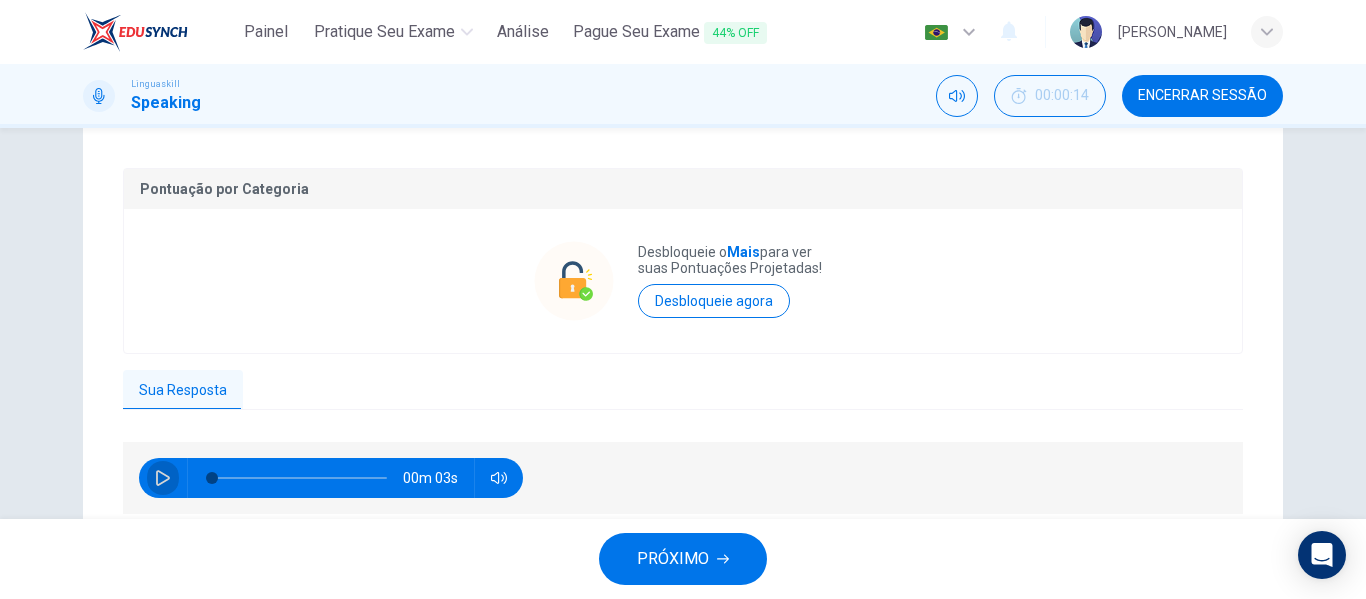 click 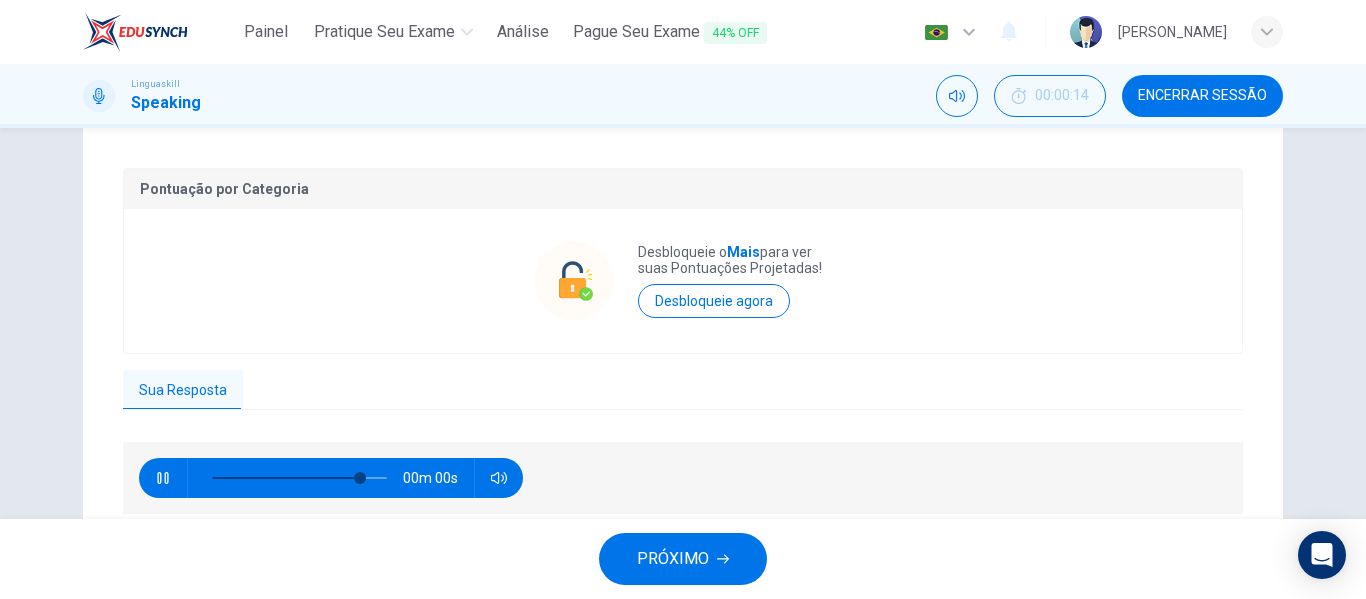 type on "0" 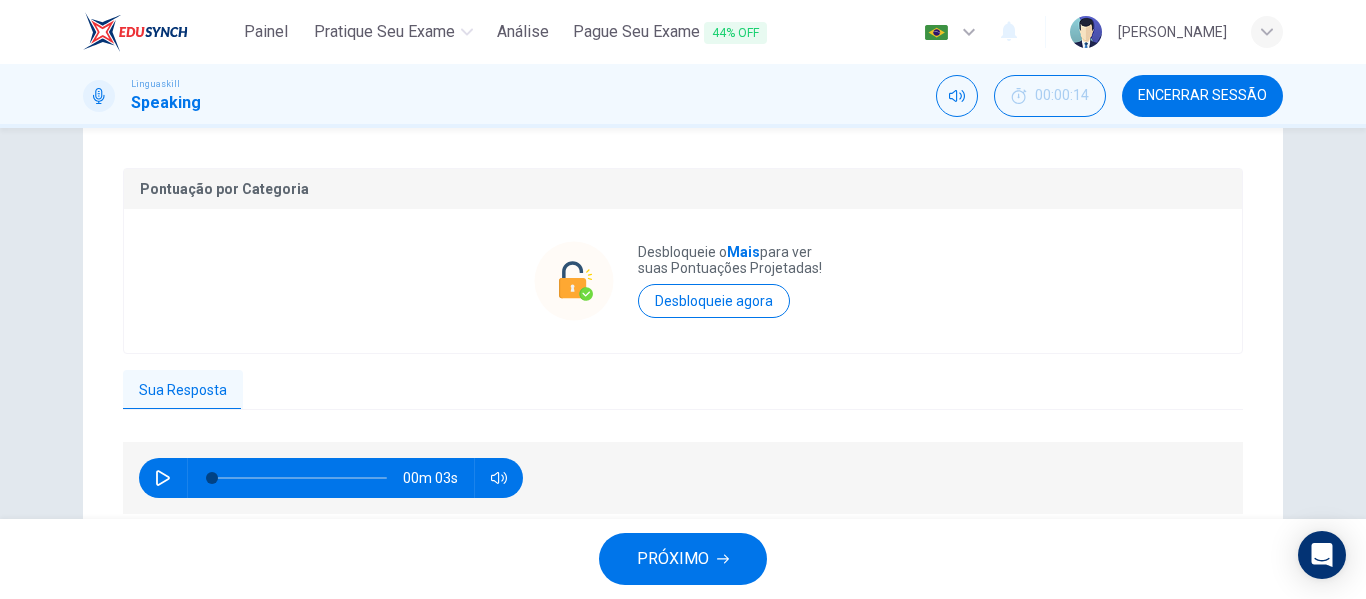 click on "PRÓXIMO" at bounding box center (673, 559) 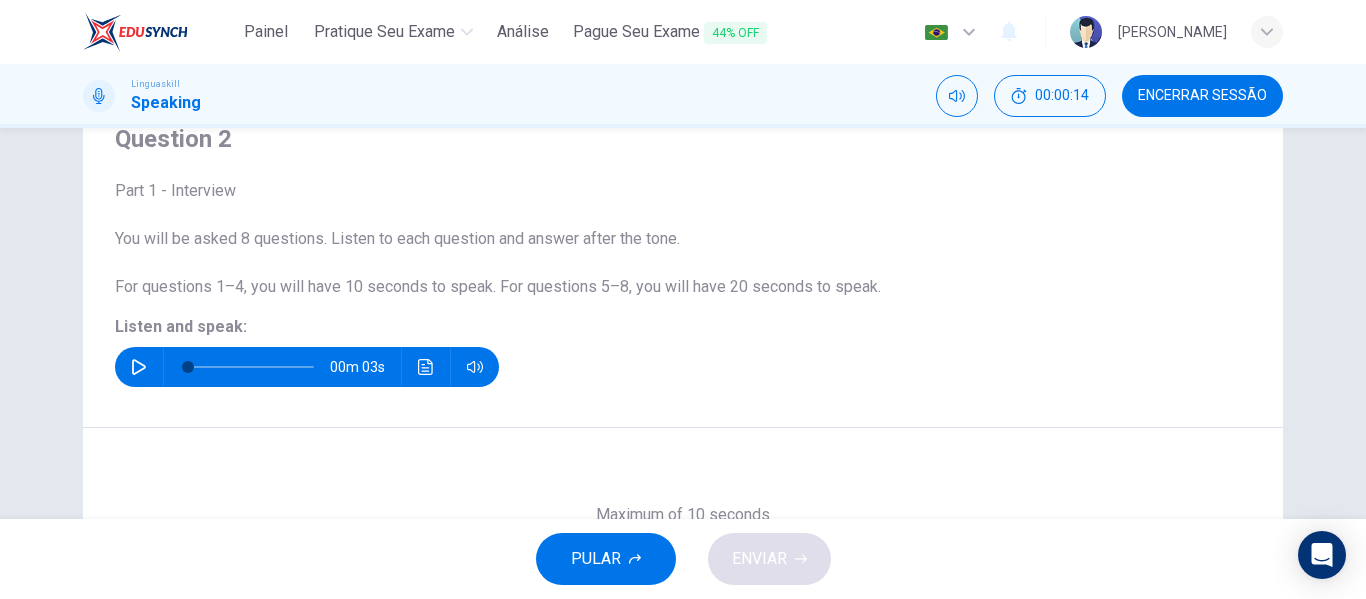 scroll, scrollTop: 84, scrollLeft: 0, axis: vertical 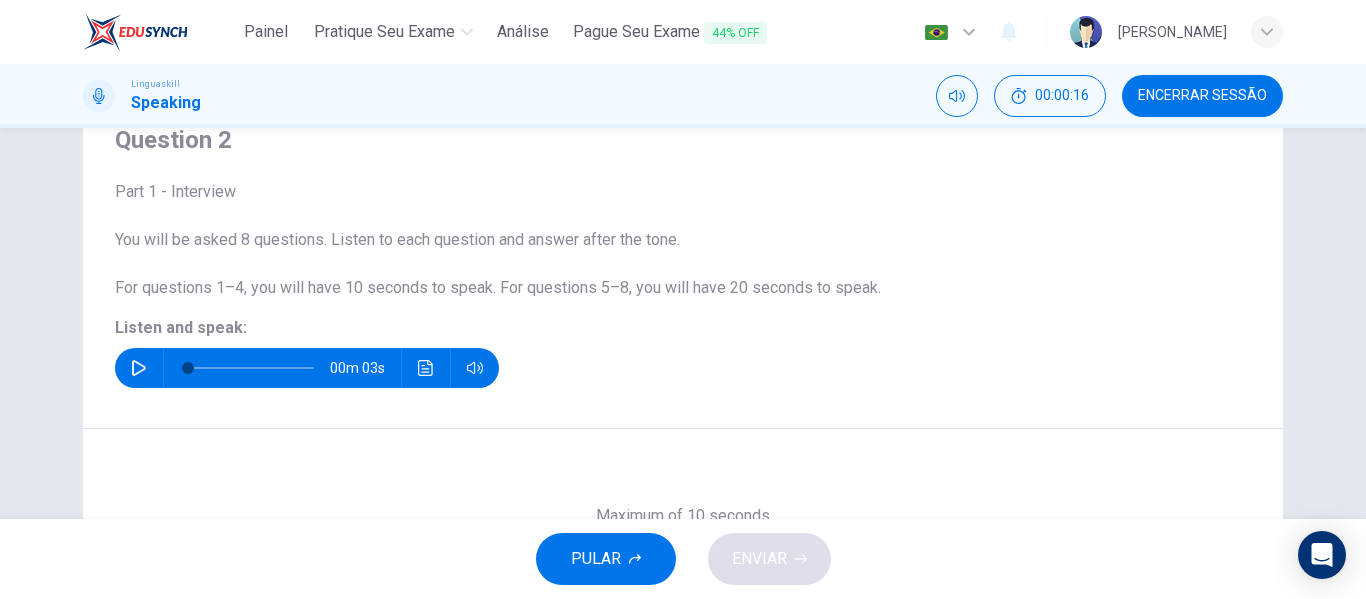 click 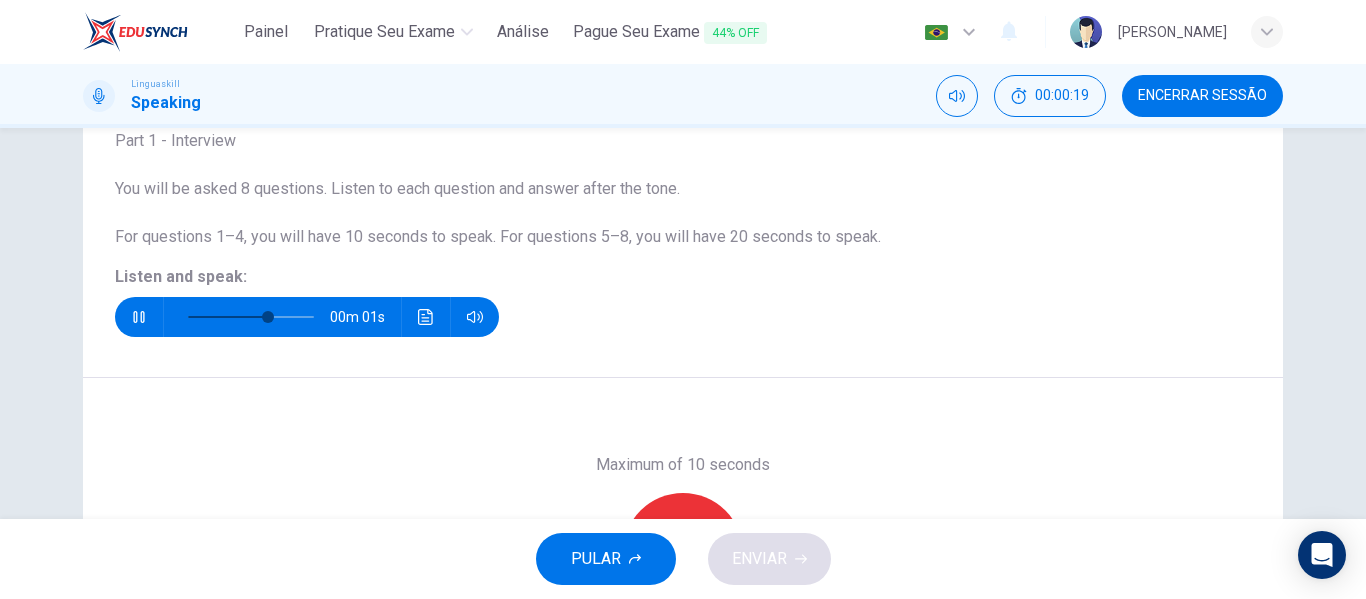 scroll, scrollTop: 184, scrollLeft: 0, axis: vertical 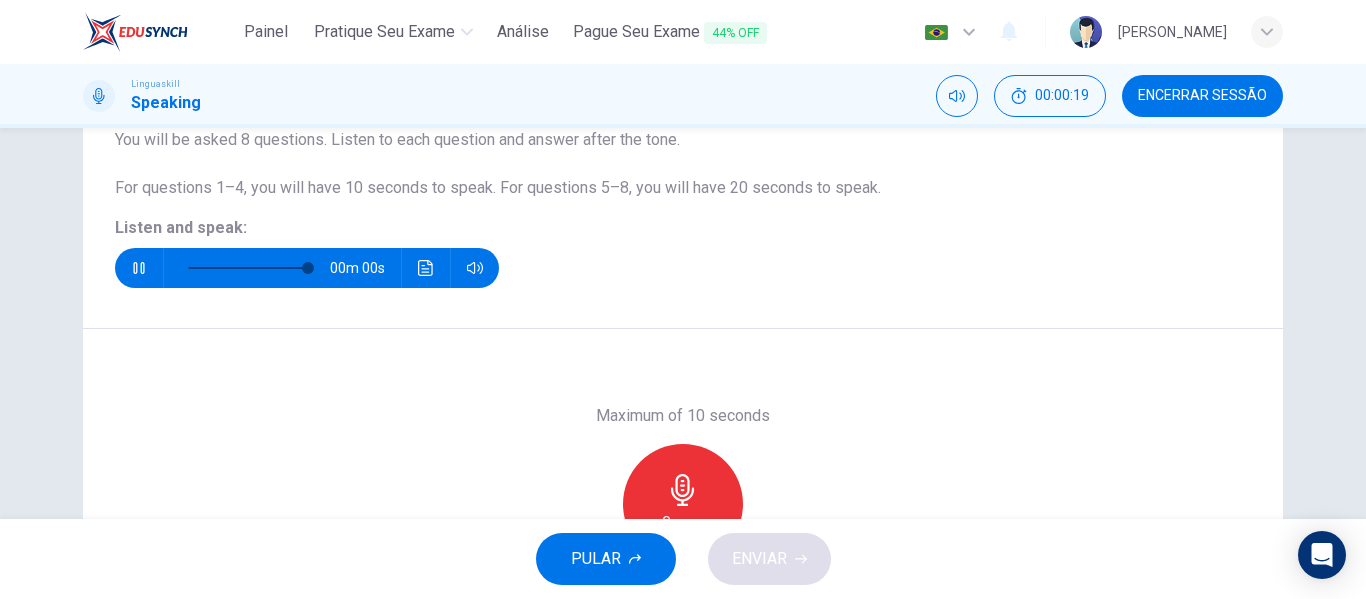 type on "0" 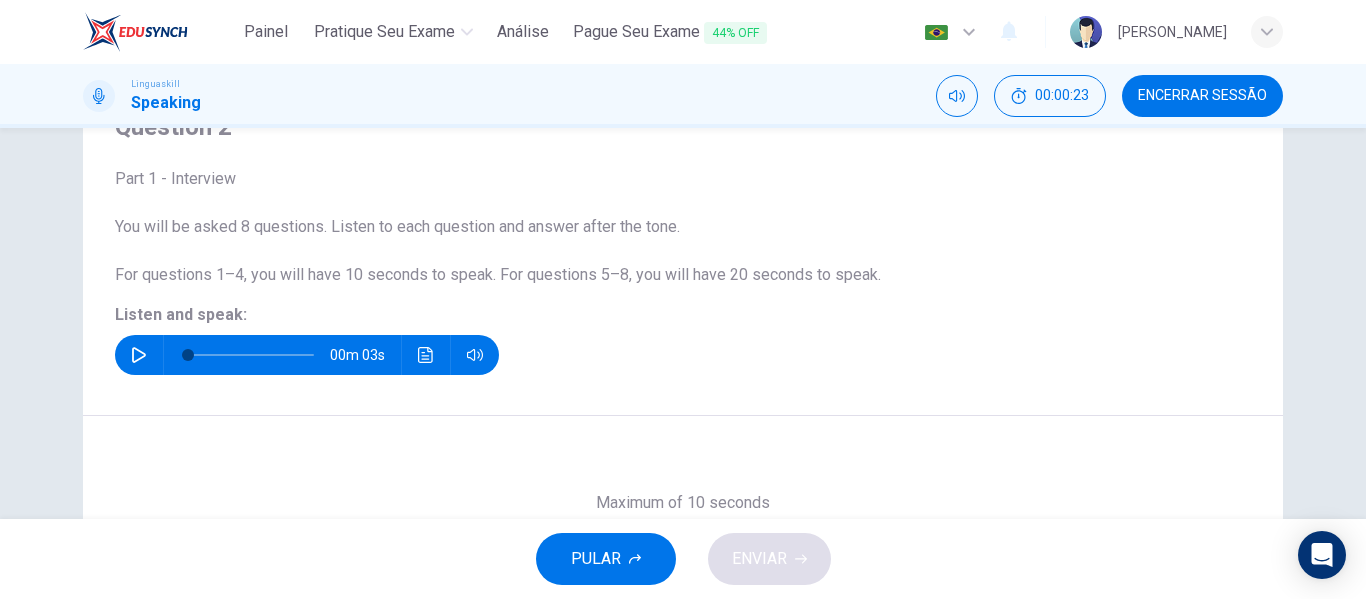 scroll, scrollTop: 100, scrollLeft: 0, axis: vertical 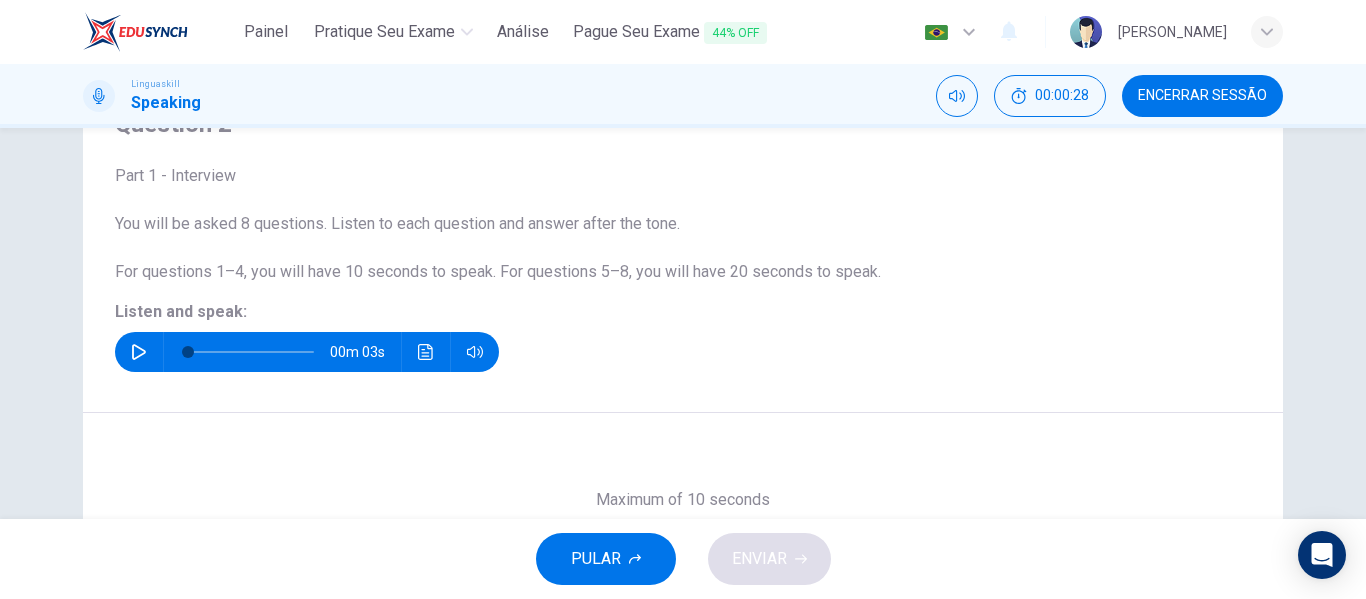 click on "Encerrar Sessão" at bounding box center (1202, 96) 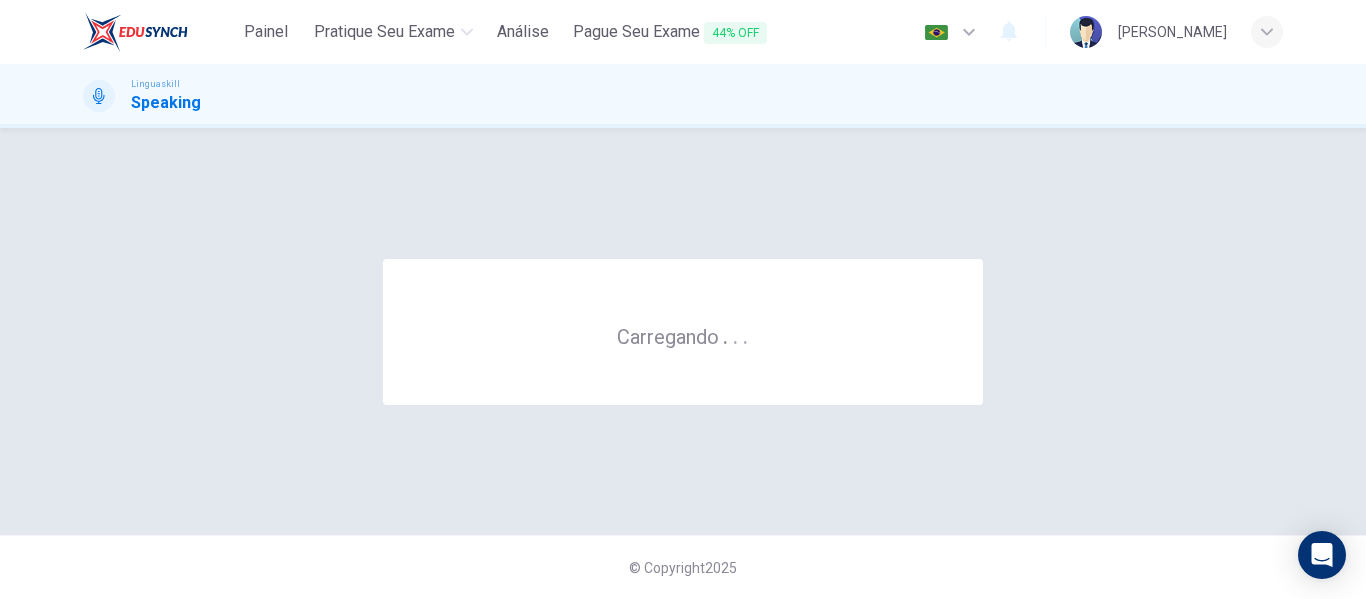 scroll, scrollTop: 0, scrollLeft: 0, axis: both 